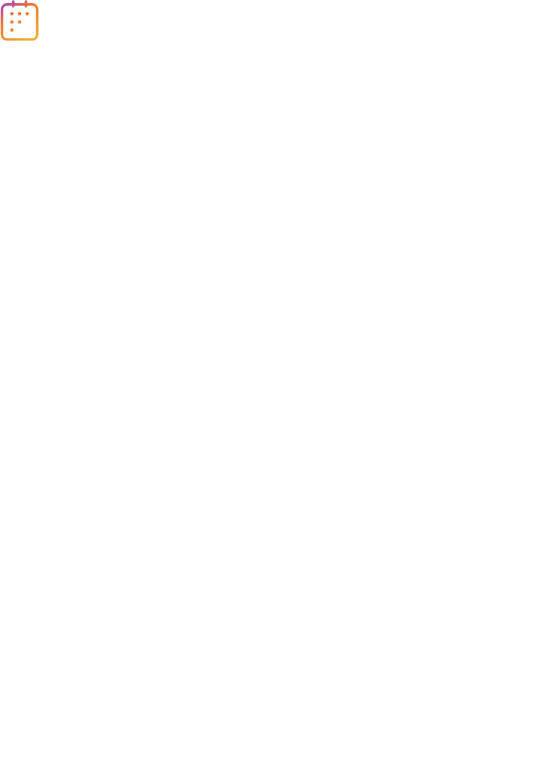 scroll, scrollTop: 0, scrollLeft: 0, axis: both 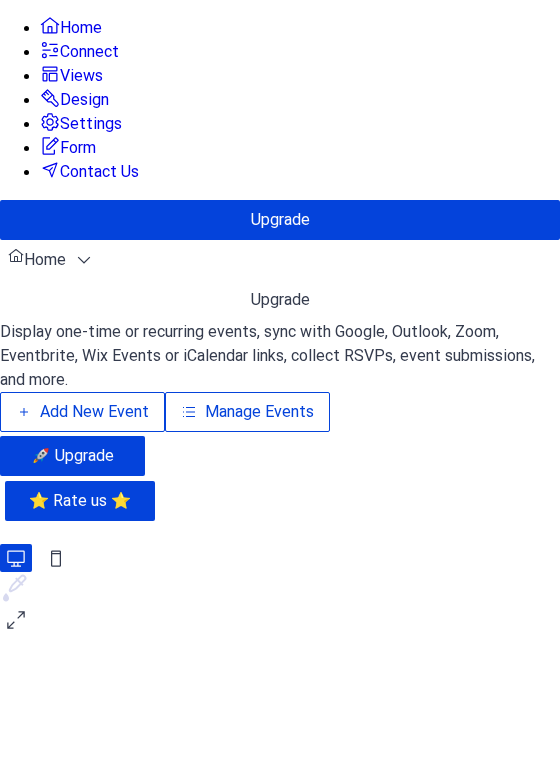 click on "Manage Events" at bounding box center (247, 412) 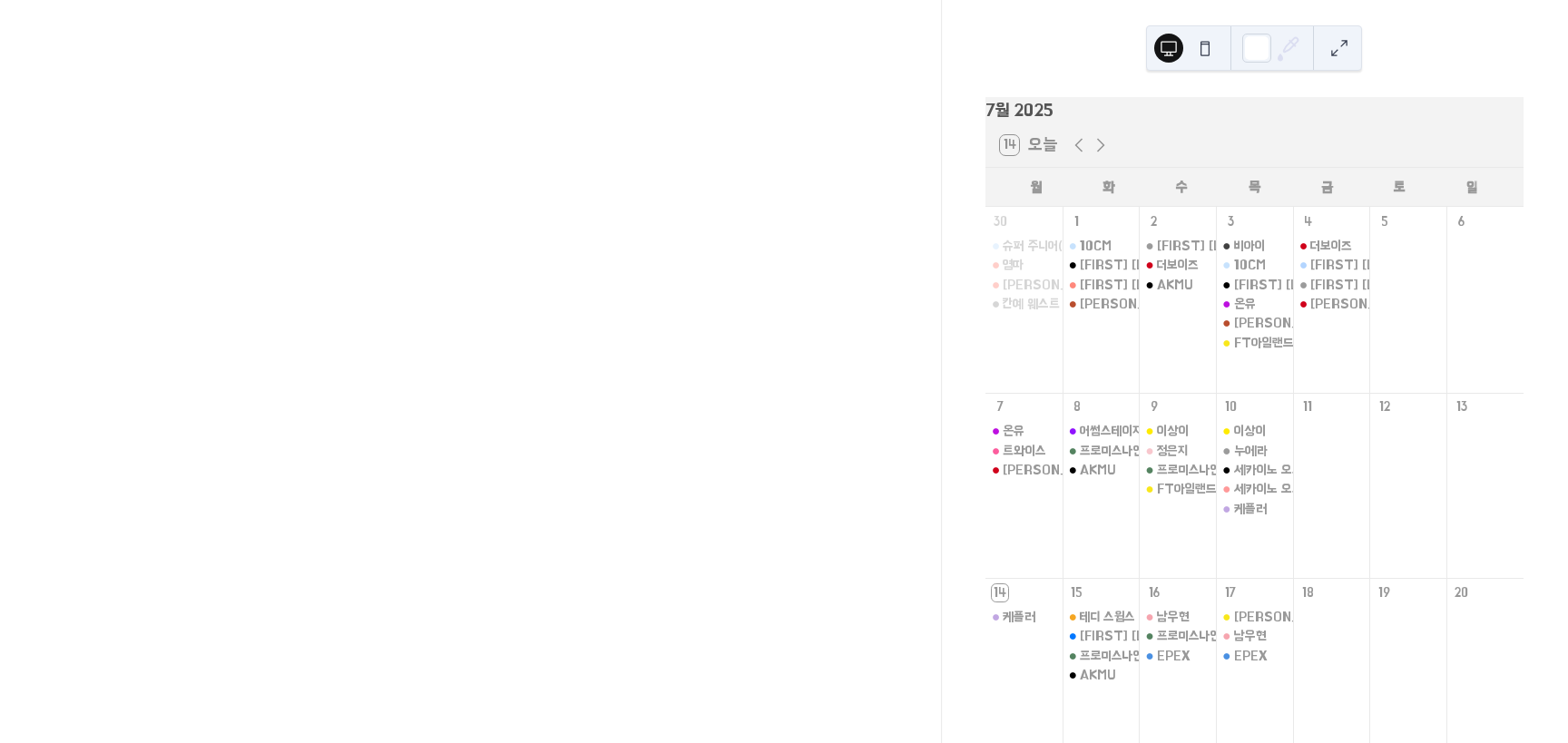 scroll, scrollTop: 0, scrollLeft: 0, axis: both 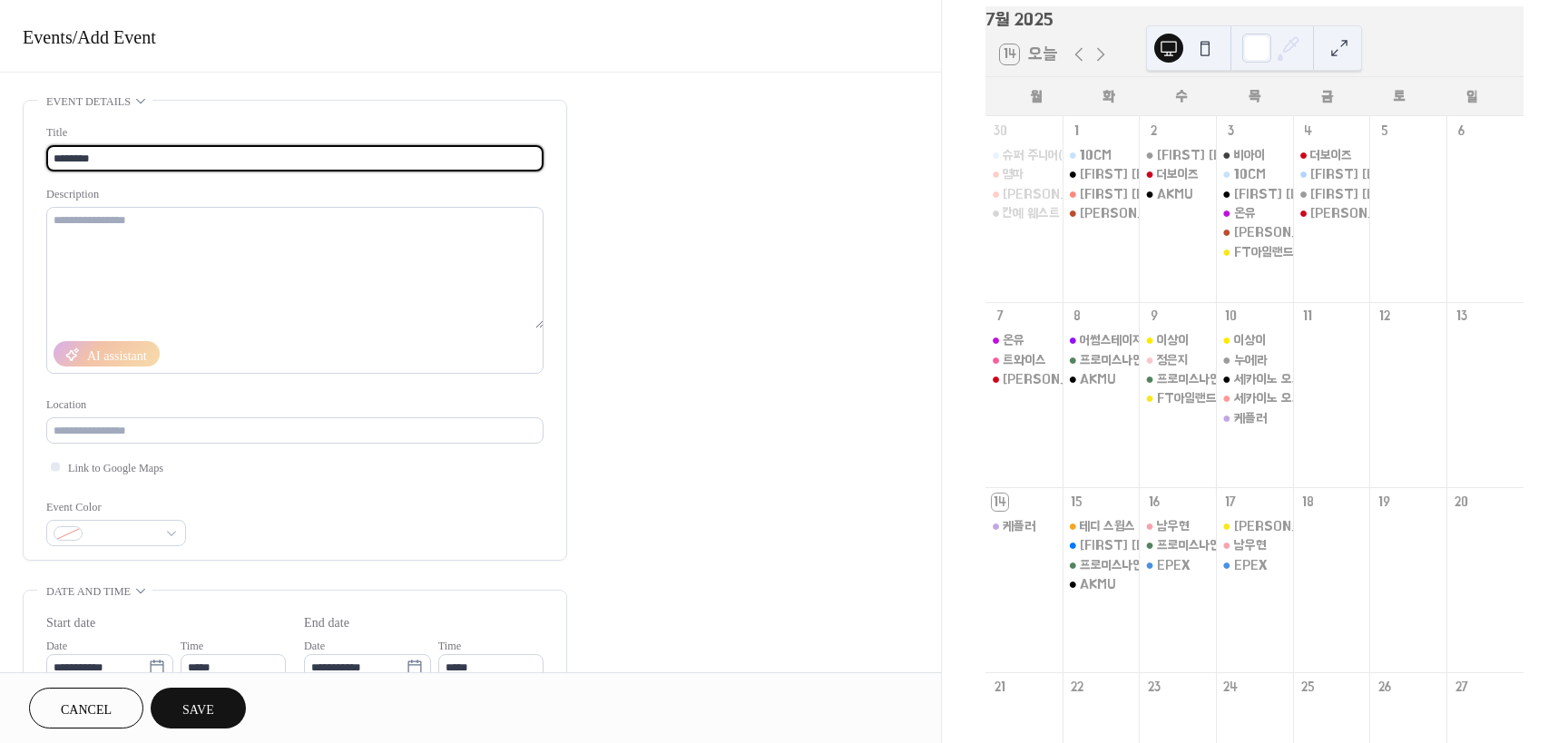 type on "********" 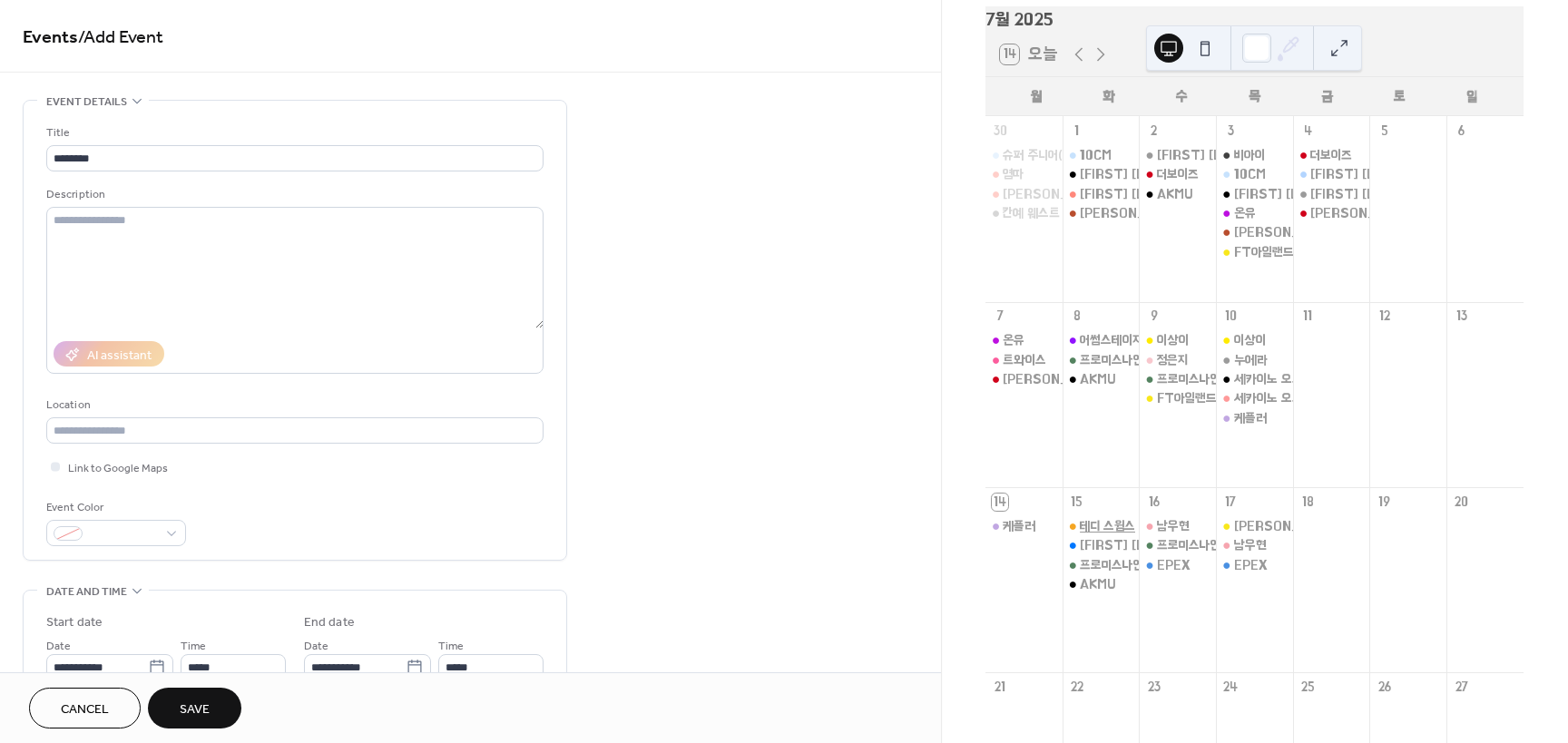 click on "테디 스윔스" at bounding box center (1107, 526) 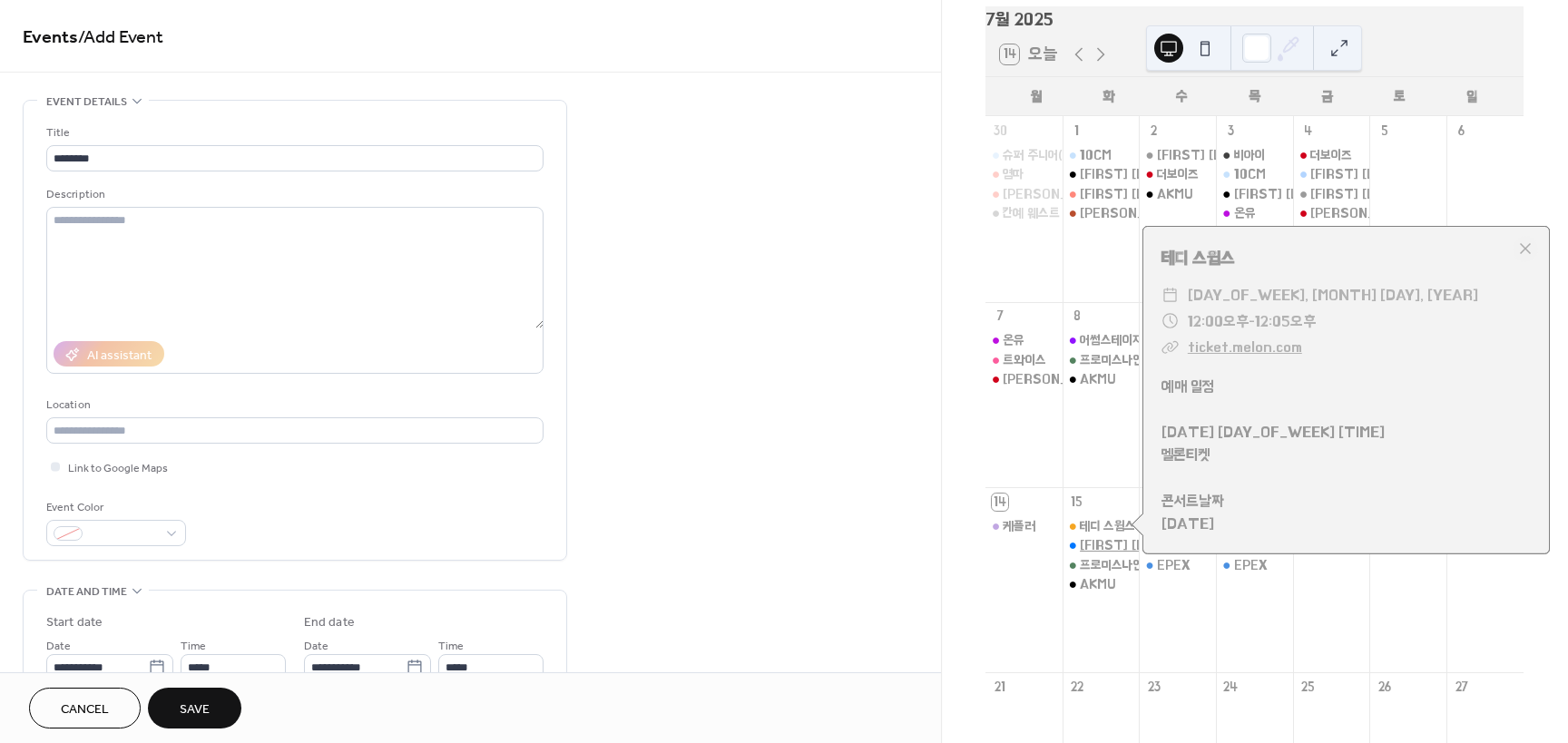 click on "[FIRST] [LAST]" at bounding box center [1128, 545] 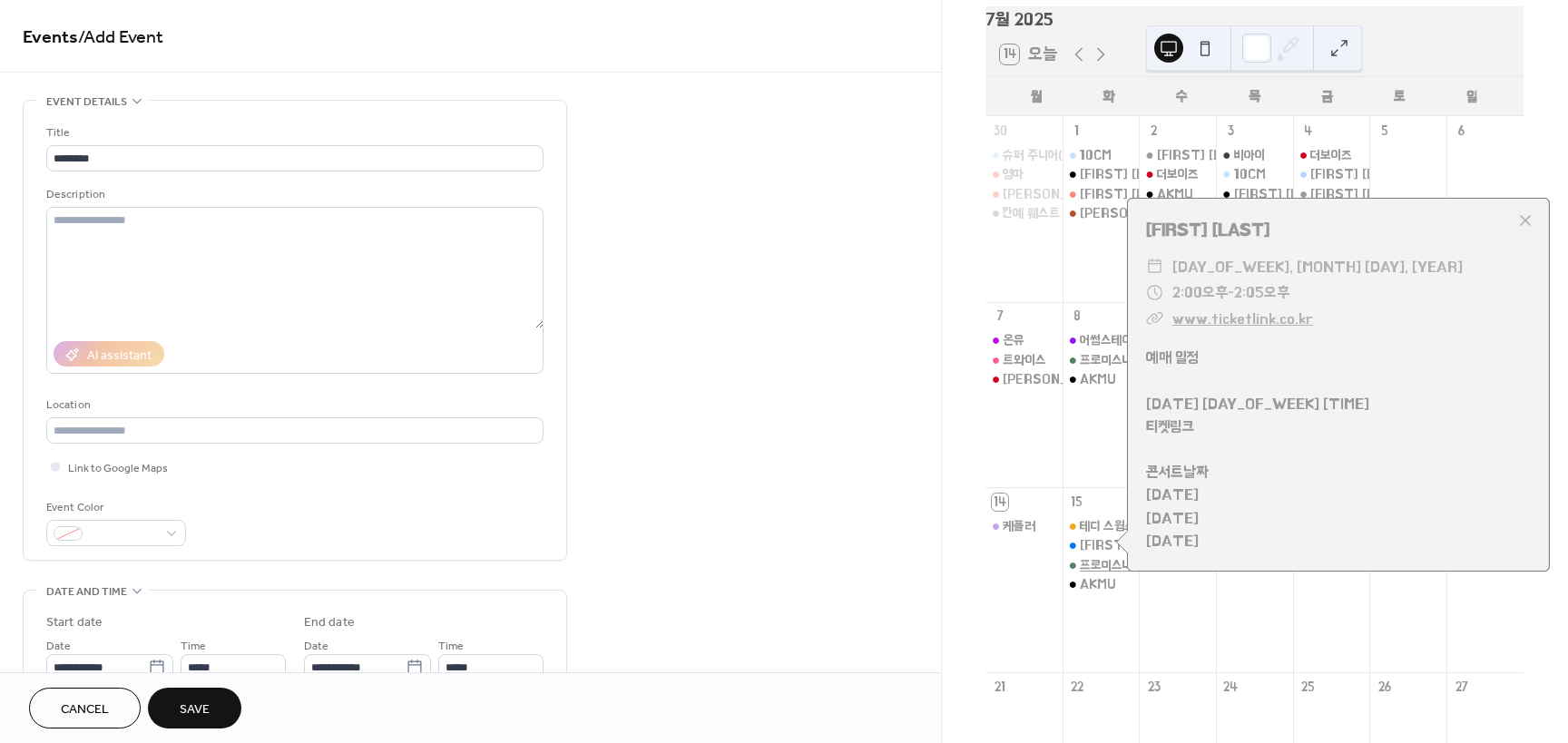 click on "프로미스나인" at bounding box center (1112, 565) 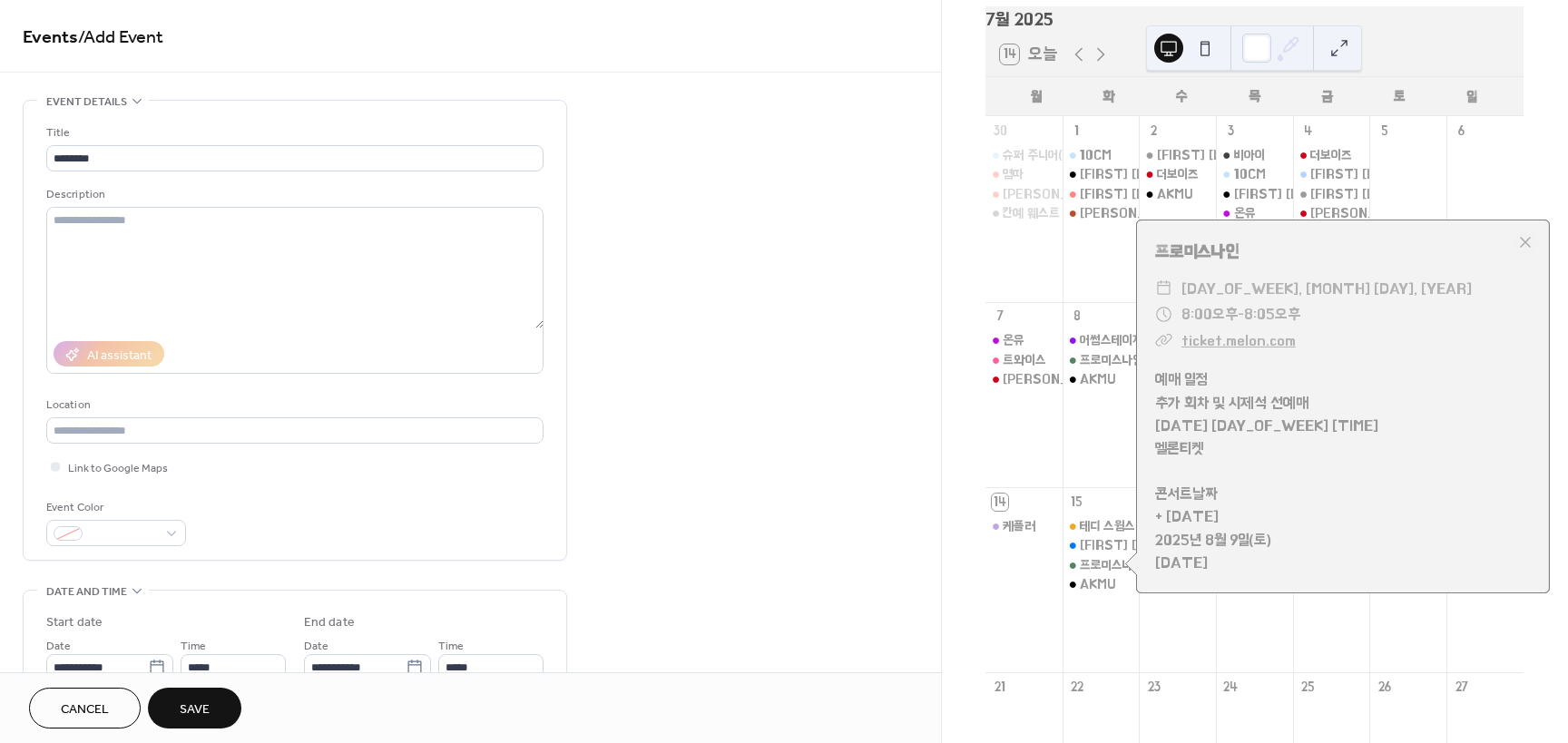 drag, startPoint x: 1153, startPoint y: 394, endPoint x: 1342, endPoint y: 579, distance: 264.47306 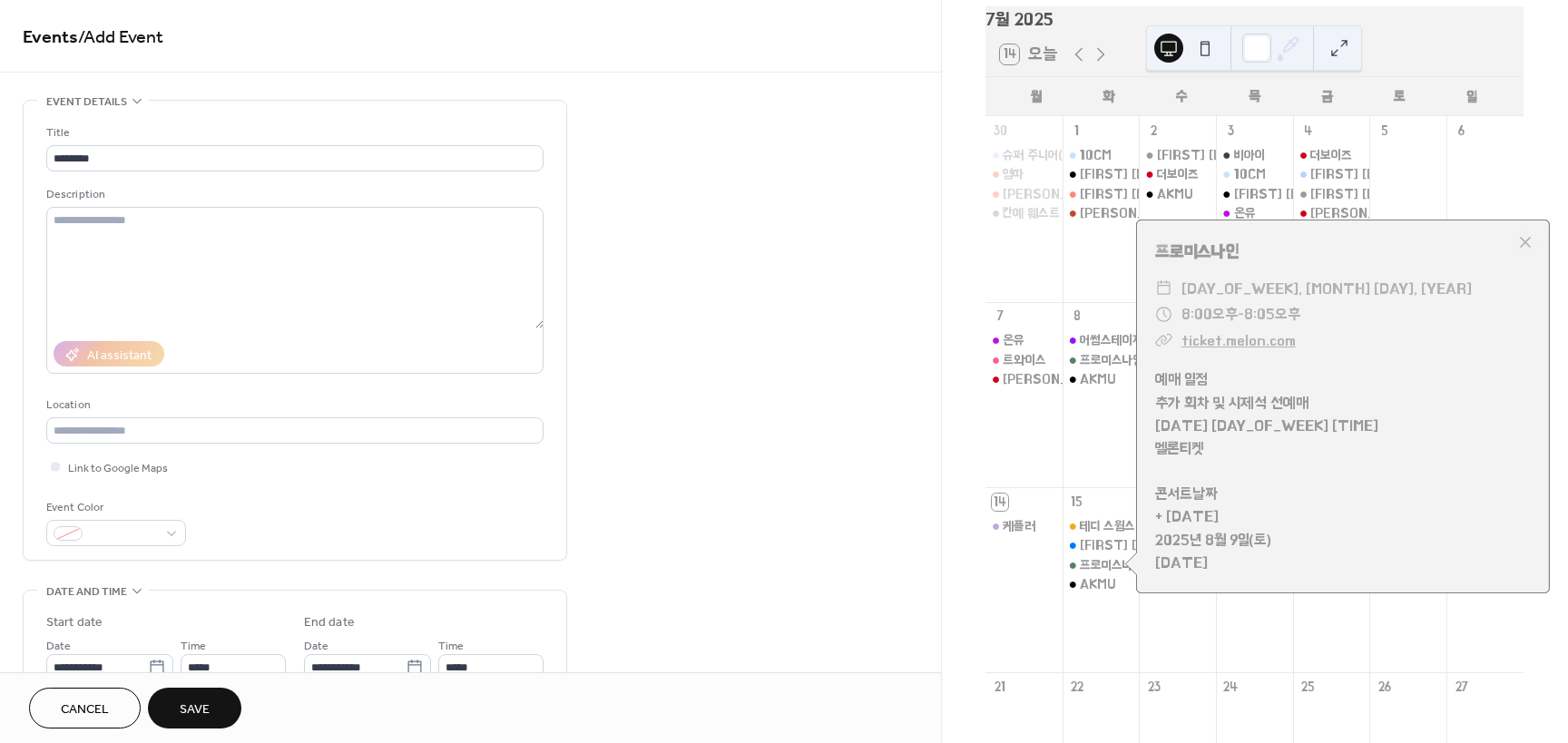 copy on "예매 일정 추가 회차 및 시제석 선예매 [DATE] [DAY_OF_WEEK] [TIME] 멜론티켓 콘서트날짜 + [DATE] [DATE] [DATE]" 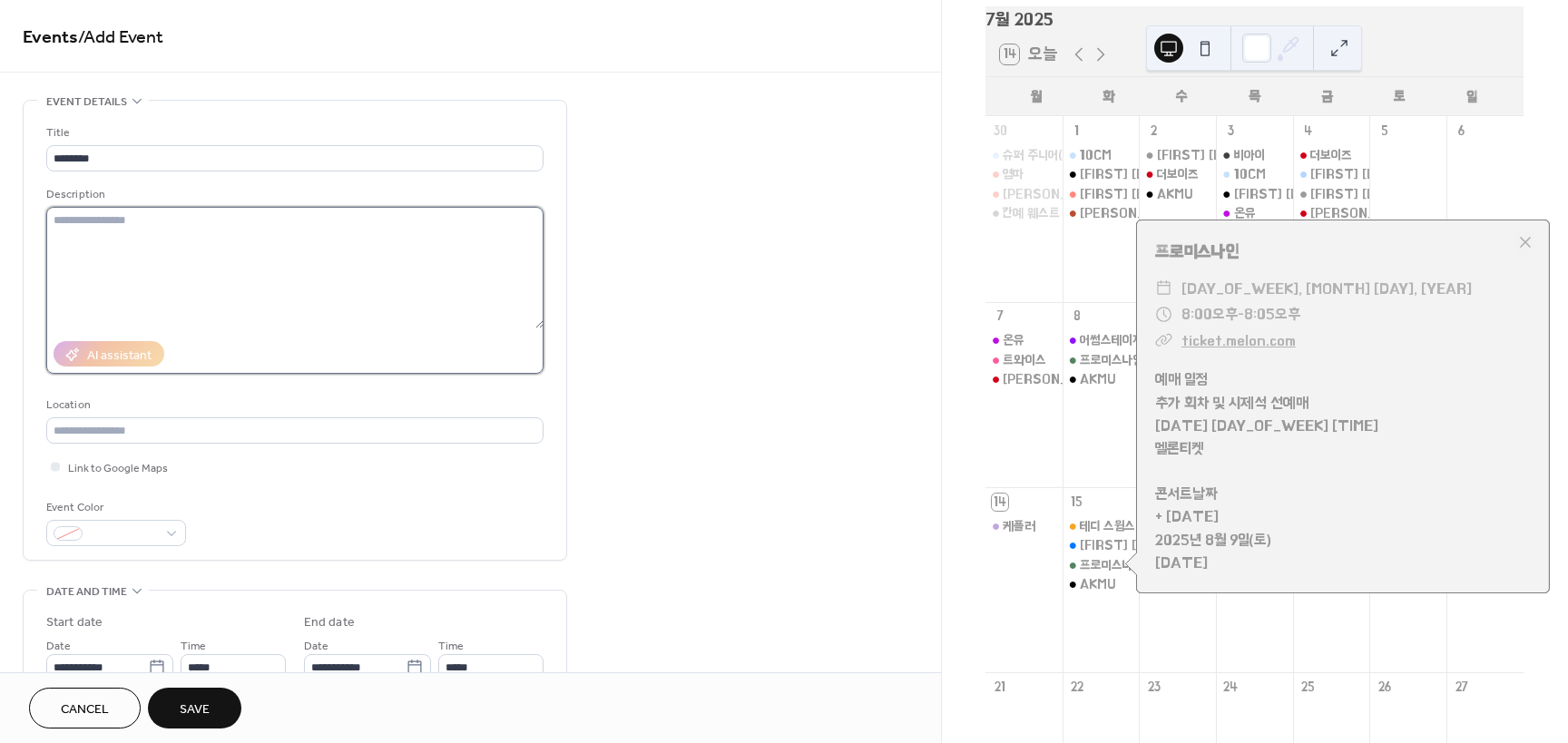 click at bounding box center (295, 268) 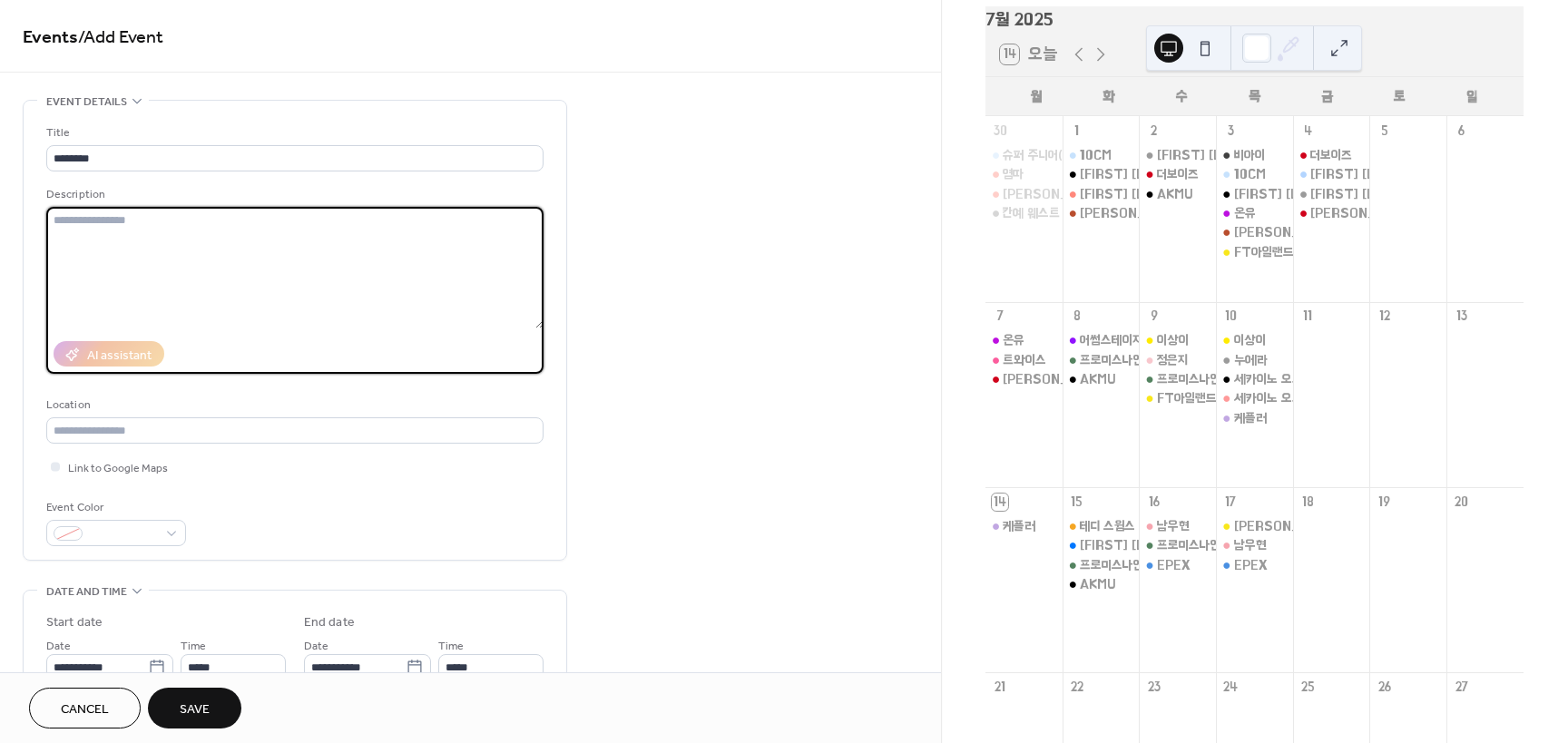 paste on "**********" 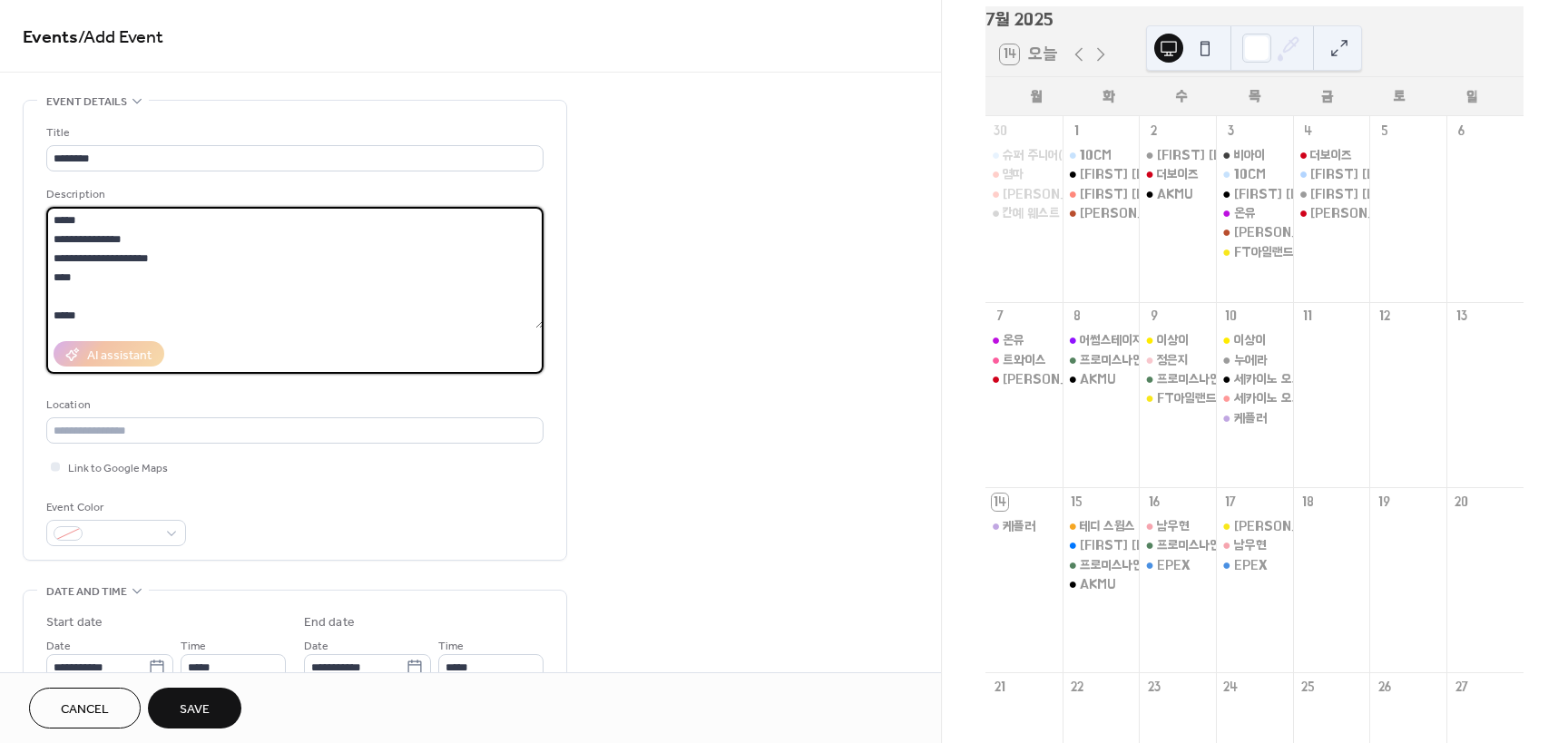 scroll, scrollTop: 54, scrollLeft: 0, axis: vertical 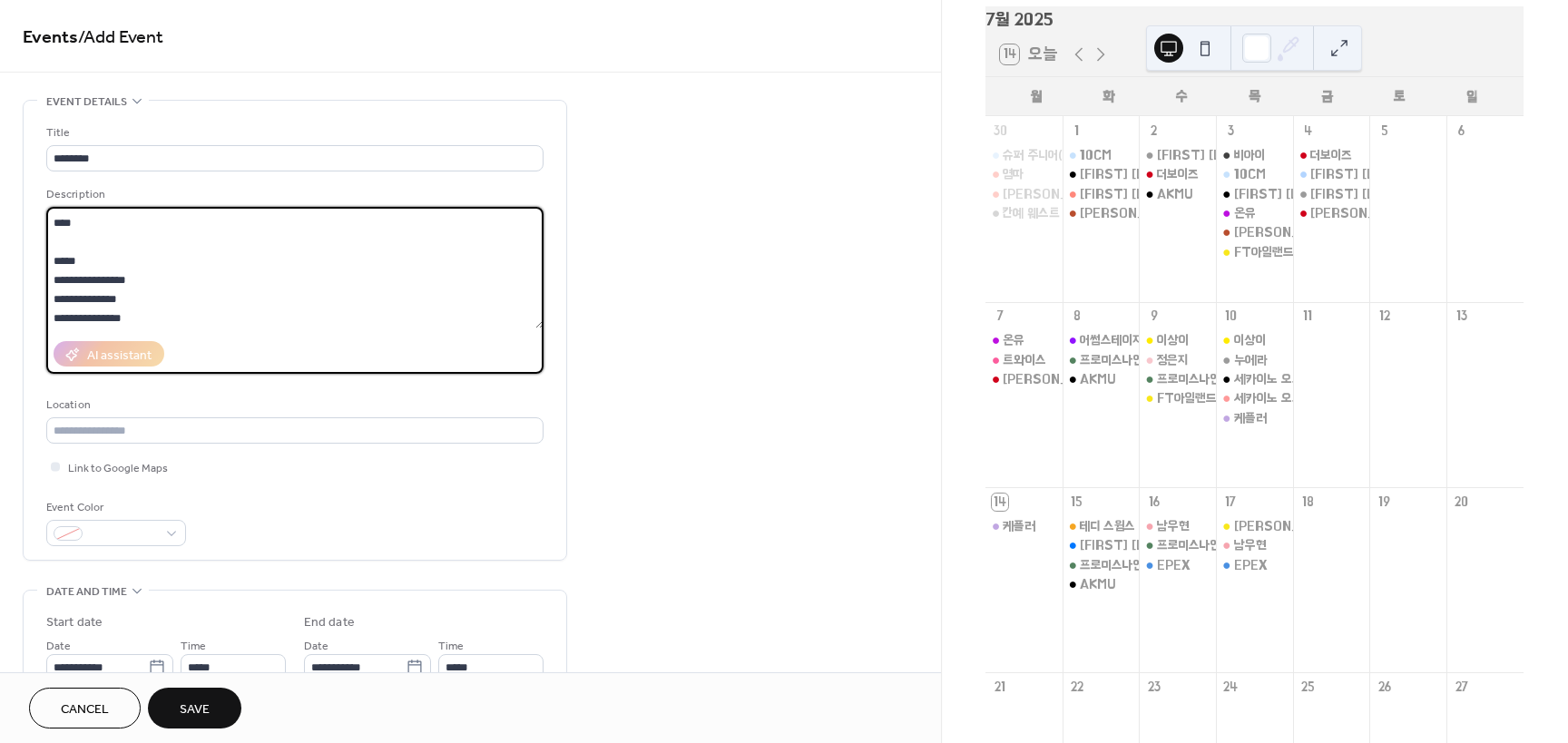 drag, startPoint x: 137, startPoint y: 281, endPoint x: 49, endPoint y: 271, distance: 88.56636 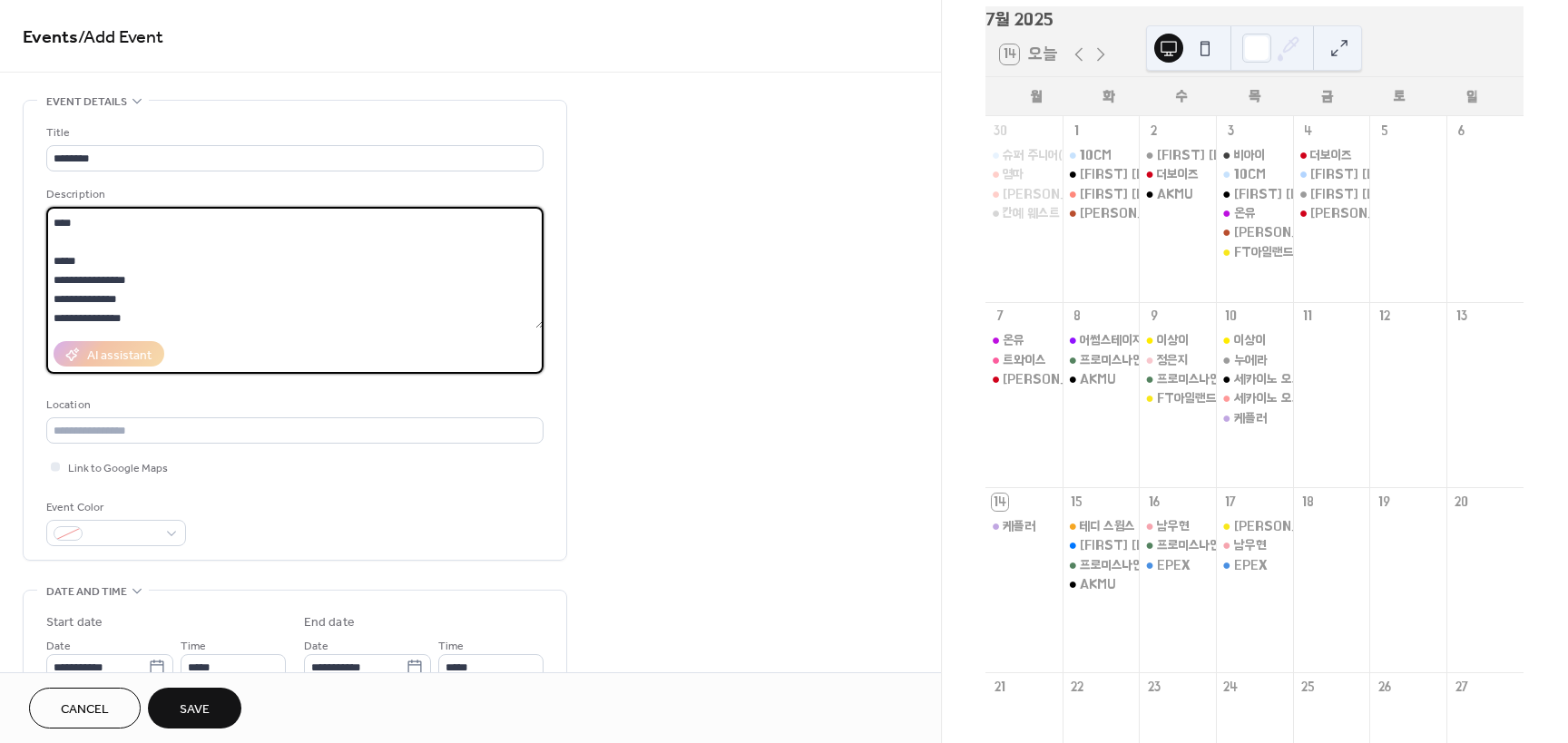 click on "**********" at bounding box center (295, 268) 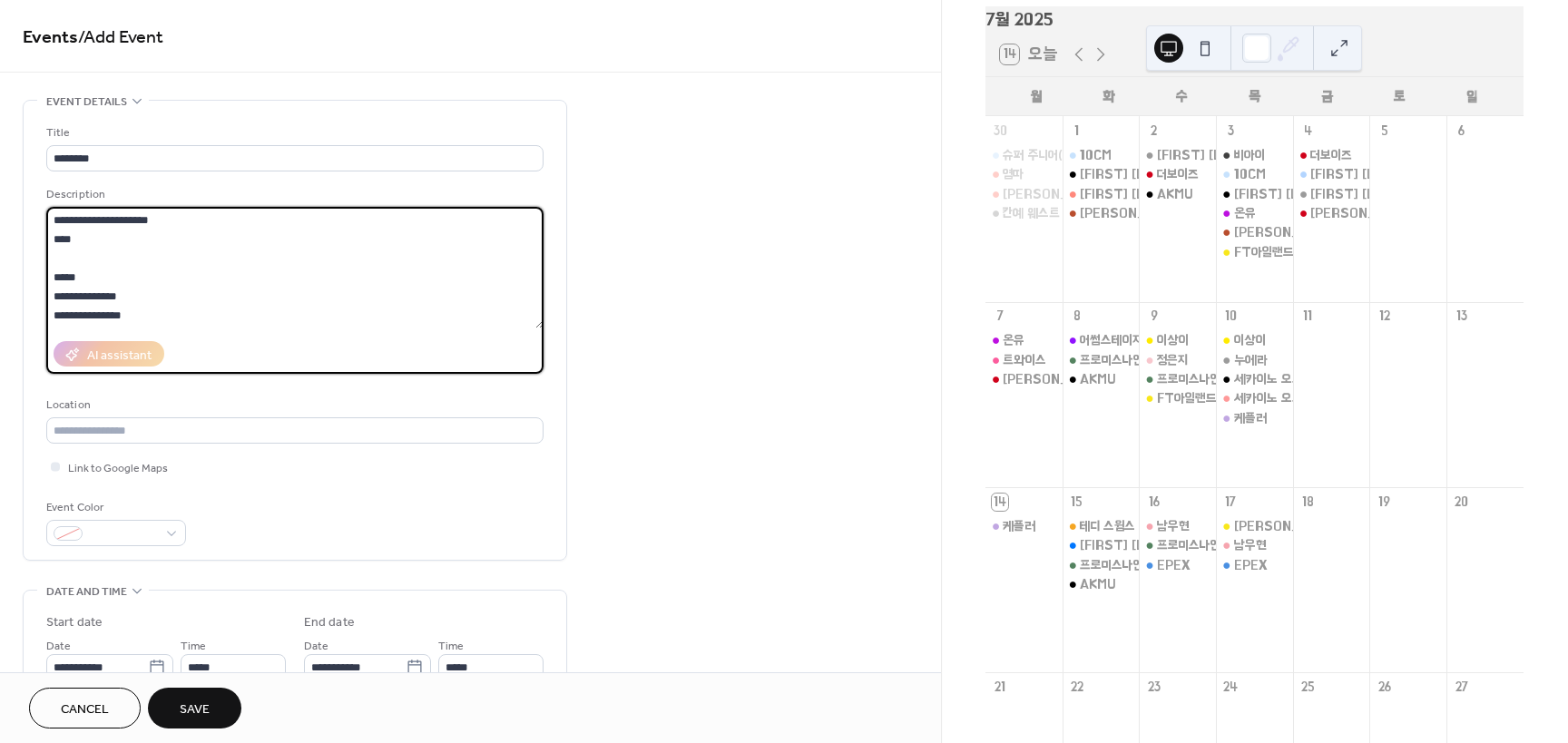 scroll, scrollTop: 0, scrollLeft: 0, axis: both 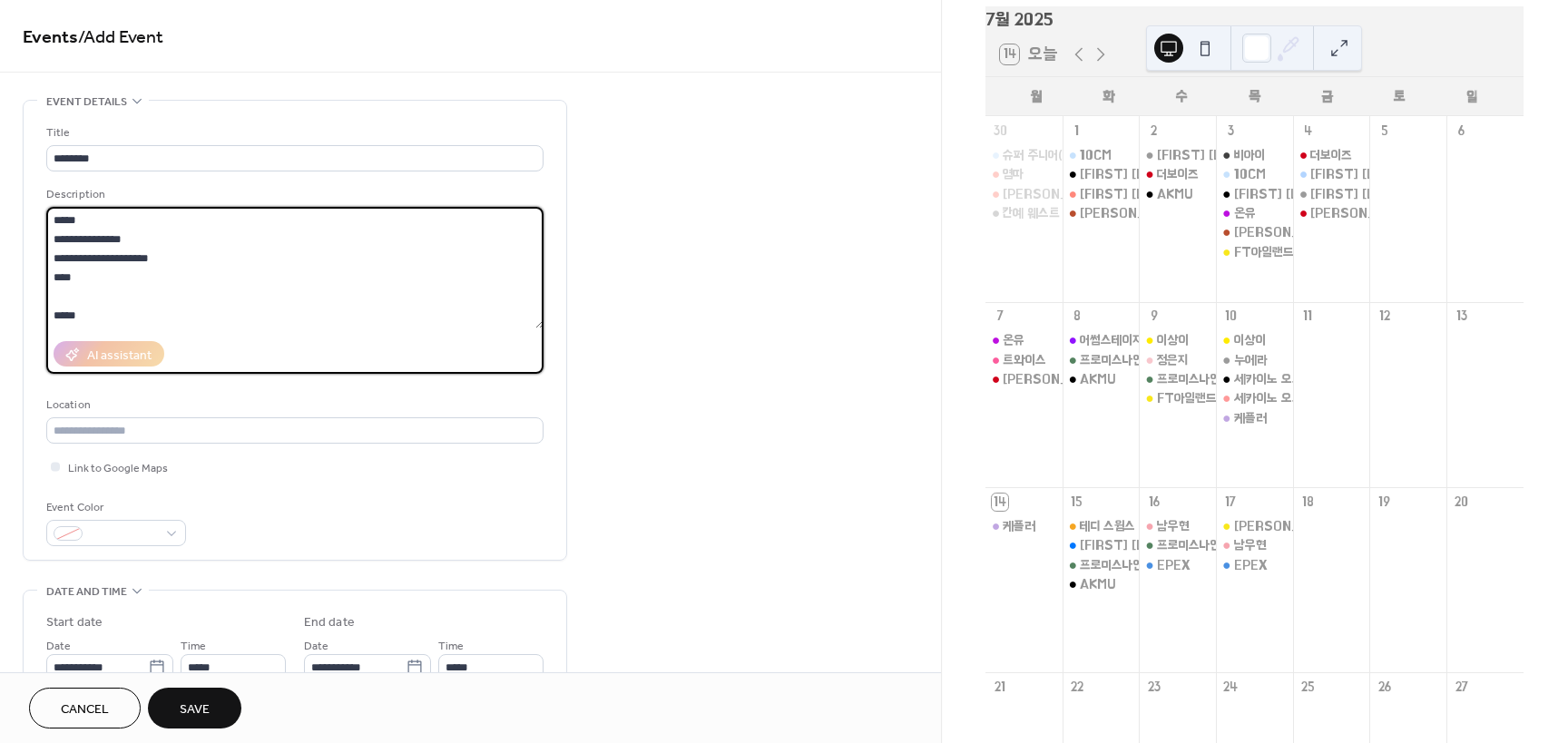 drag, startPoint x: 175, startPoint y: 238, endPoint x: 54, endPoint y: 239, distance: 121.00413 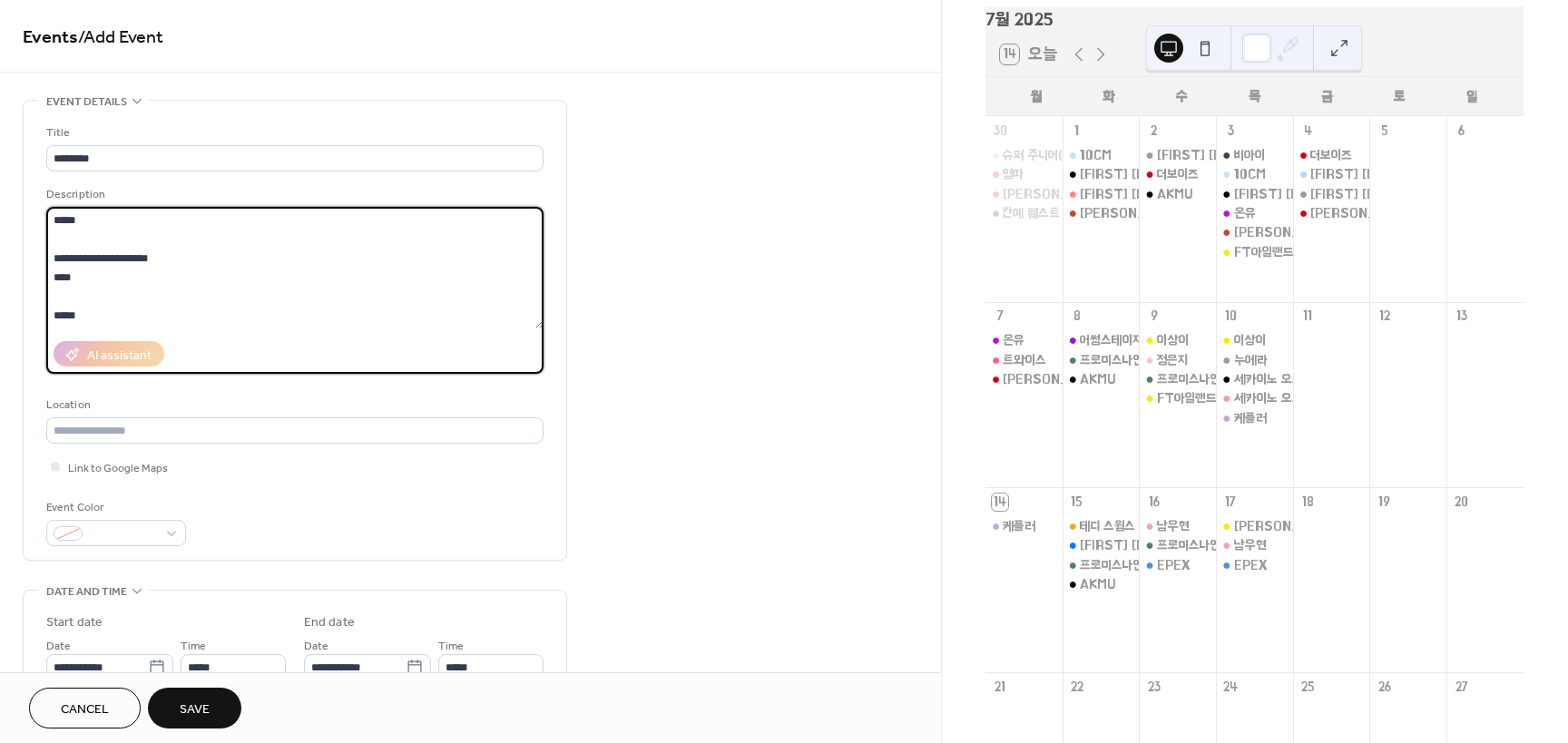click on "**********" at bounding box center (295, 268) 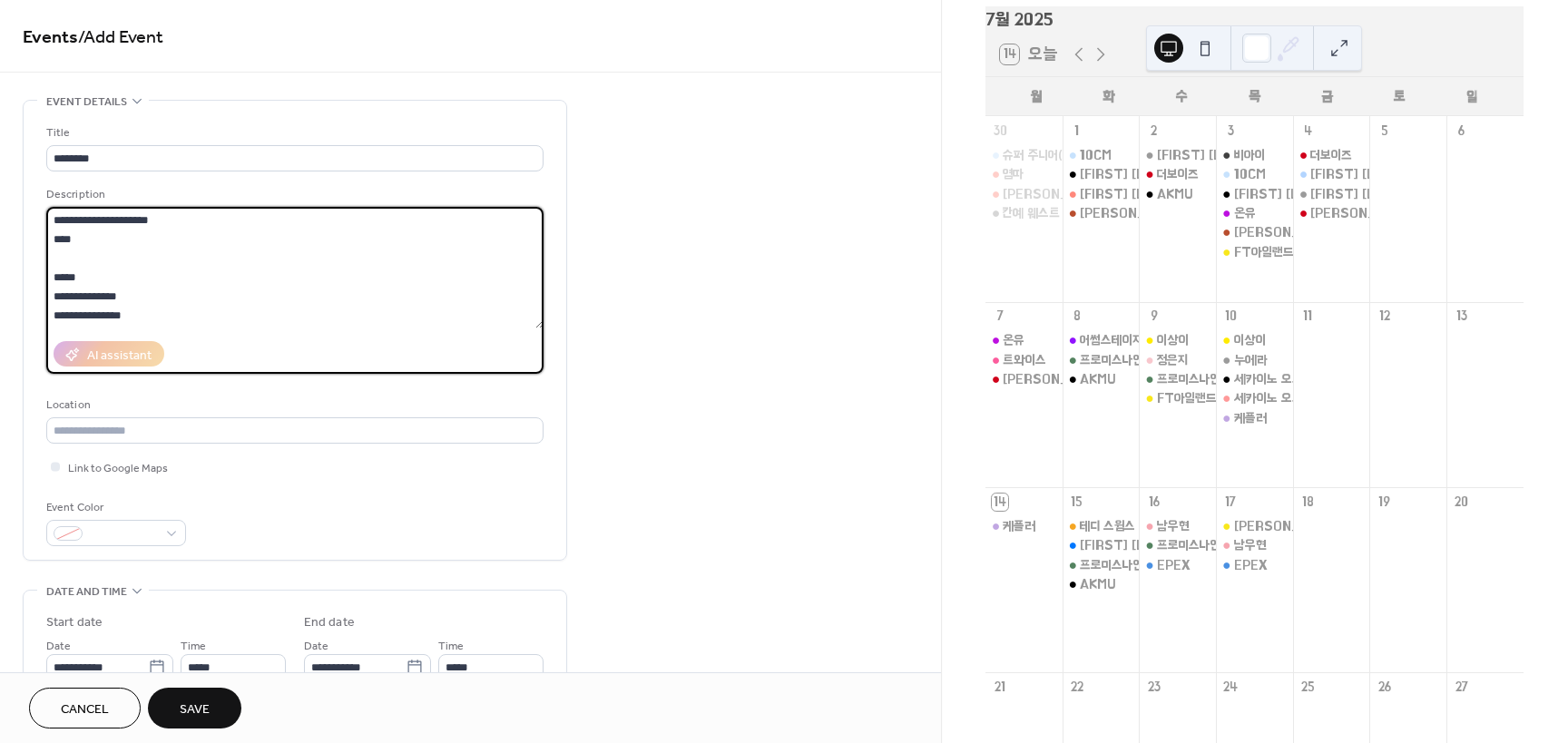 drag, startPoint x: 148, startPoint y: 308, endPoint x: 49, endPoint y: 312, distance: 99.08078 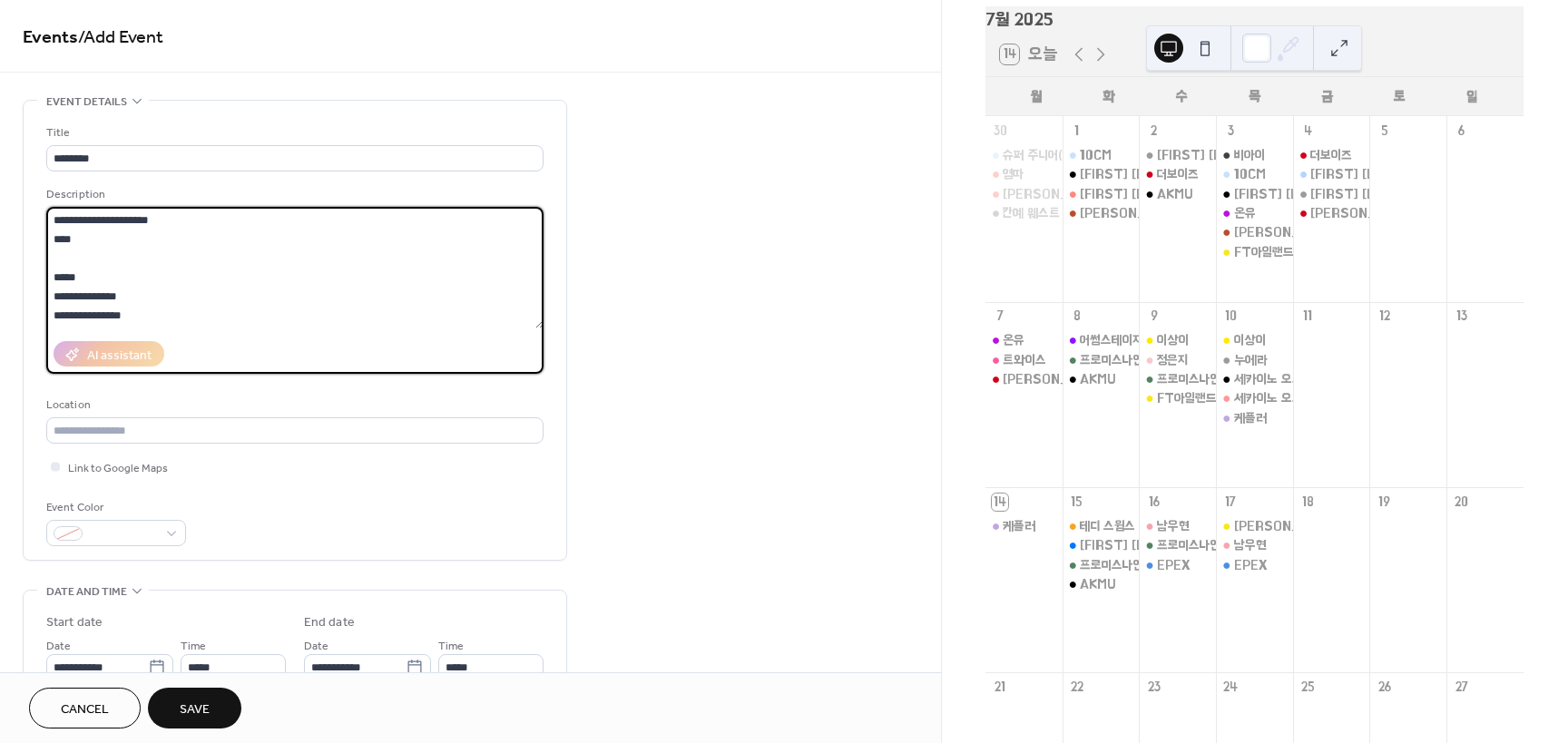 click on "**********" at bounding box center (295, 268) 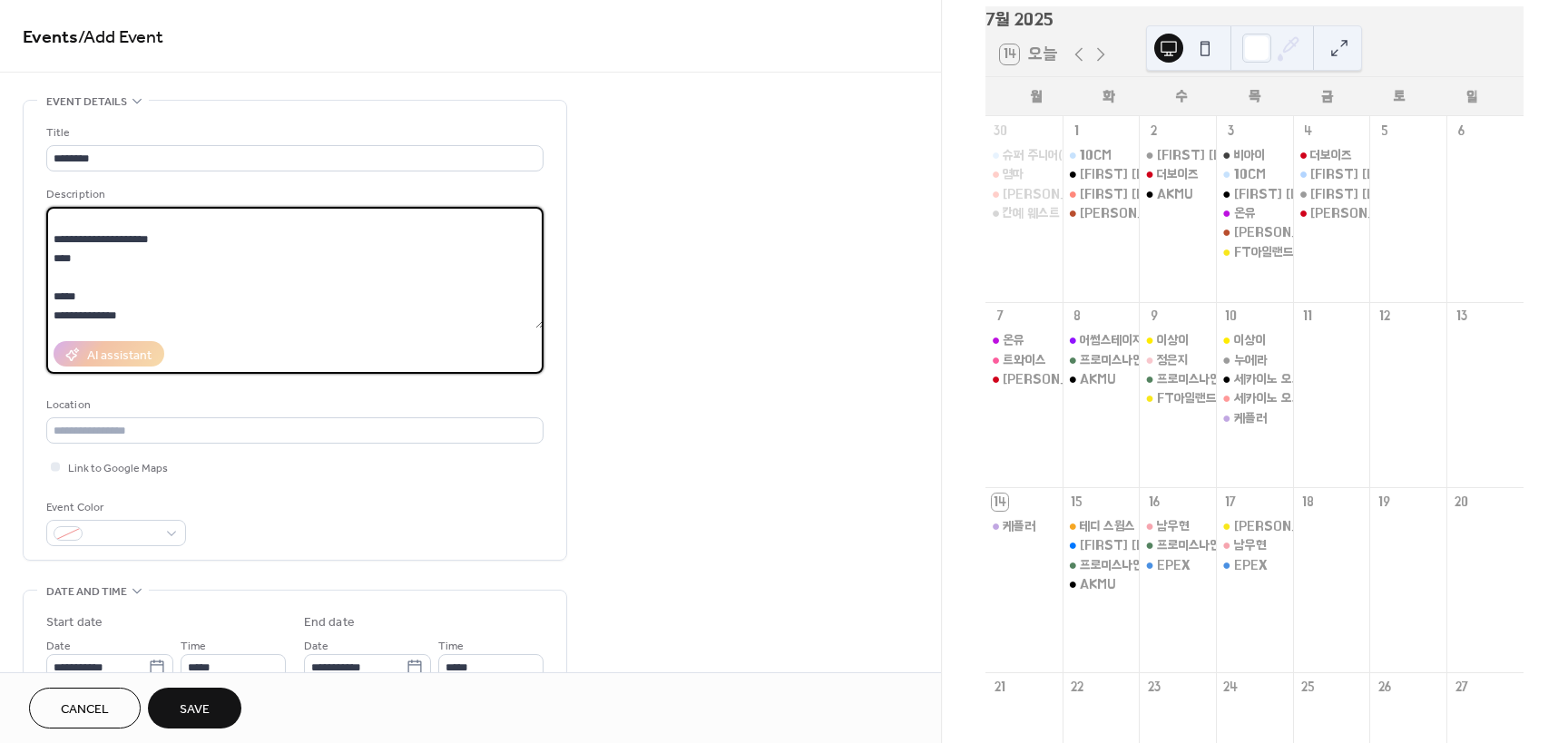 scroll, scrollTop: 19, scrollLeft: 0, axis: vertical 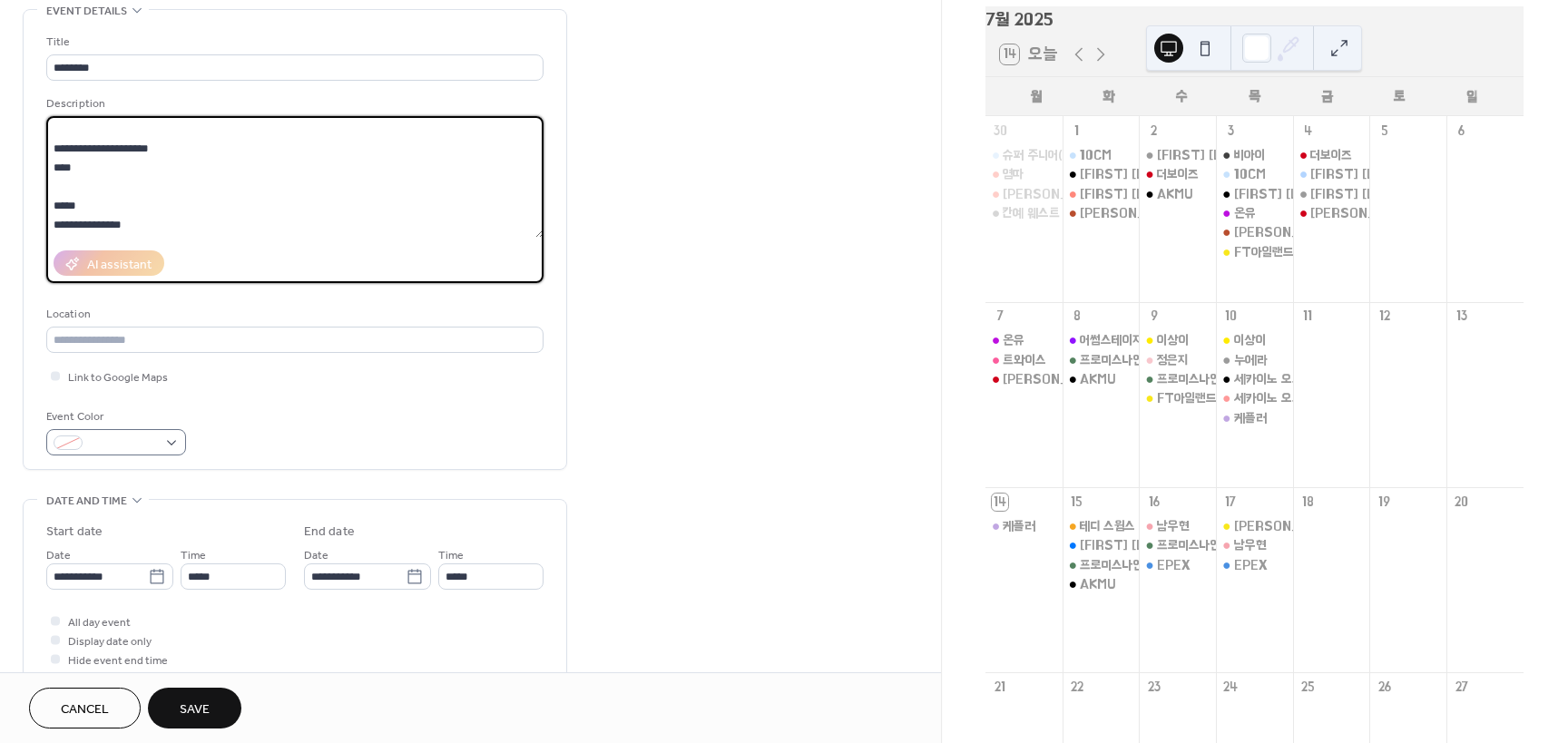 type on "**********" 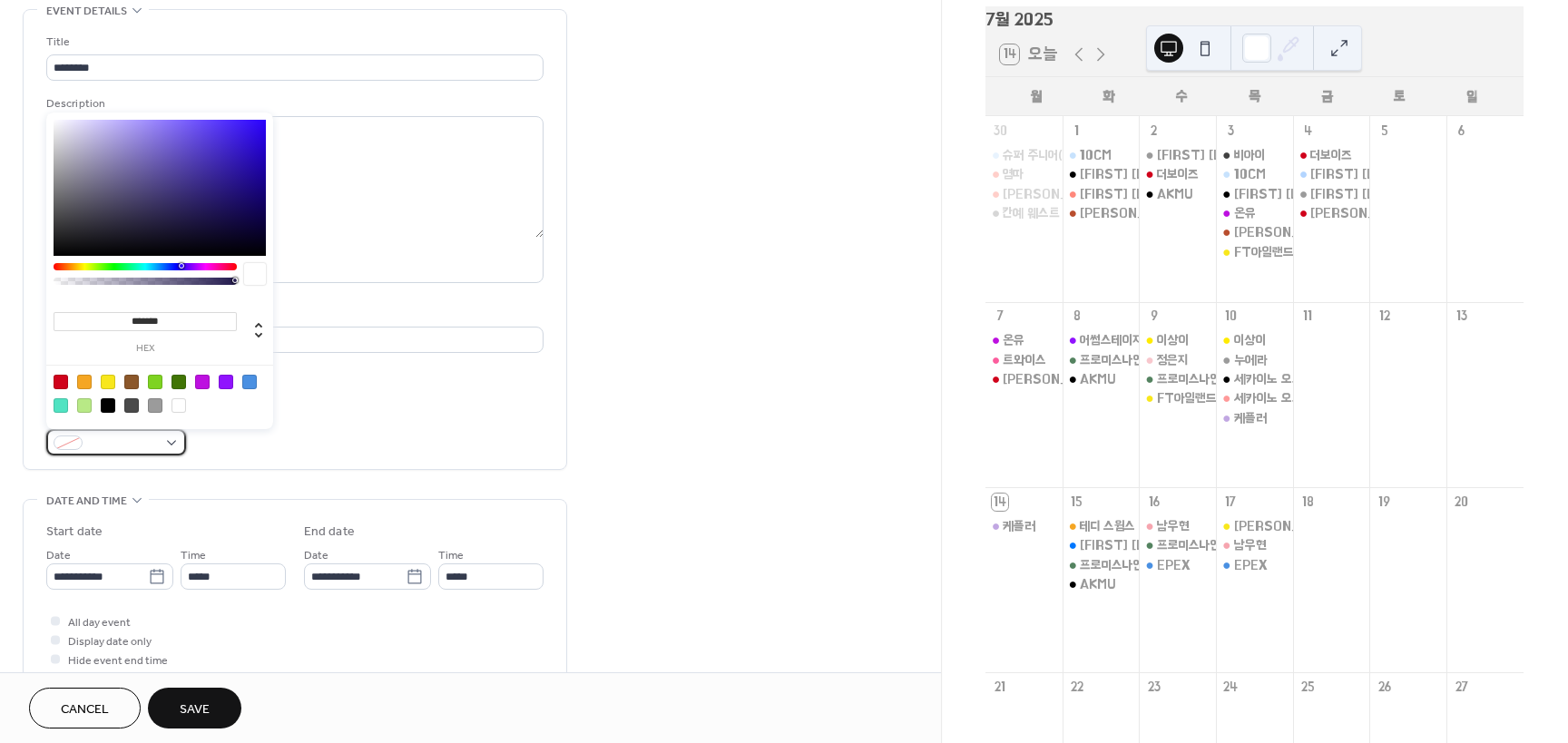 click at bounding box center [68, 443] 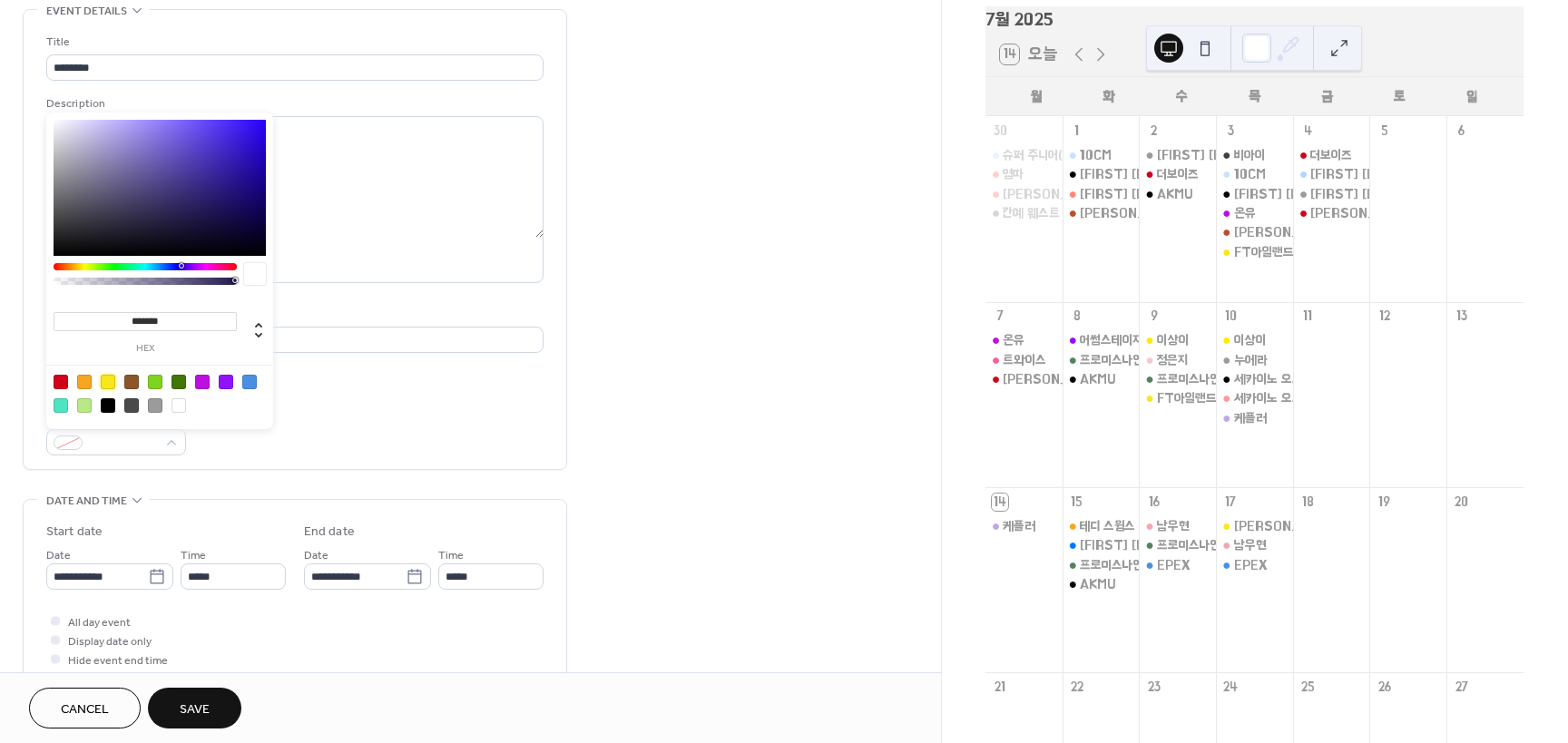 click at bounding box center (108, 382) 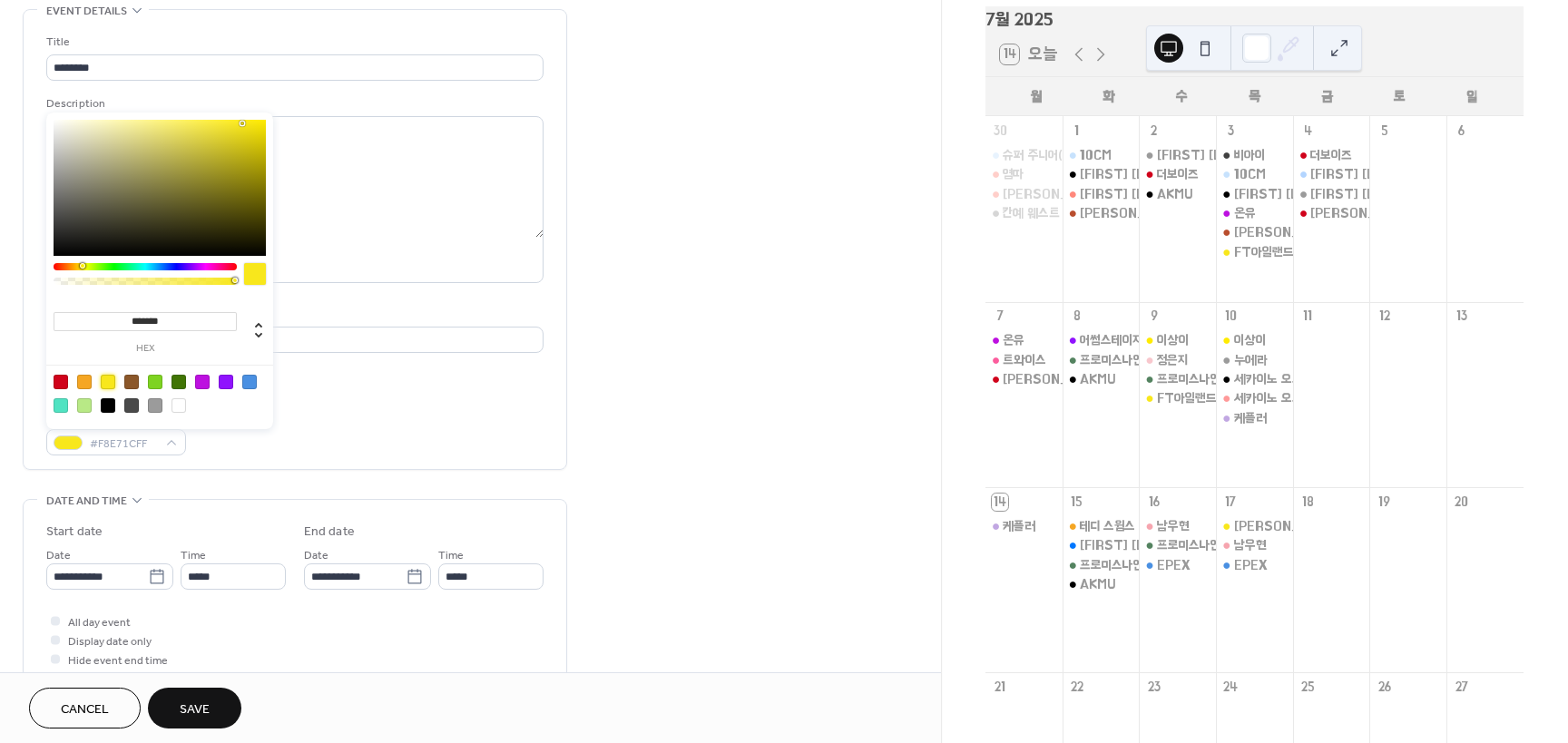 click on "**********" at bounding box center [470, 632] 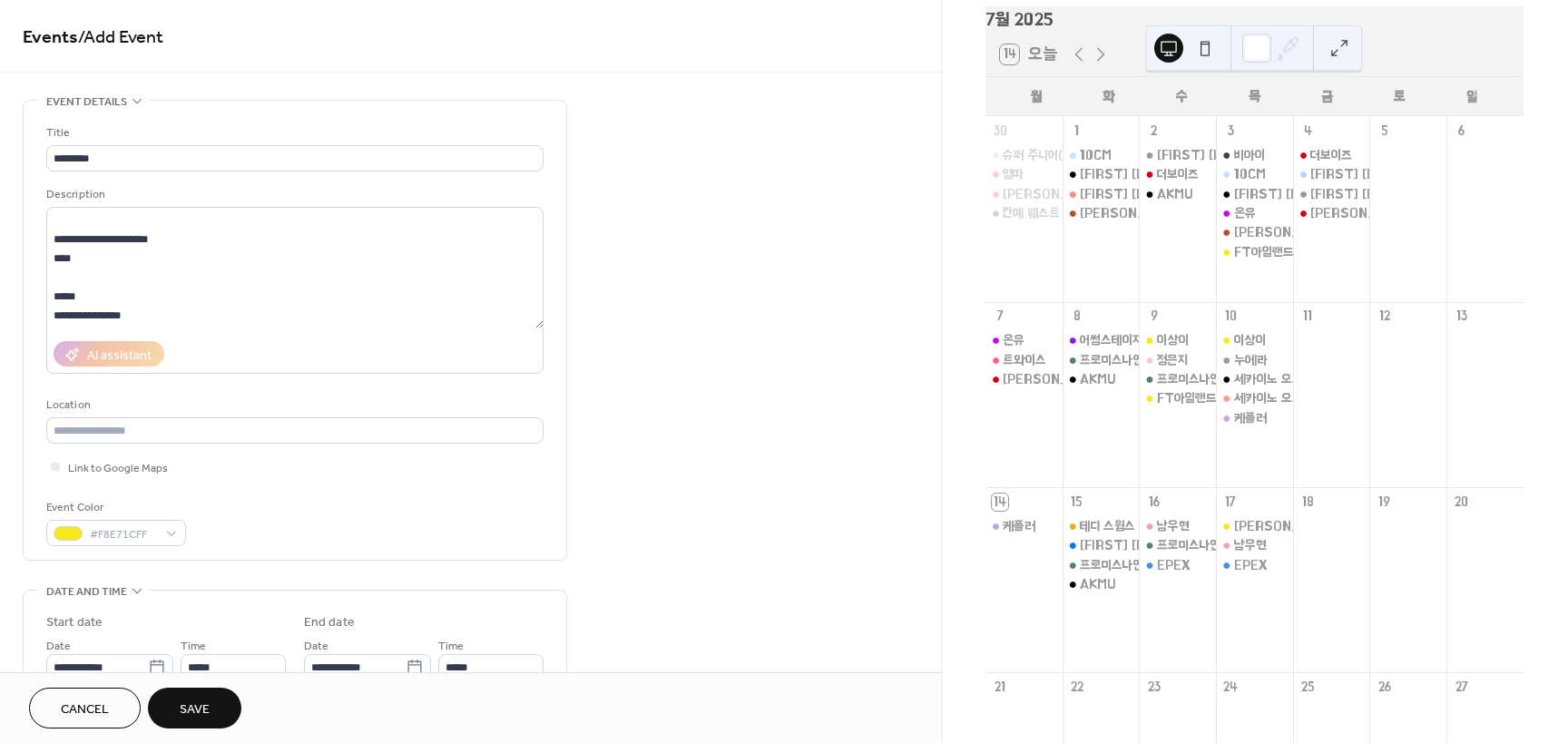 scroll, scrollTop: 91, scrollLeft: 0, axis: vertical 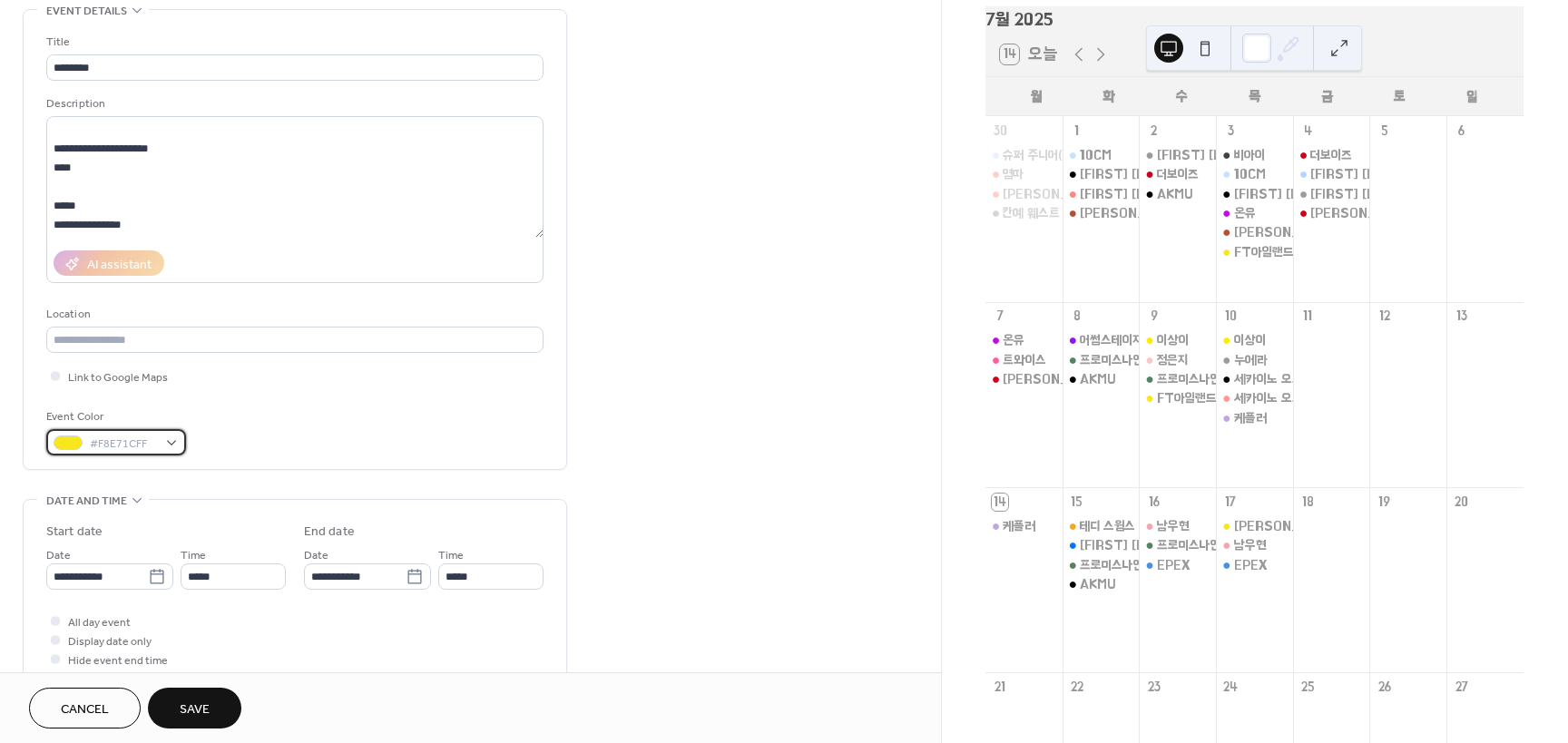 click on "#F8E71CFF" at bounding box center (123, 444) 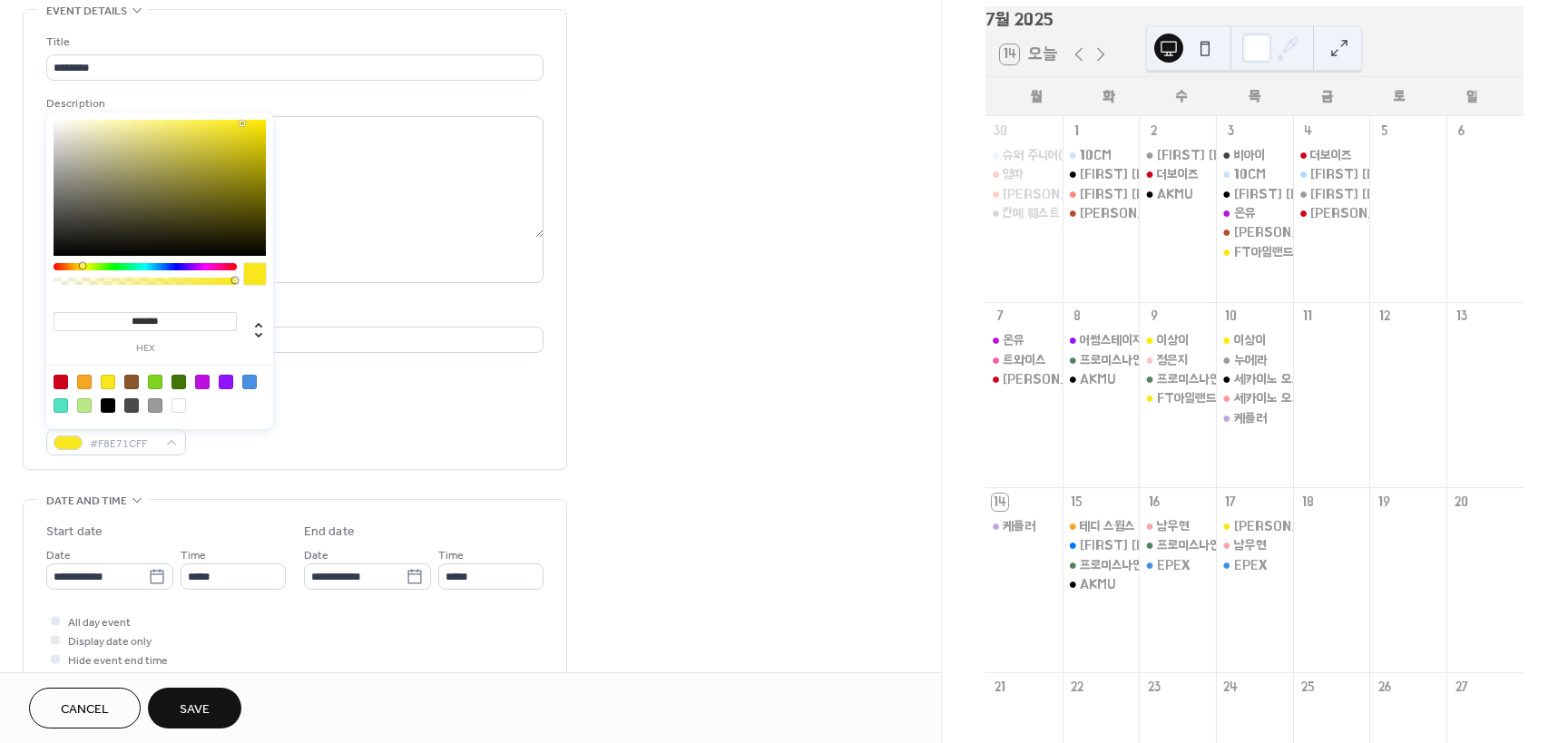 click at bounding box center (84, 382) 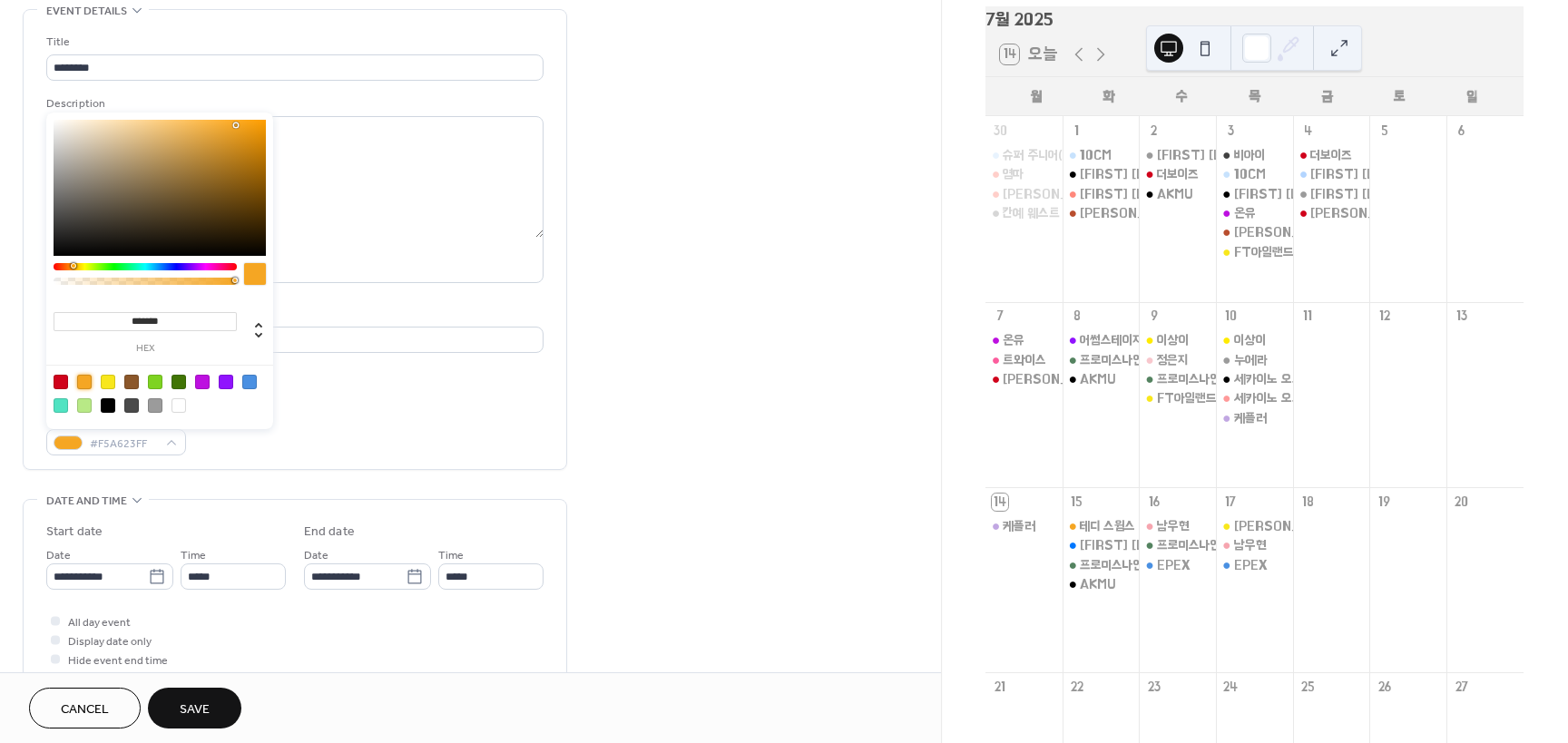 type on "*******" 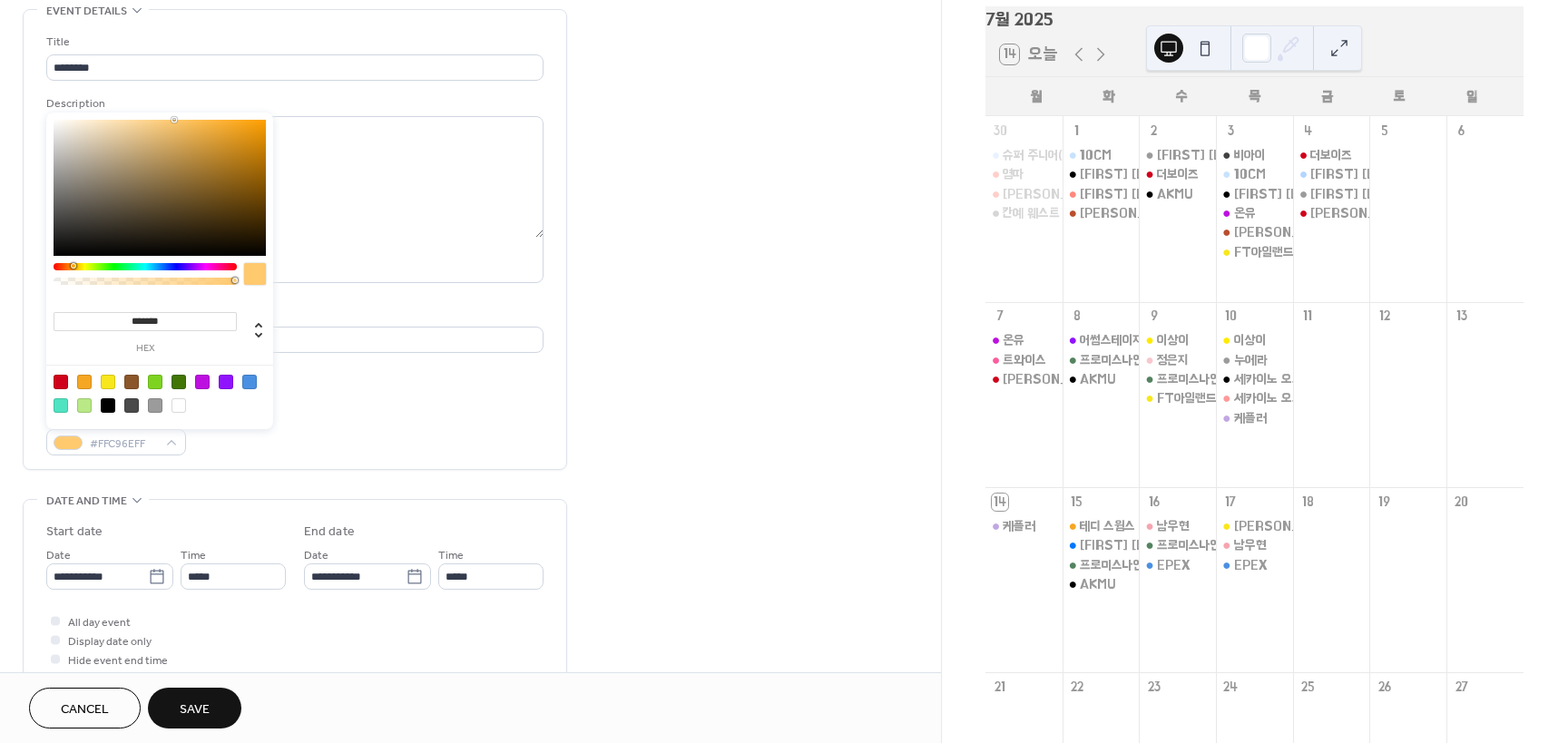 drag, startPoint x: 181, startPoint y: 130, endPoint x: 174, endPoint y: 120, distance: 12.206556 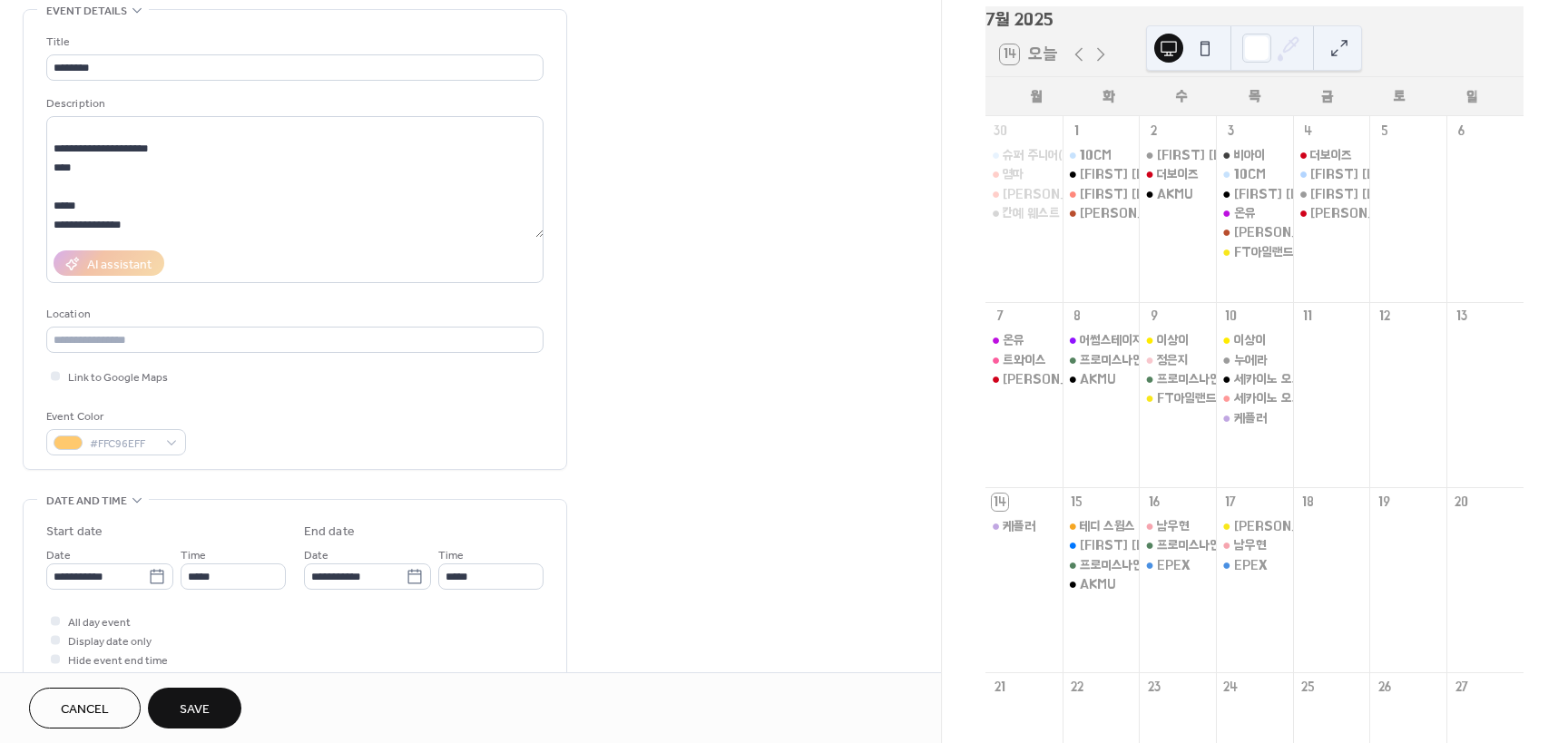 click on "**********" at bounding box center (470, 632) 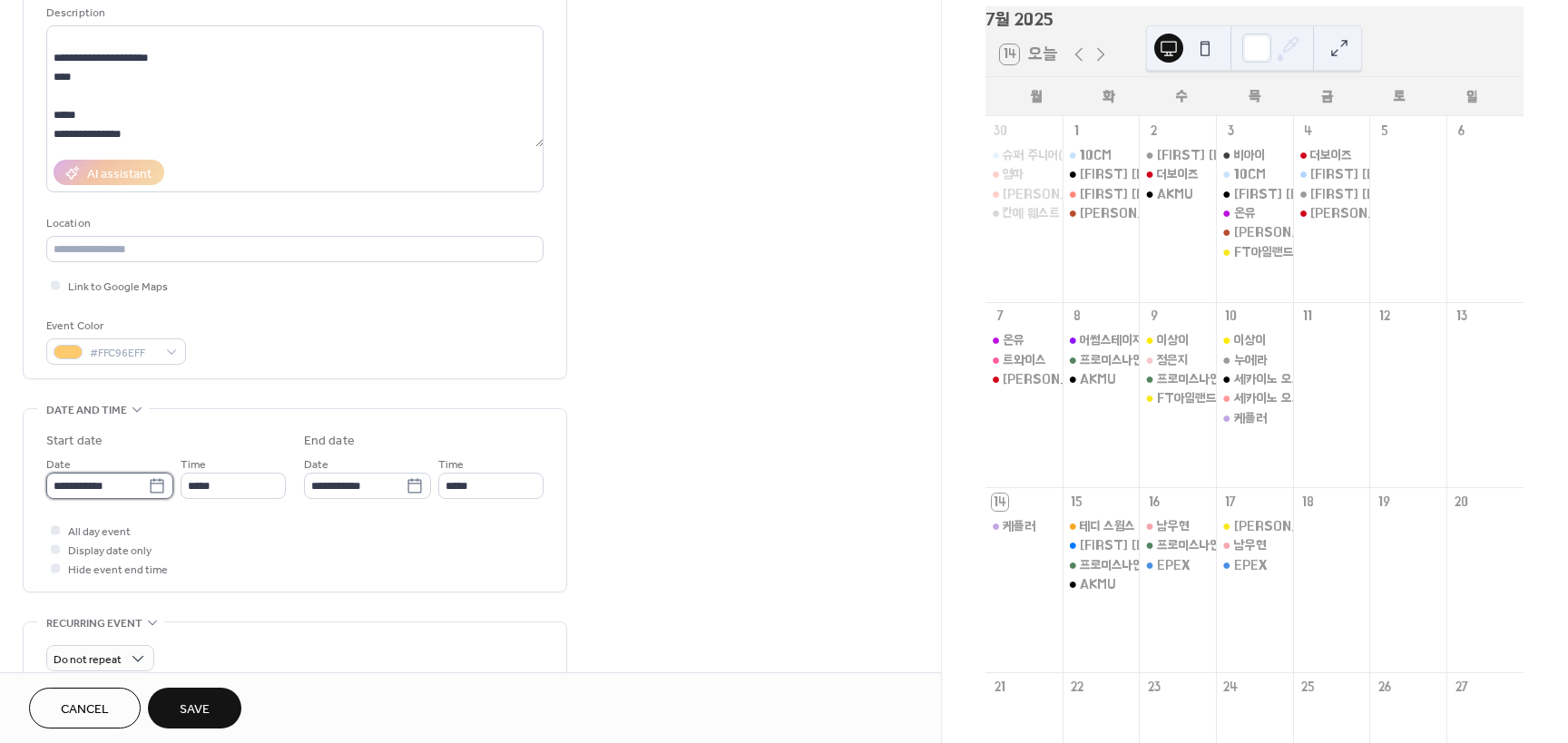 click on "**********" at bounding box center (97, 485) 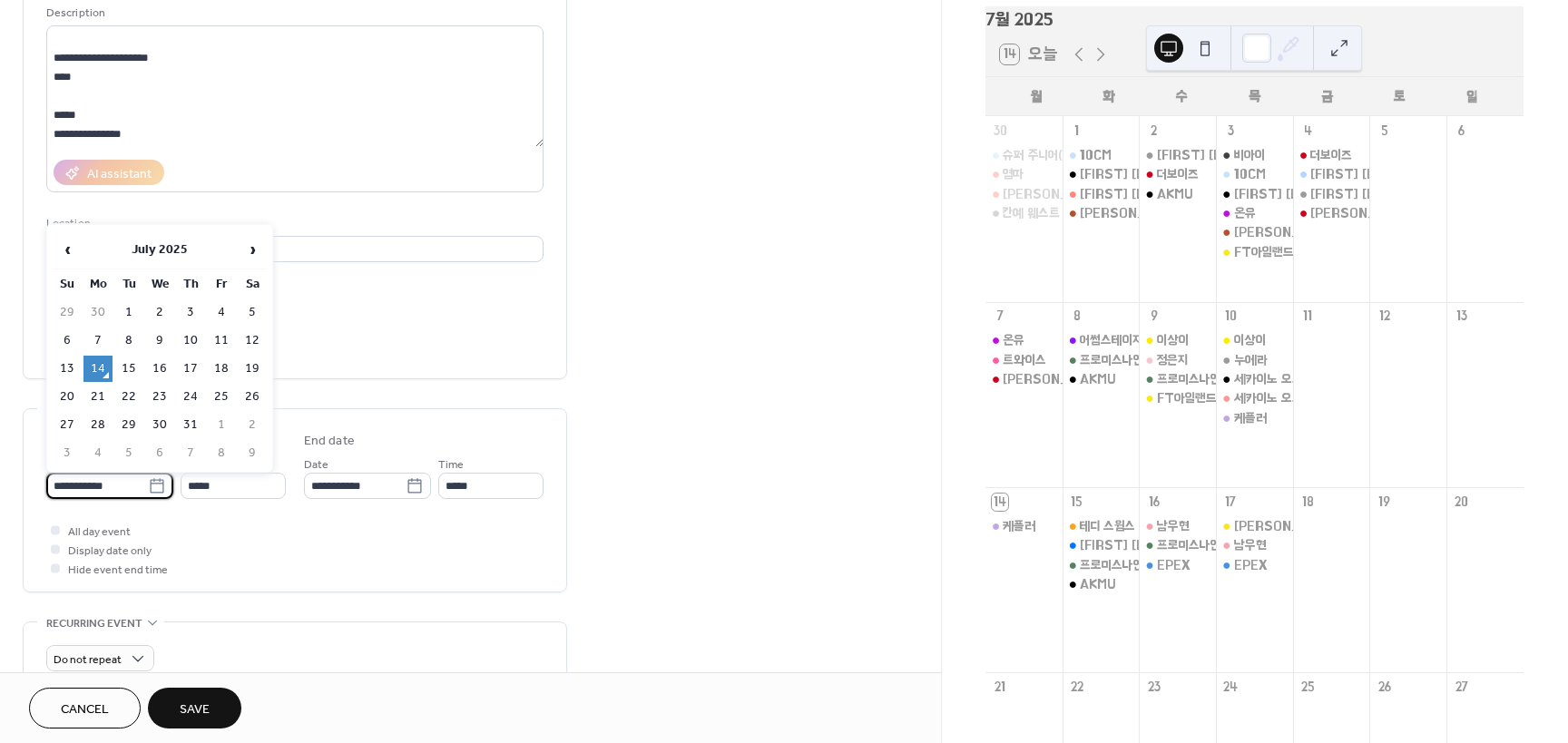 click on "16" at bounding box center [160, 368] 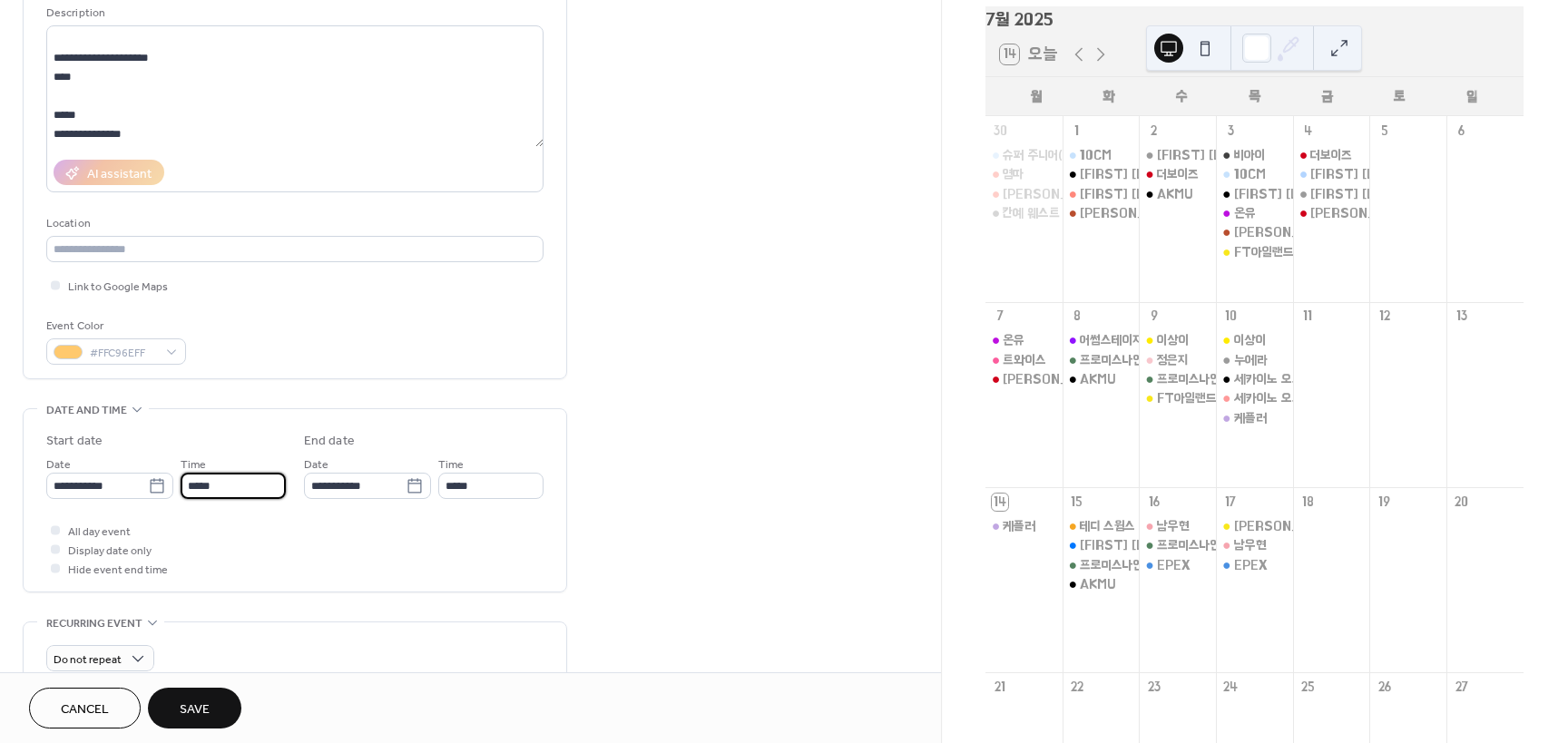 drag, startPoint x: 254, startPoint y: 490, endPoint x: -74, endPoint y: 515, distance: 328.95136 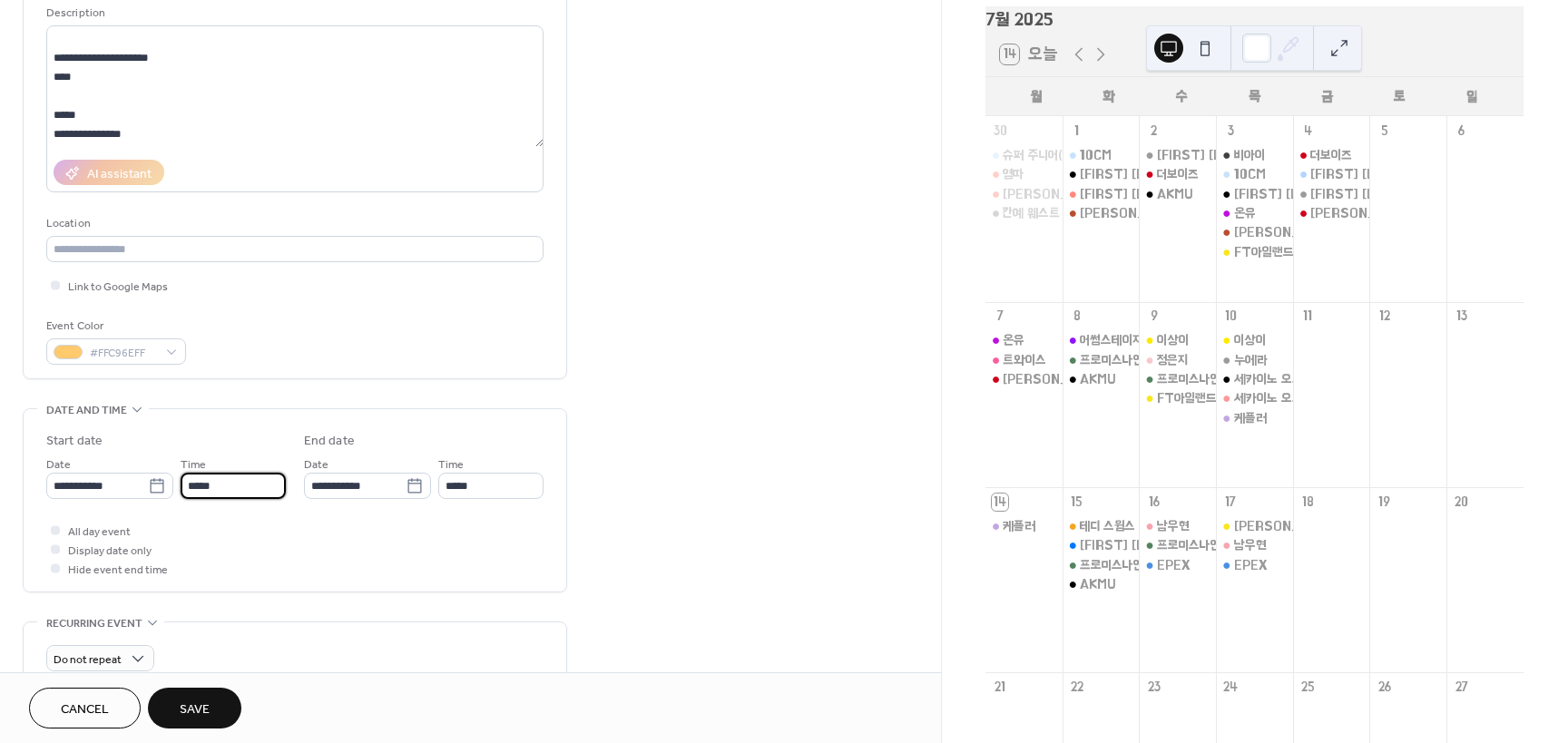 click on "**********" at bounding box center (784, 371) 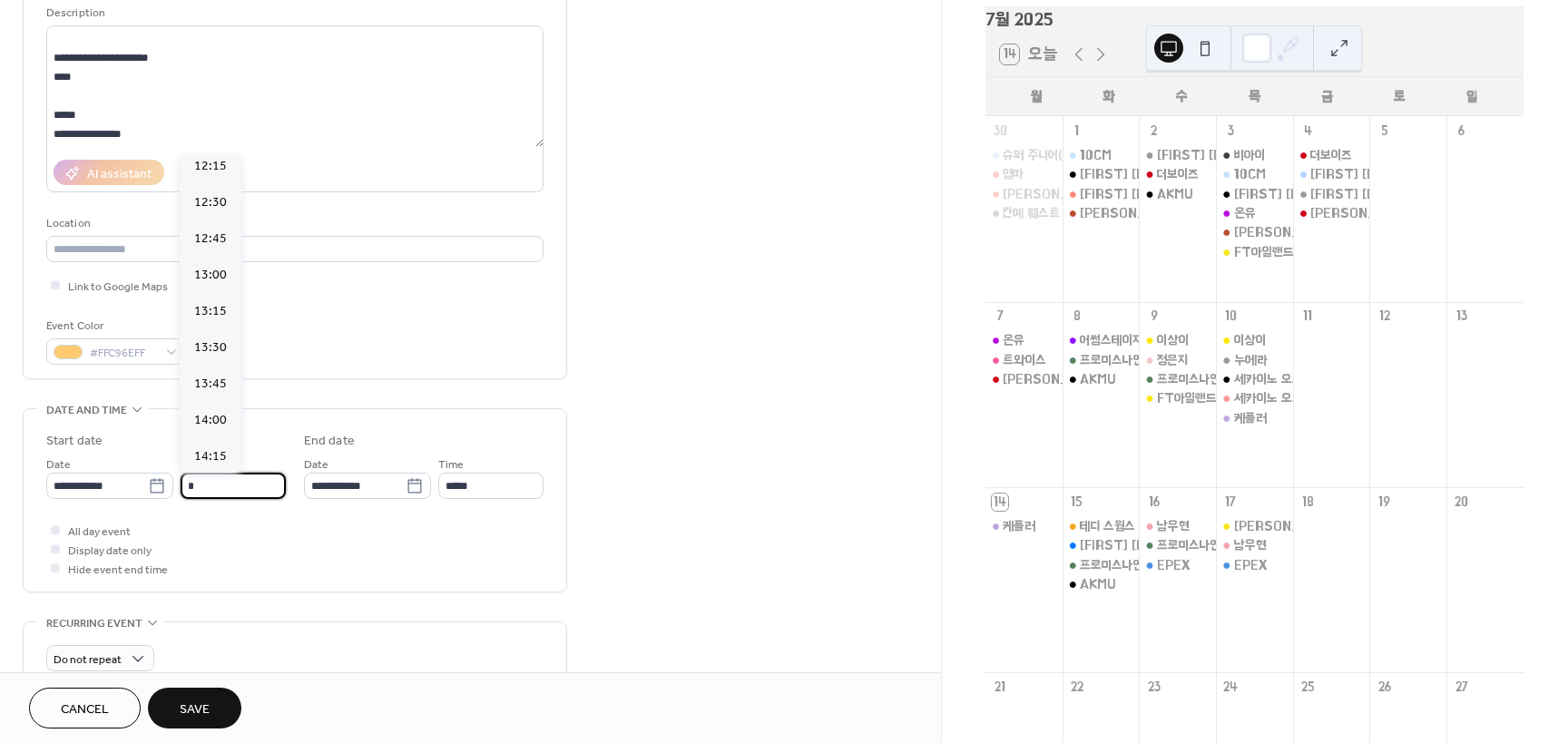 scroll, scrollTop: 2976, scrollLeft: 0, axis: vertical 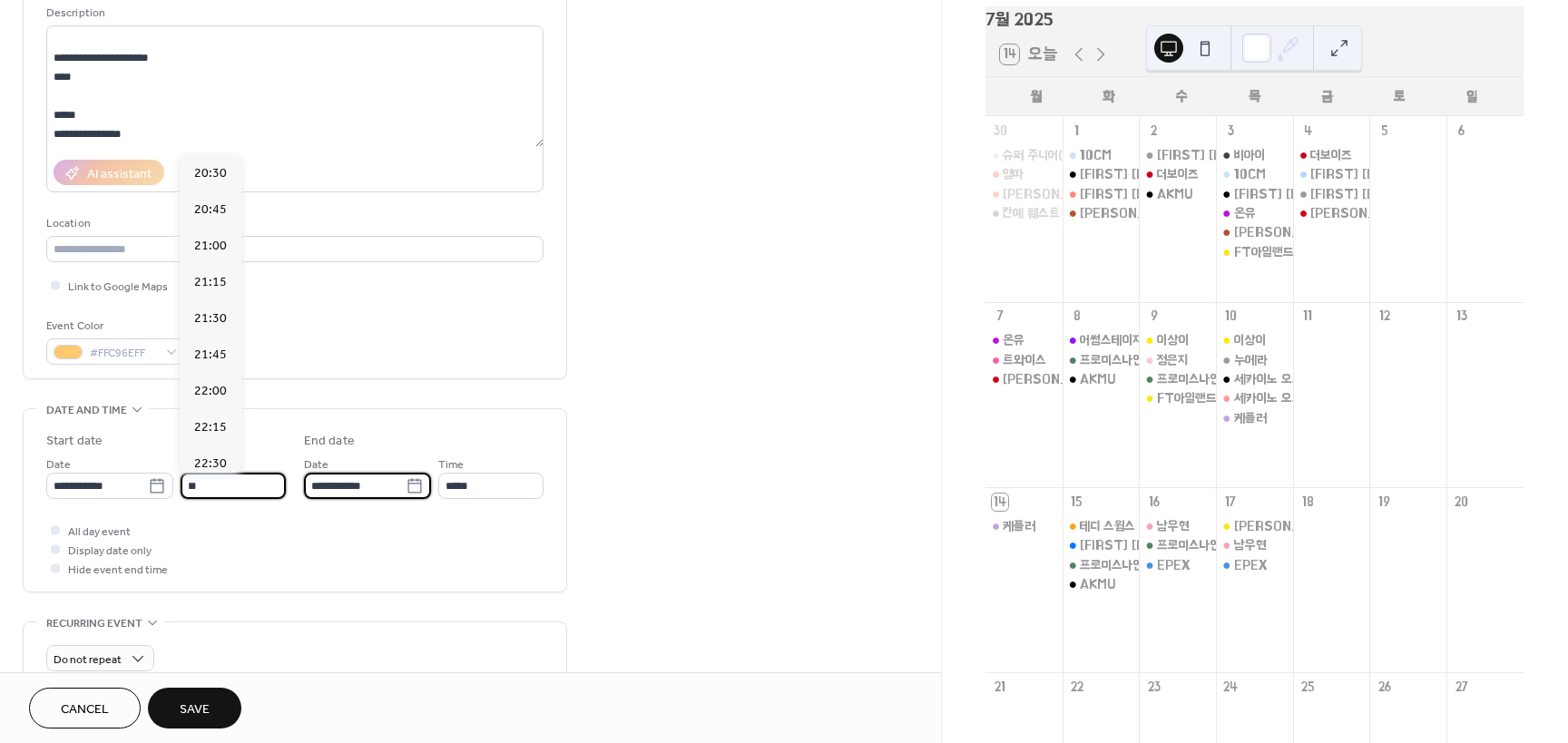 type on "*****" 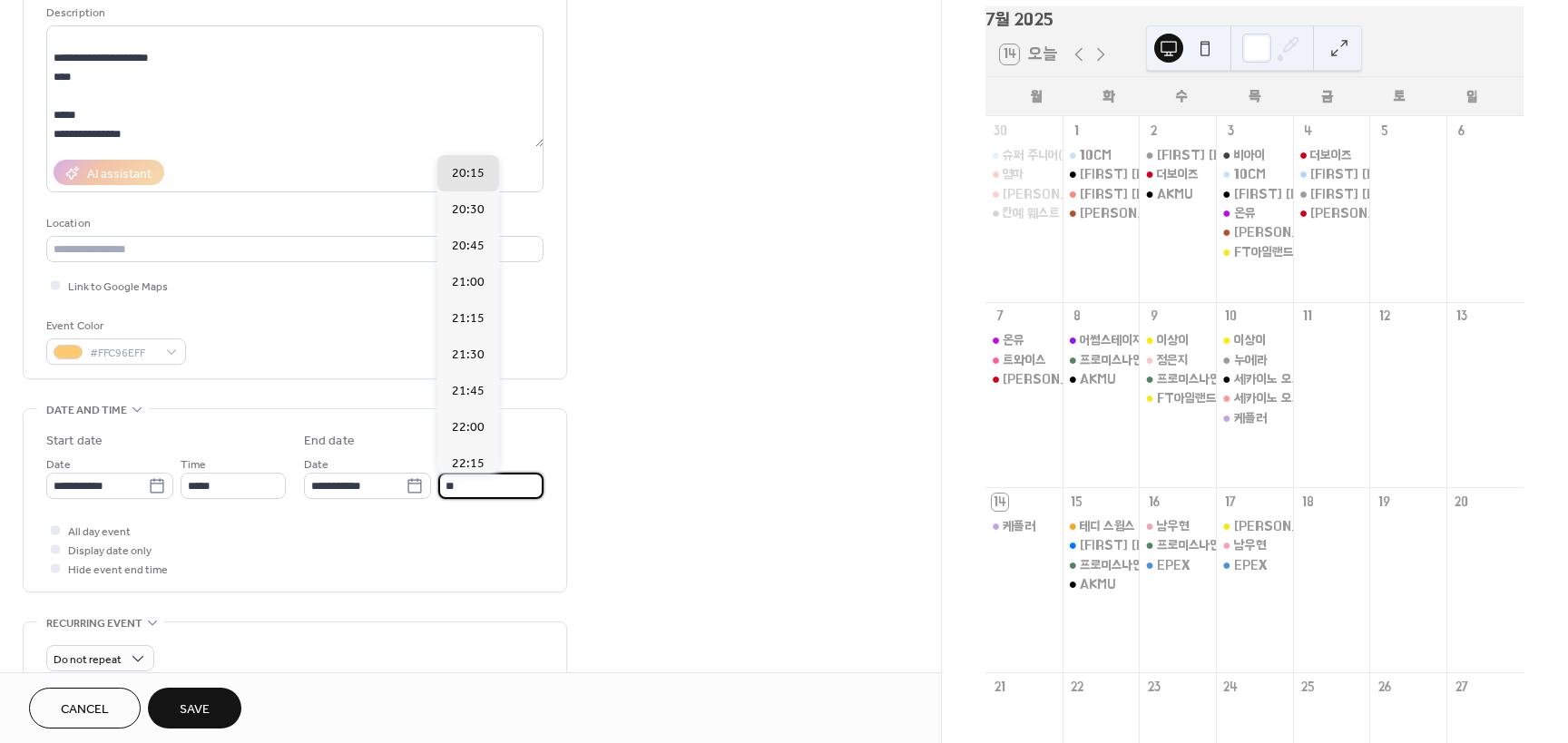 type on "*****" 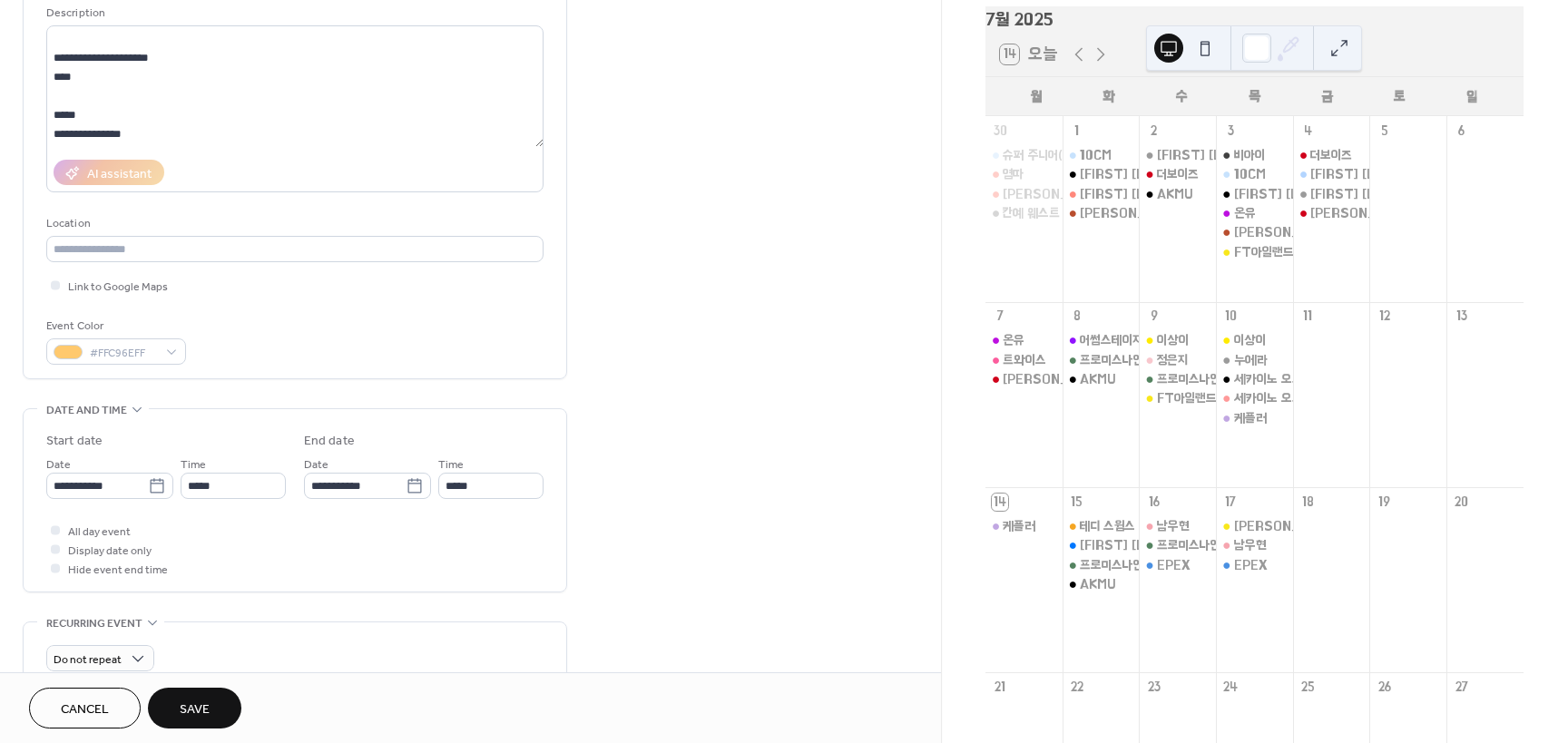 click on "**********" at bounding box center [470, 542] 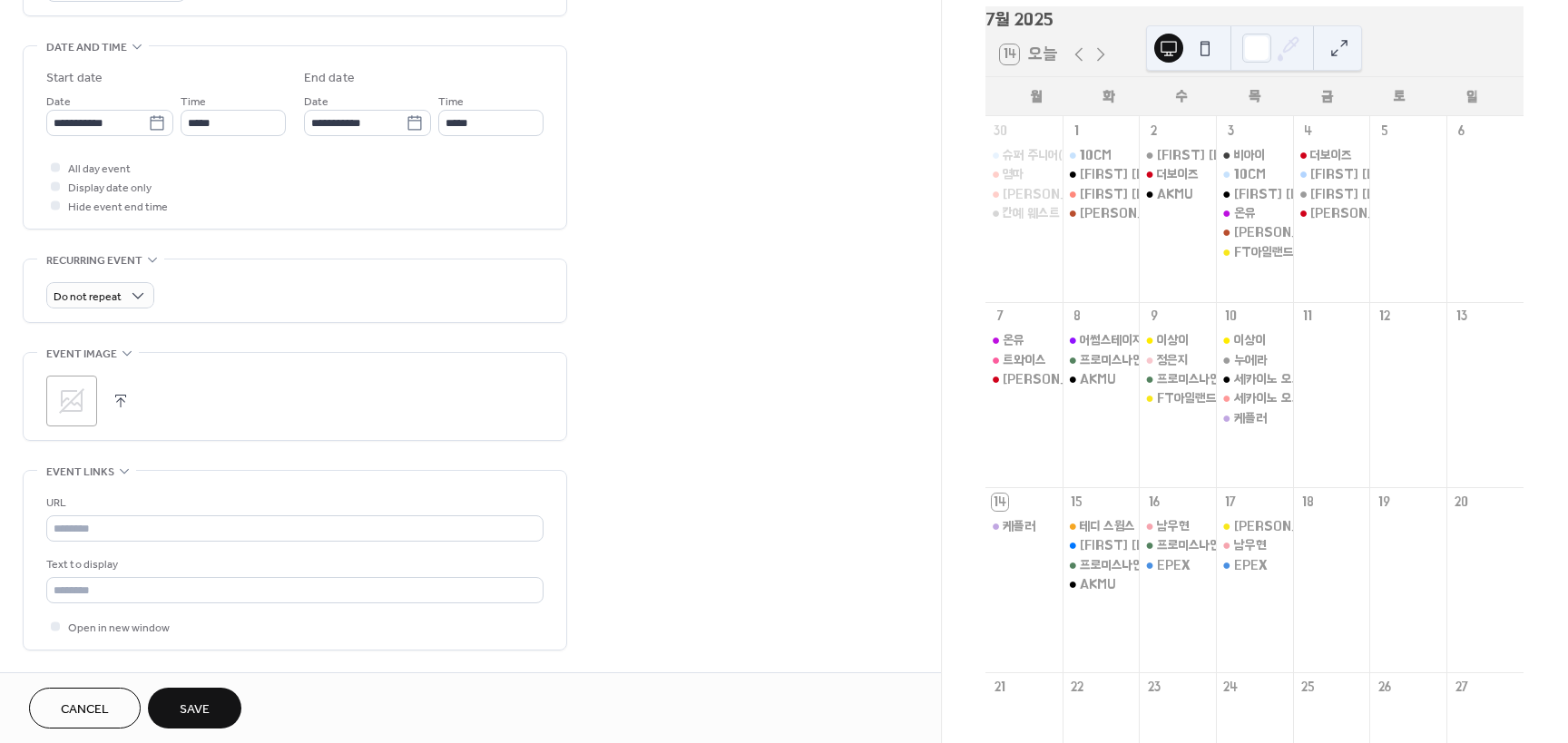 scroll, scrollTop: 635, scrollLeft: 0, axis: vertical 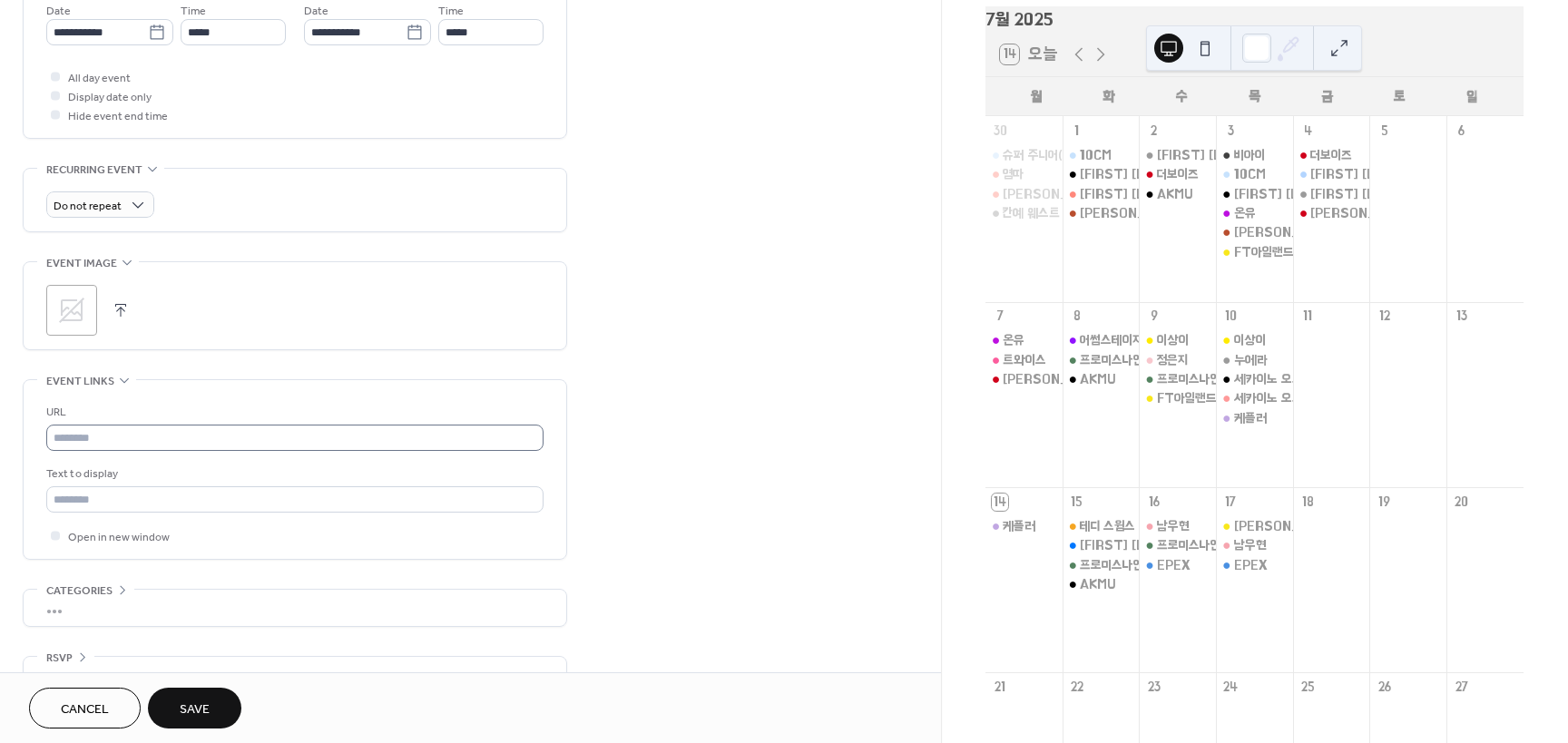 drag, startPoint x: 315, startPoint y: 462, endPoint x: 284, endPoint y: 449, distance: 33.615473 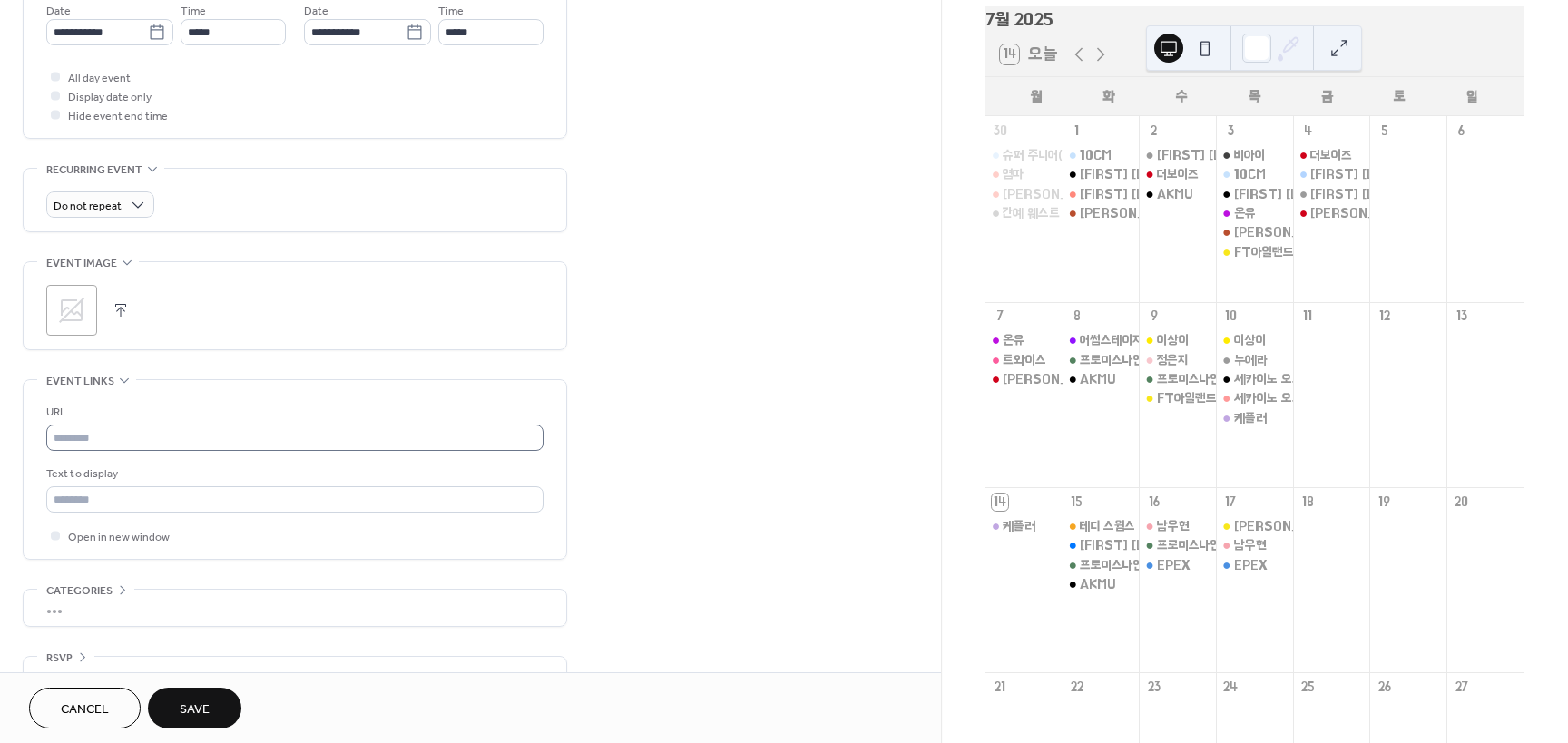 click on "URL Text to display Open in new window" at bounding box center (295, 474) 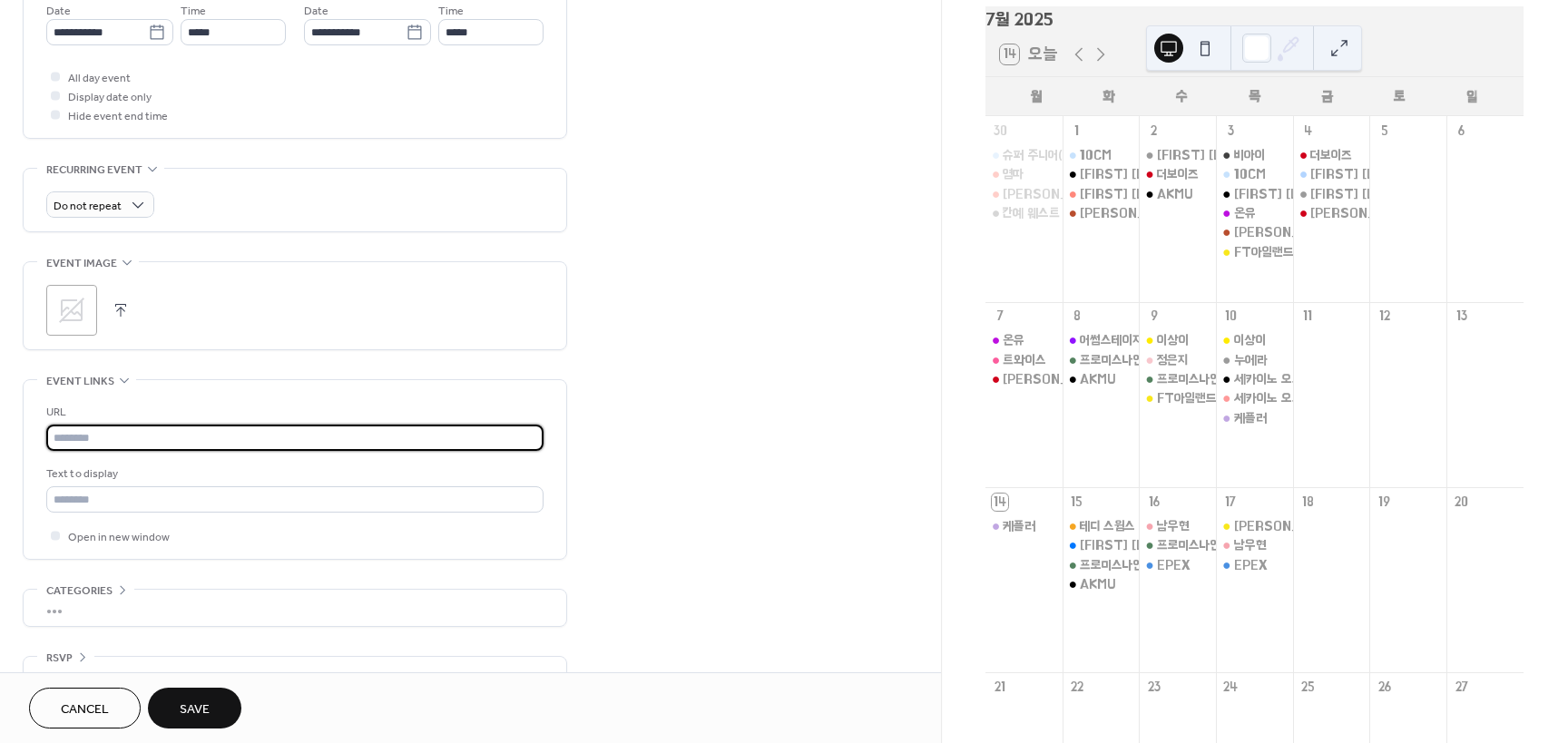 click at bounding box center (295, 437) 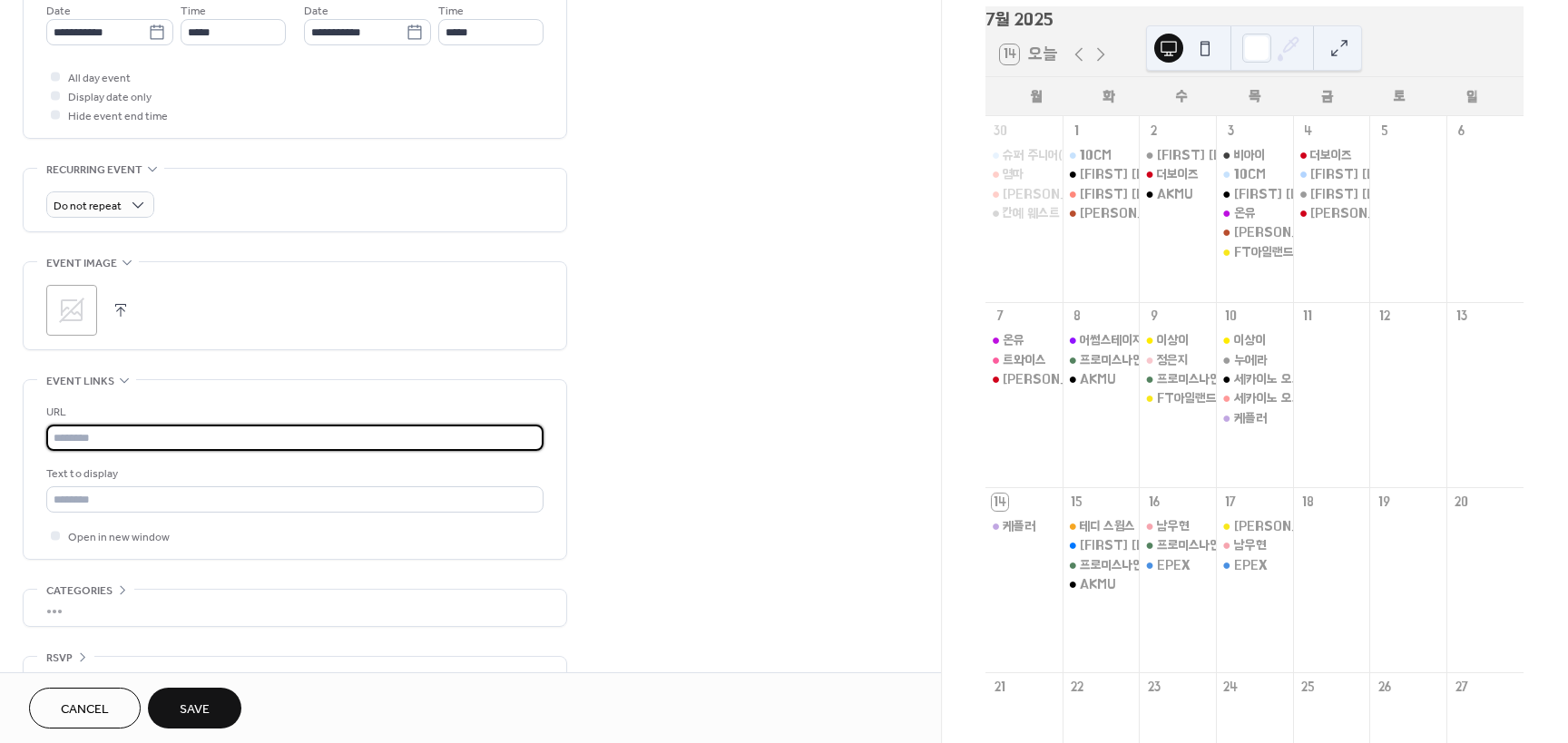 paste on "**********" 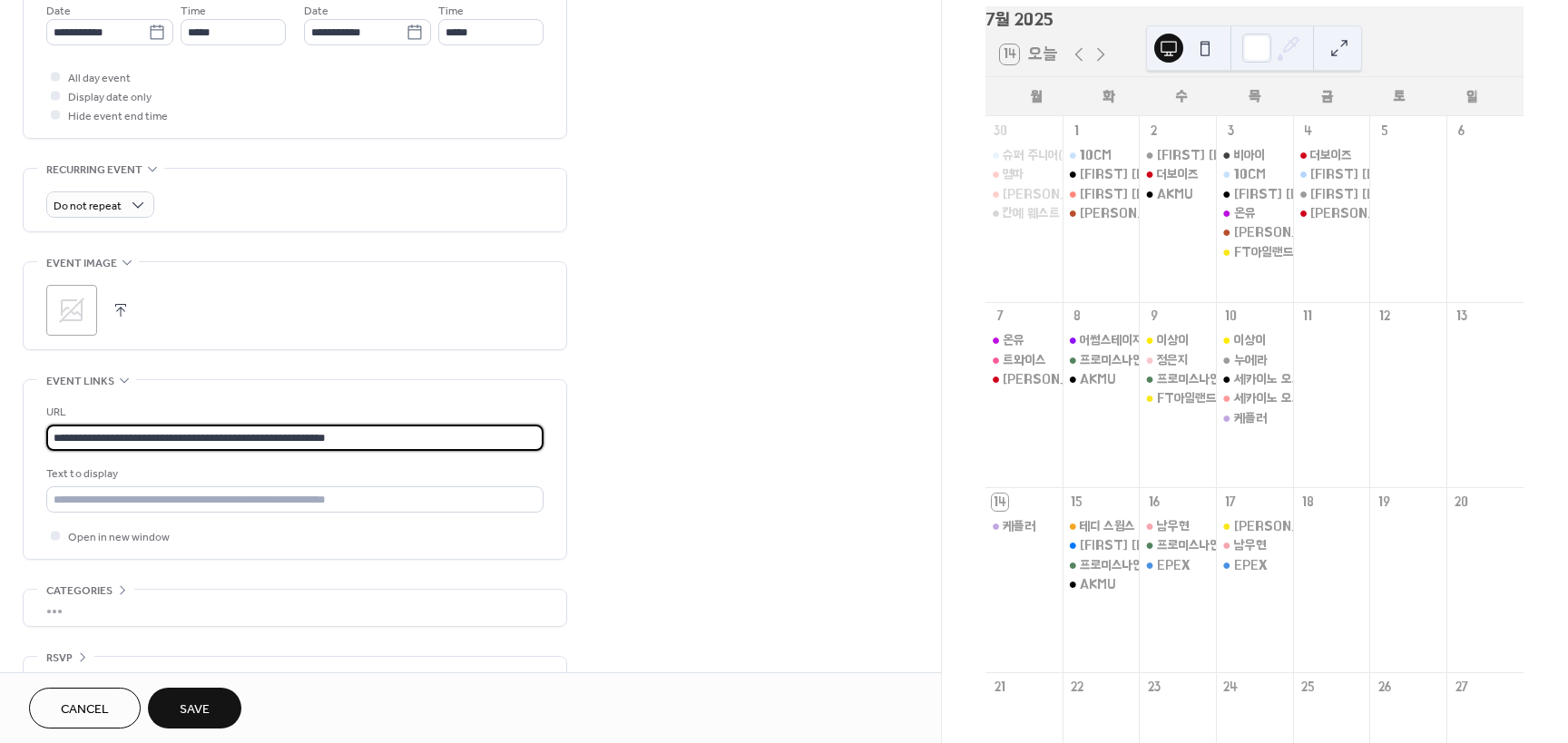 type on "**********" 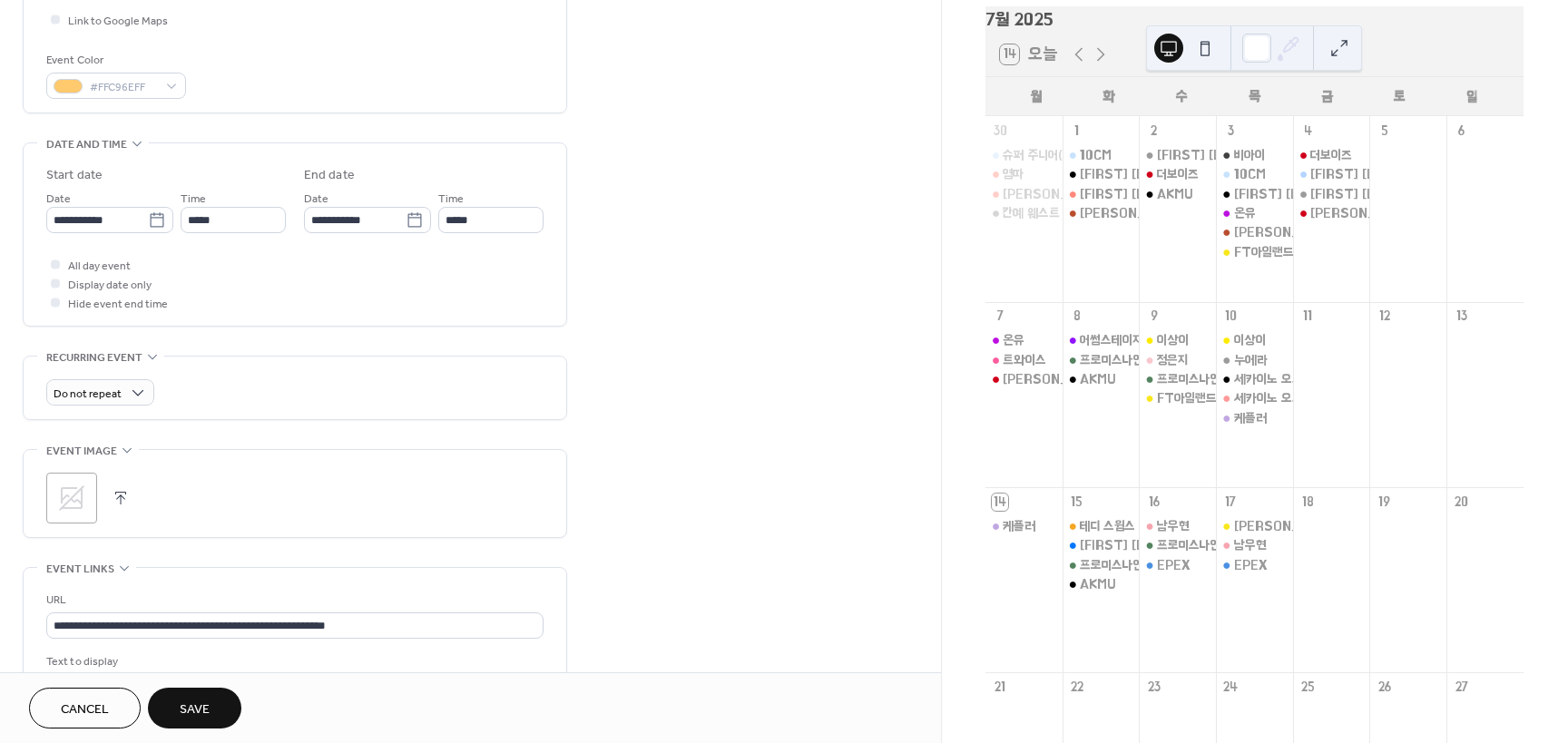 scroll, scrollTop: 0, scrollLeft: 0, axis: both 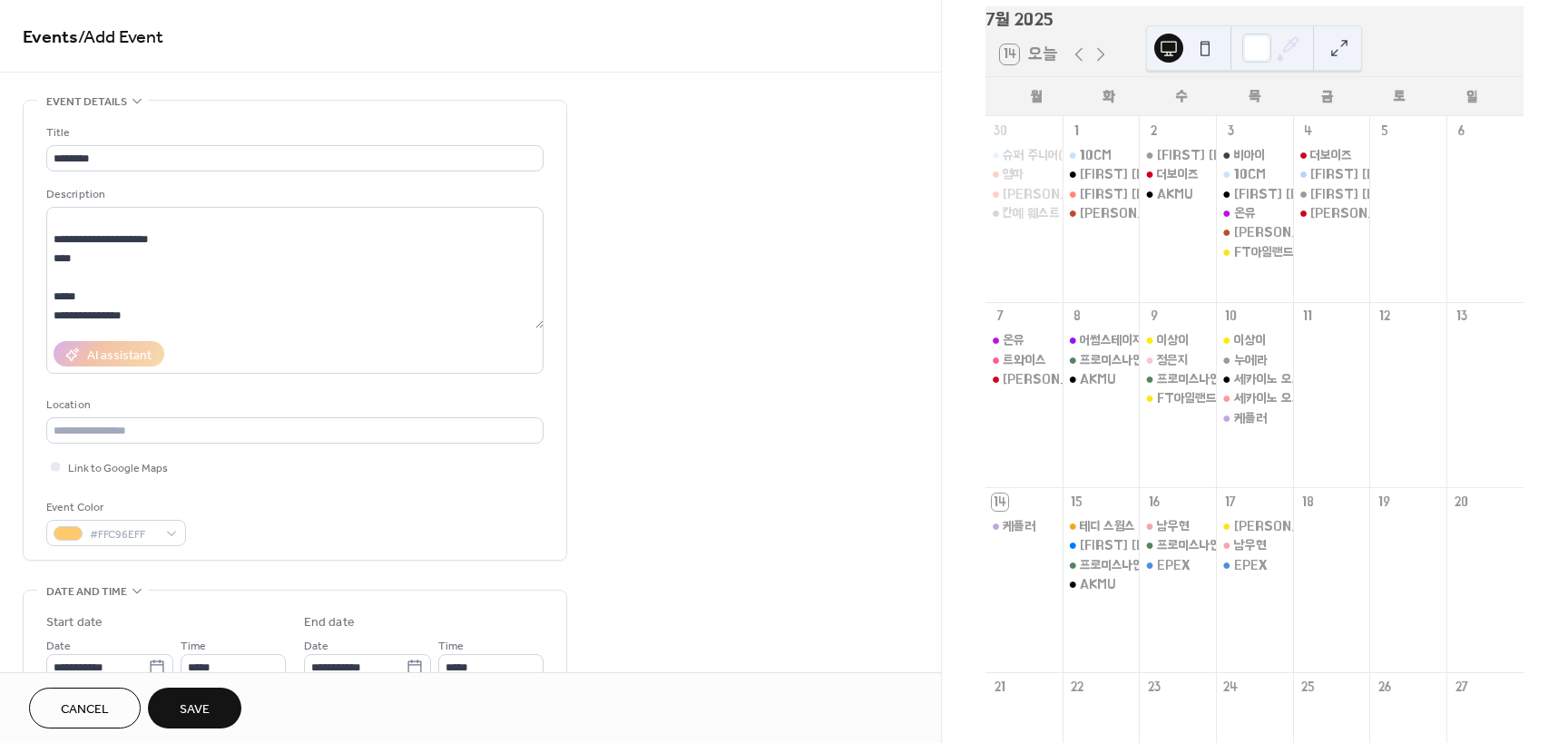 drag, startPoint x: 636, startPoint y: 541, endPoint x: 495, endPoint y: 155, distance: 410.94647 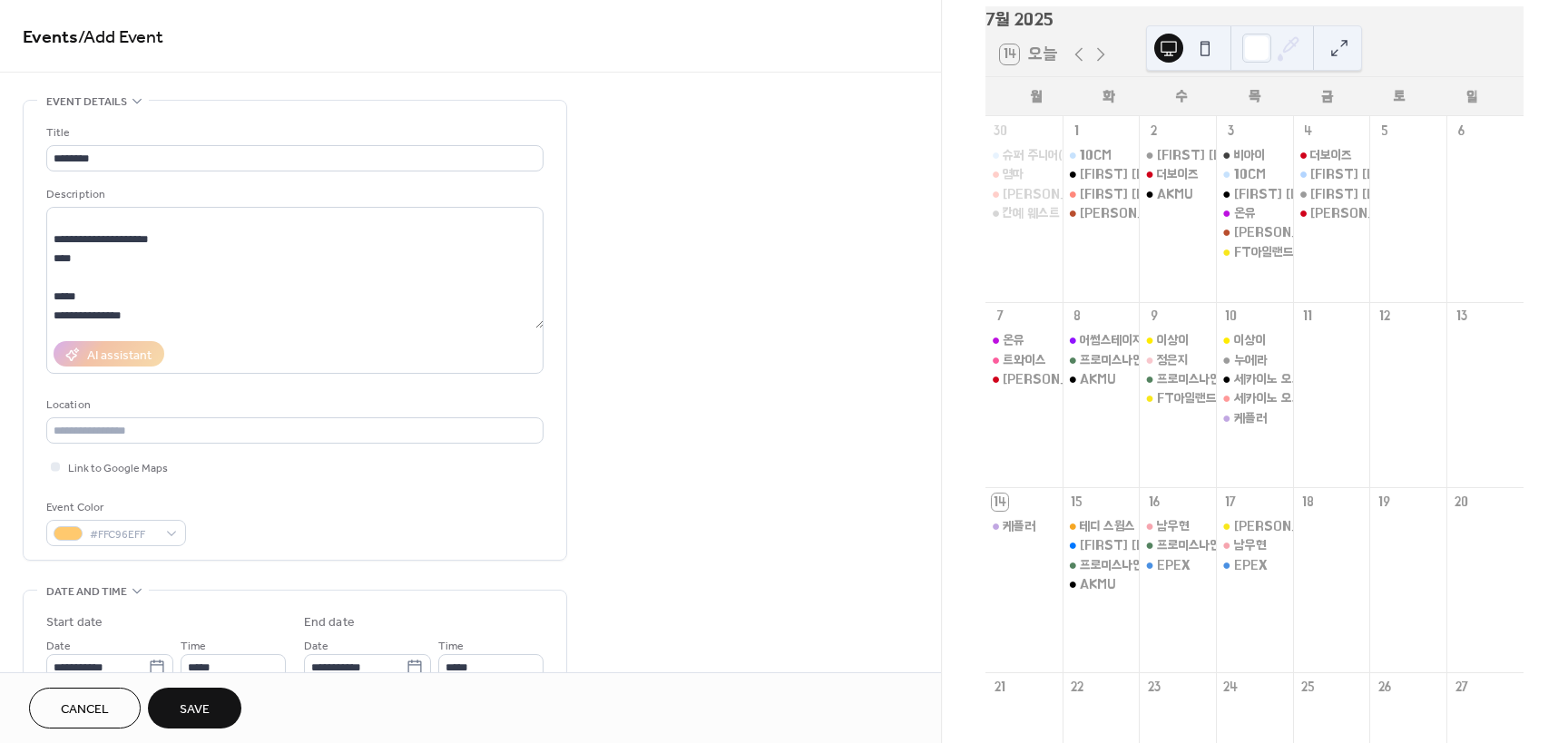 click on "Save" at bounding box center (194, 708) 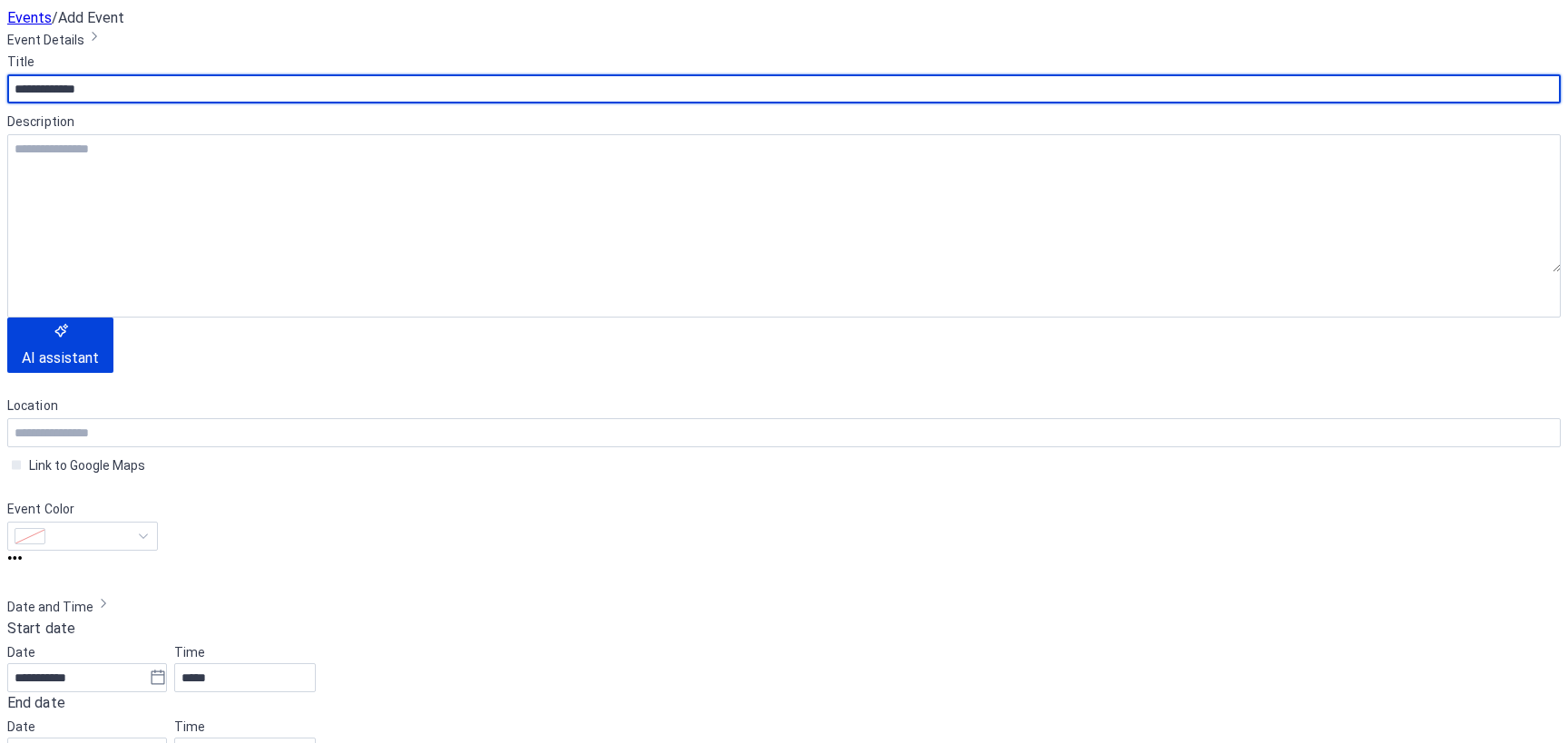 scroll, scrollTop: 0, scrollLeft: 0, axis: both 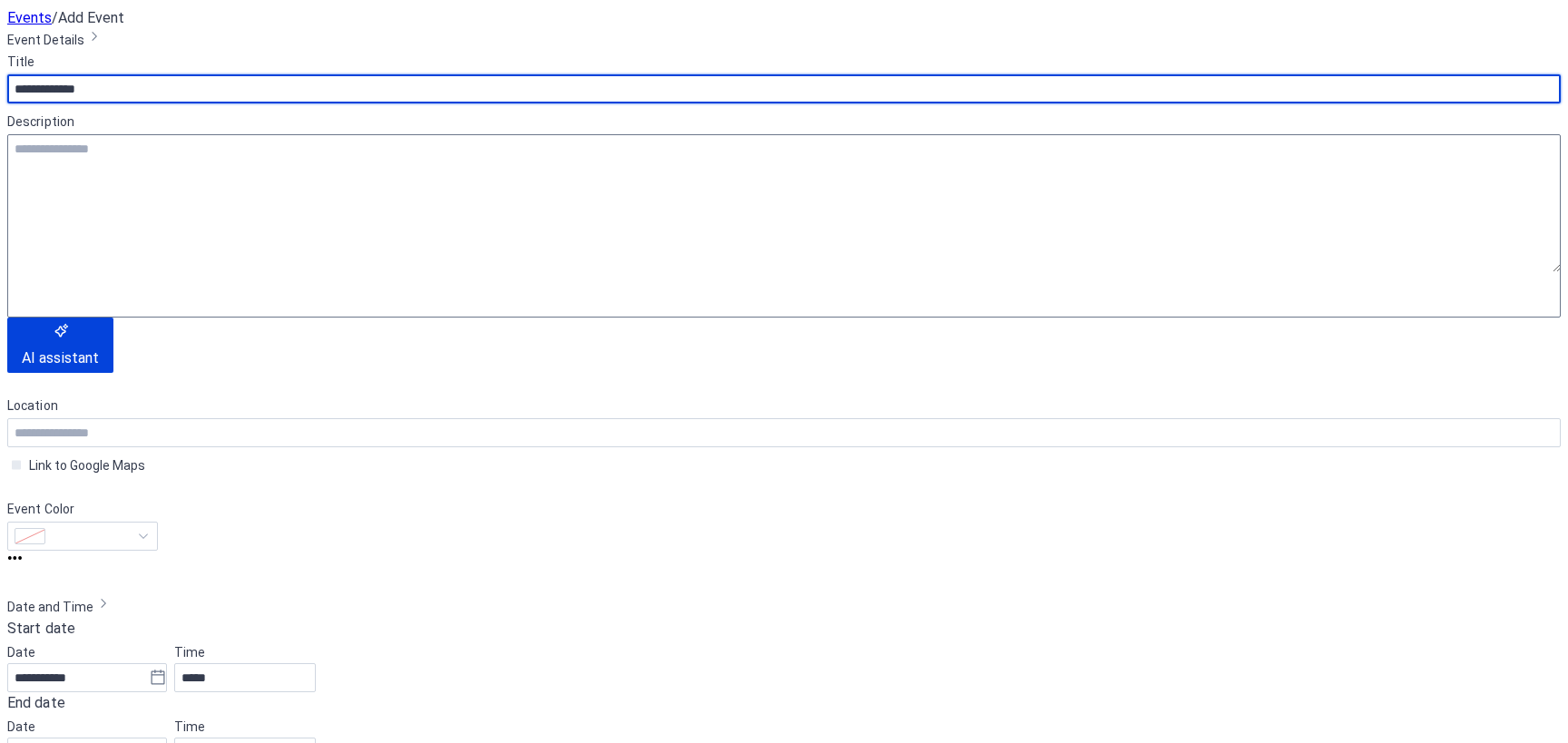 type on "**********" 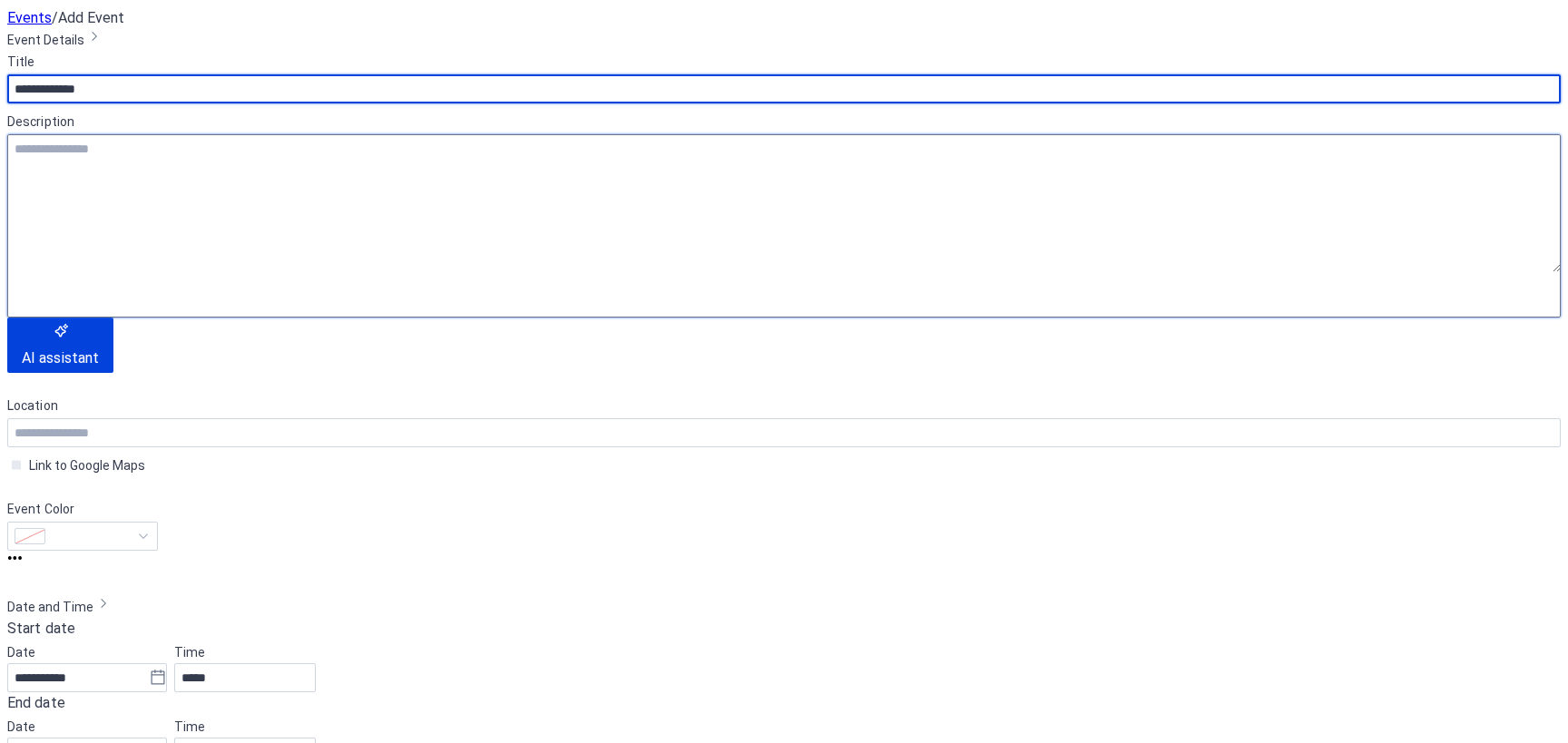 drag, startPoint x: 200, startPoint y: 250, endPoint x: 244, endPoint y: 224, distance: 51.107729 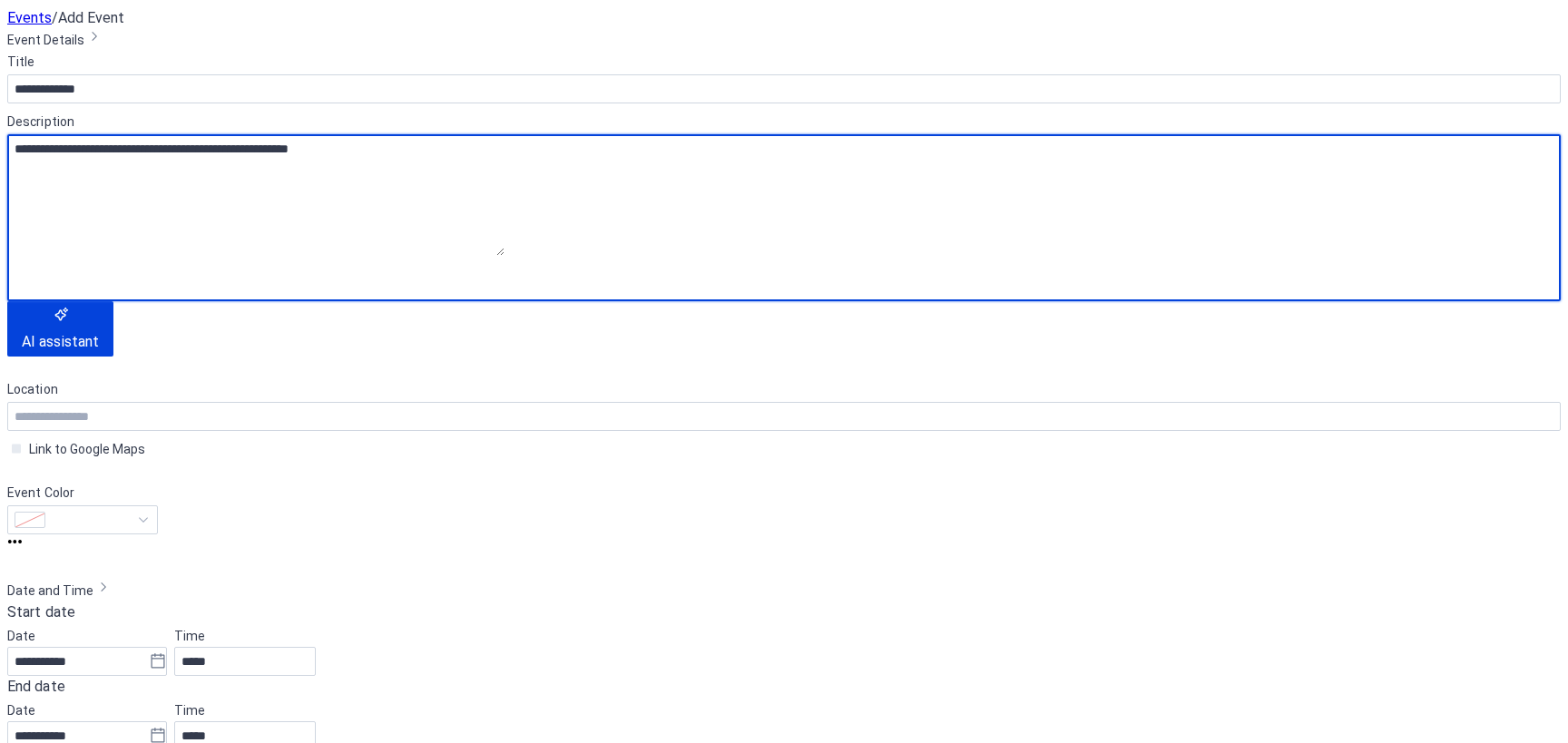 type on "**********" 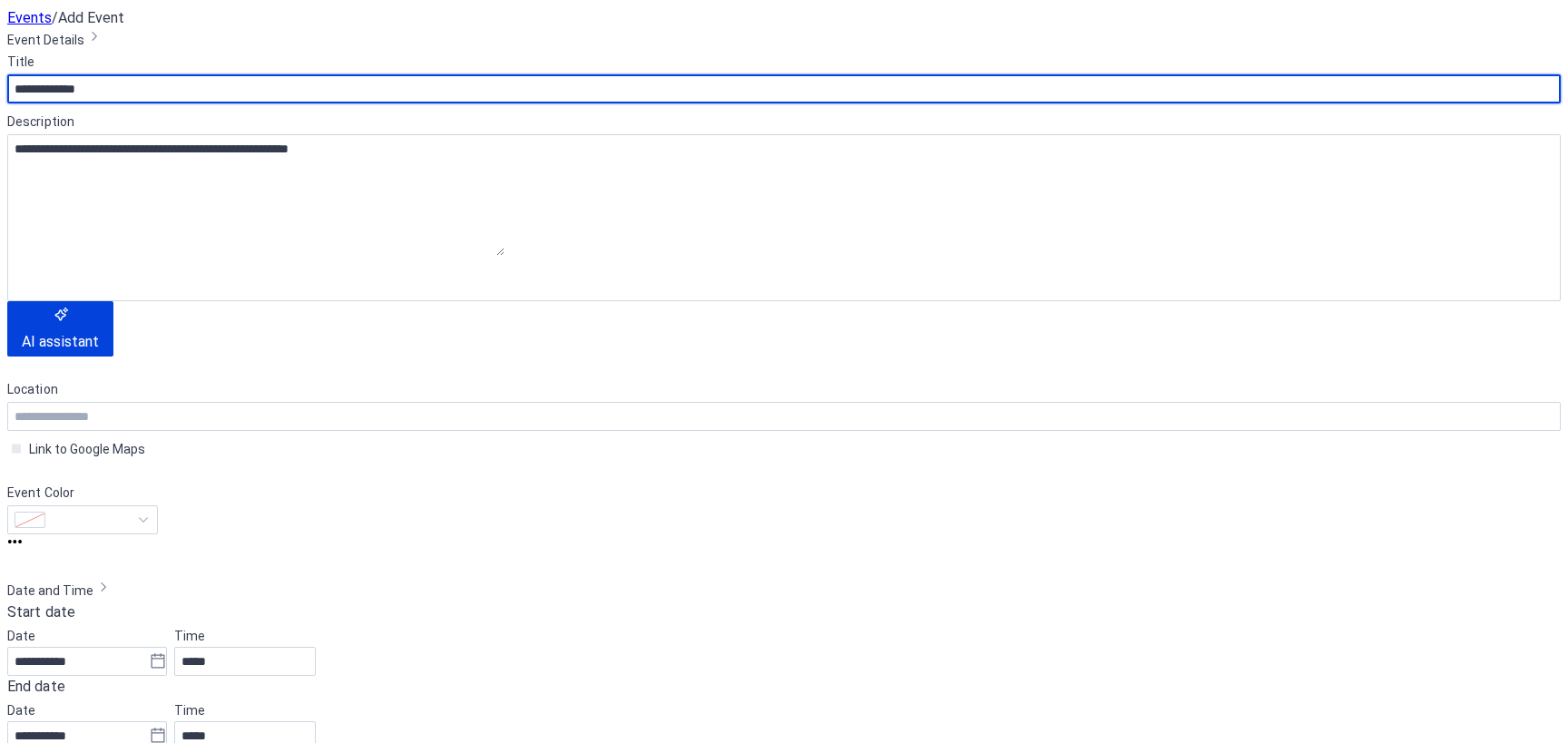drag, startPoint x: 267, startPoint y: 200, endPoint x: -50, endPoint y: 157, distance: 319.9031 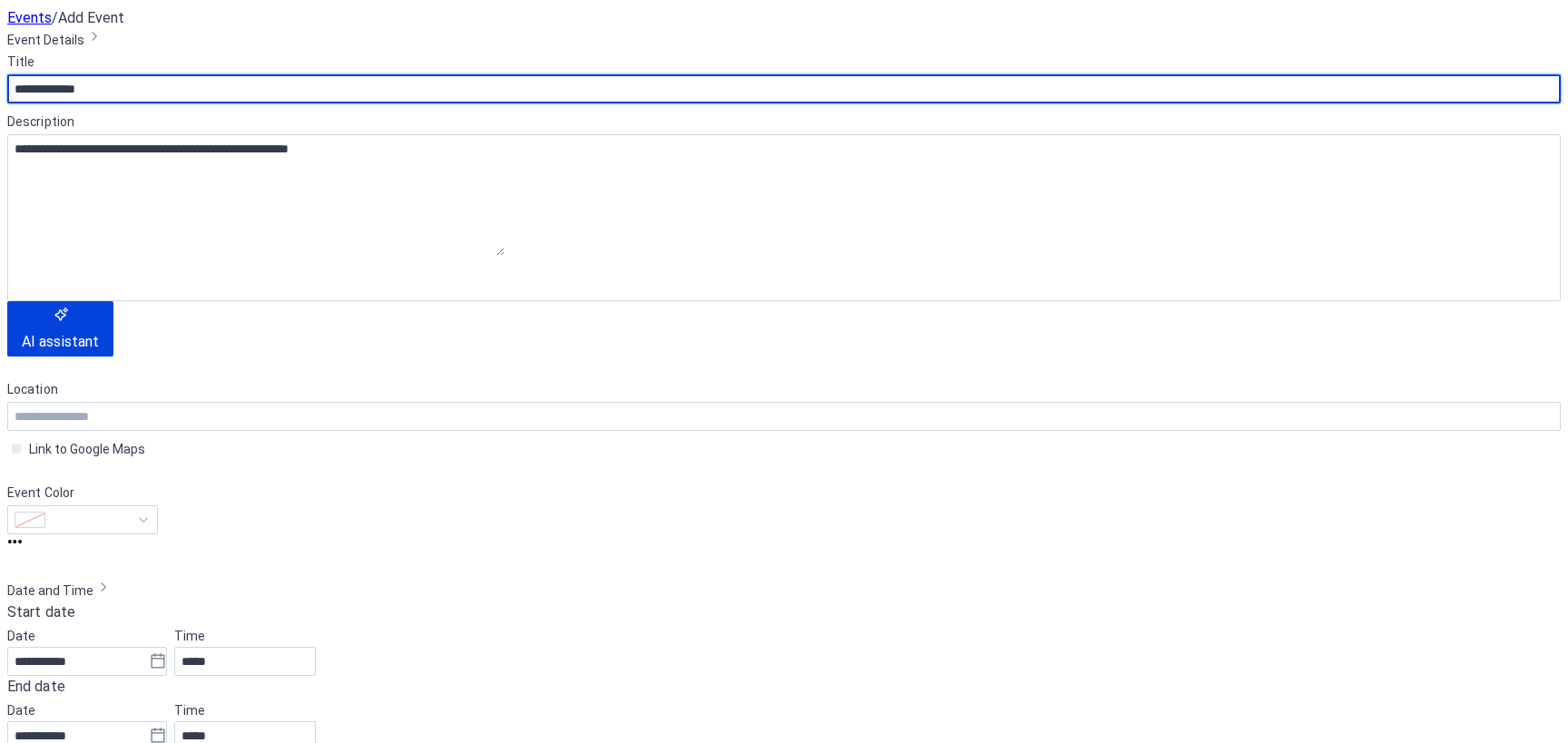 click on "**********" at bounding box center [784, 1458] 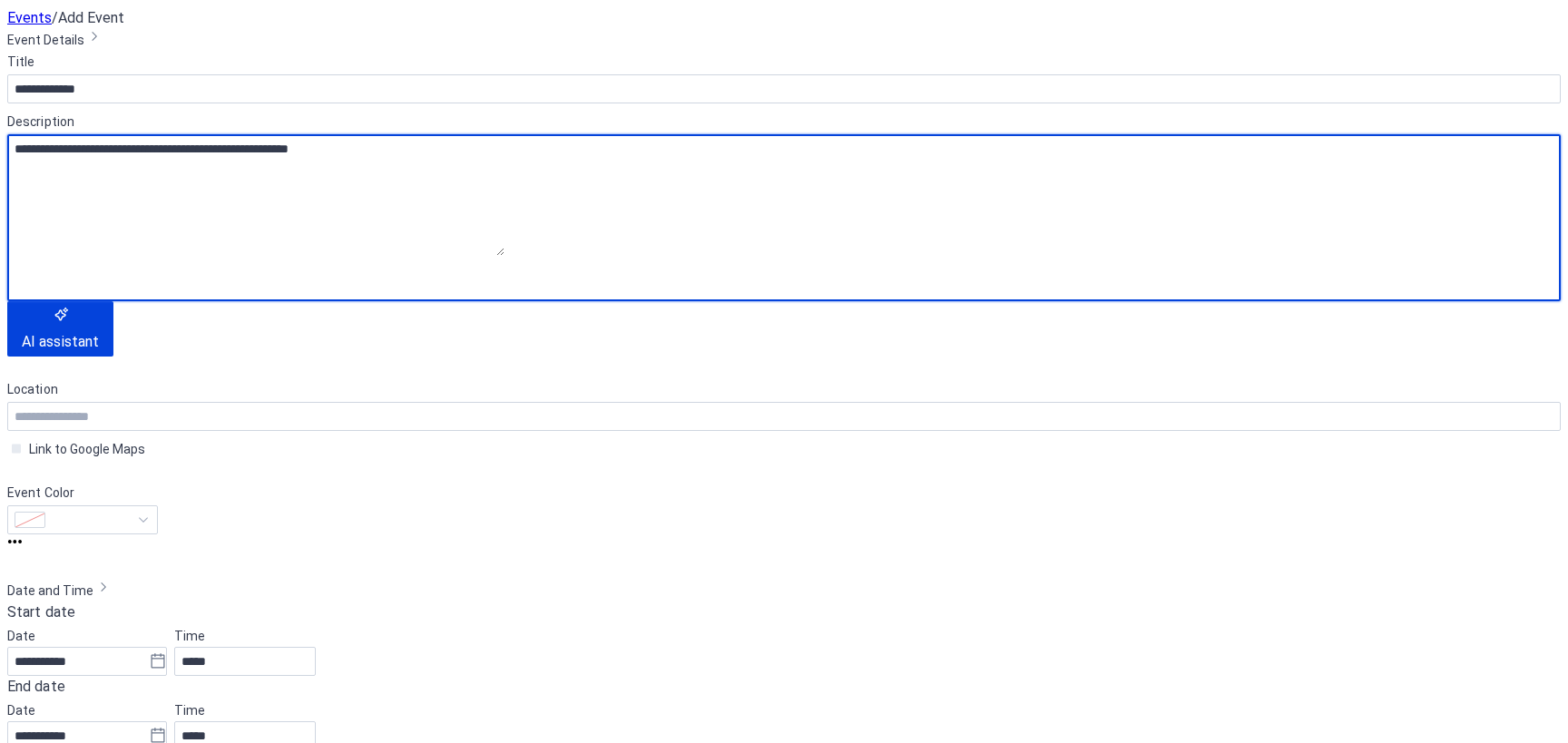 drag, startPoint x: 386, startPoint y: 224, endPoint x: -87, endPoint y: 233, distance: 473.08562 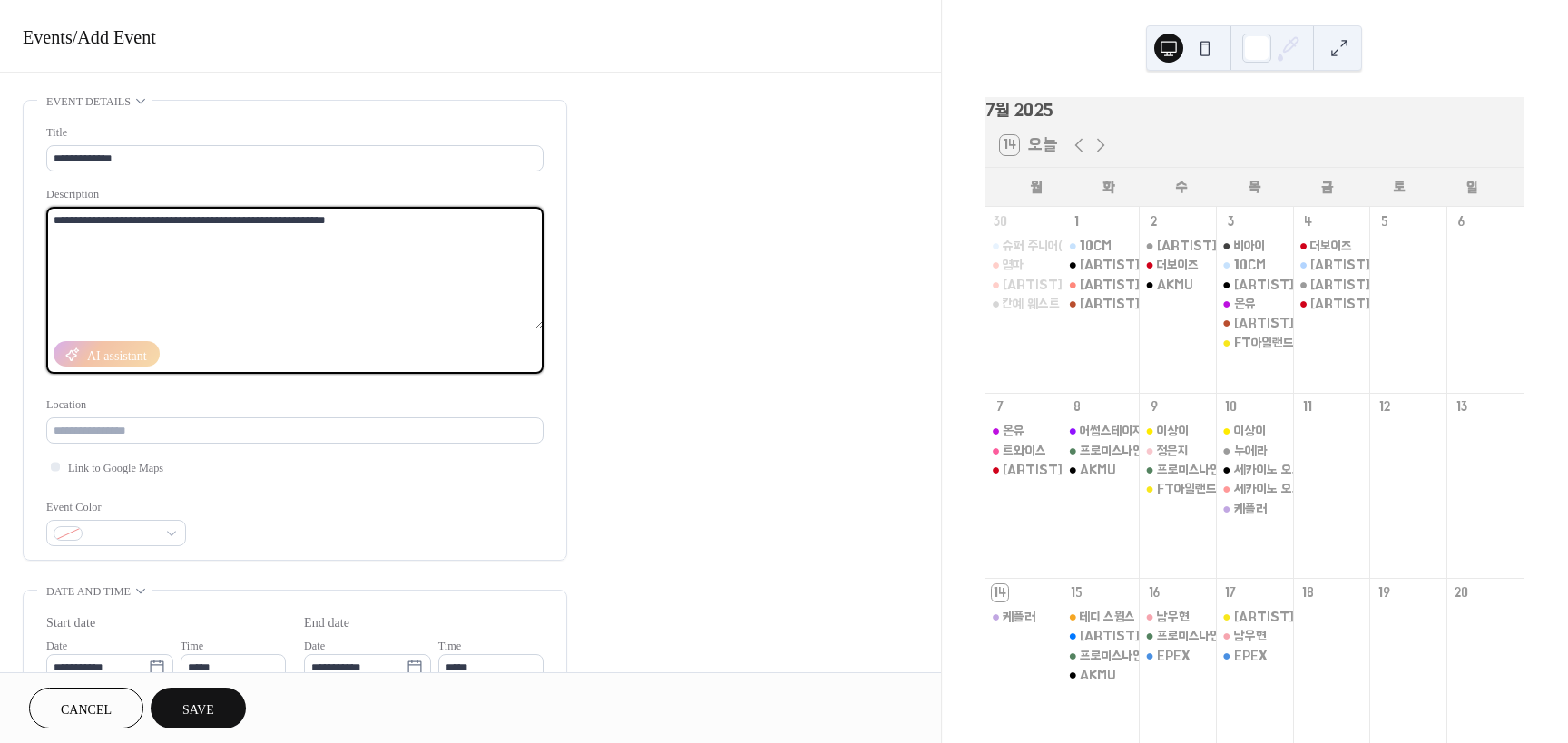 click on "**********" at bounding box center [784, 371] 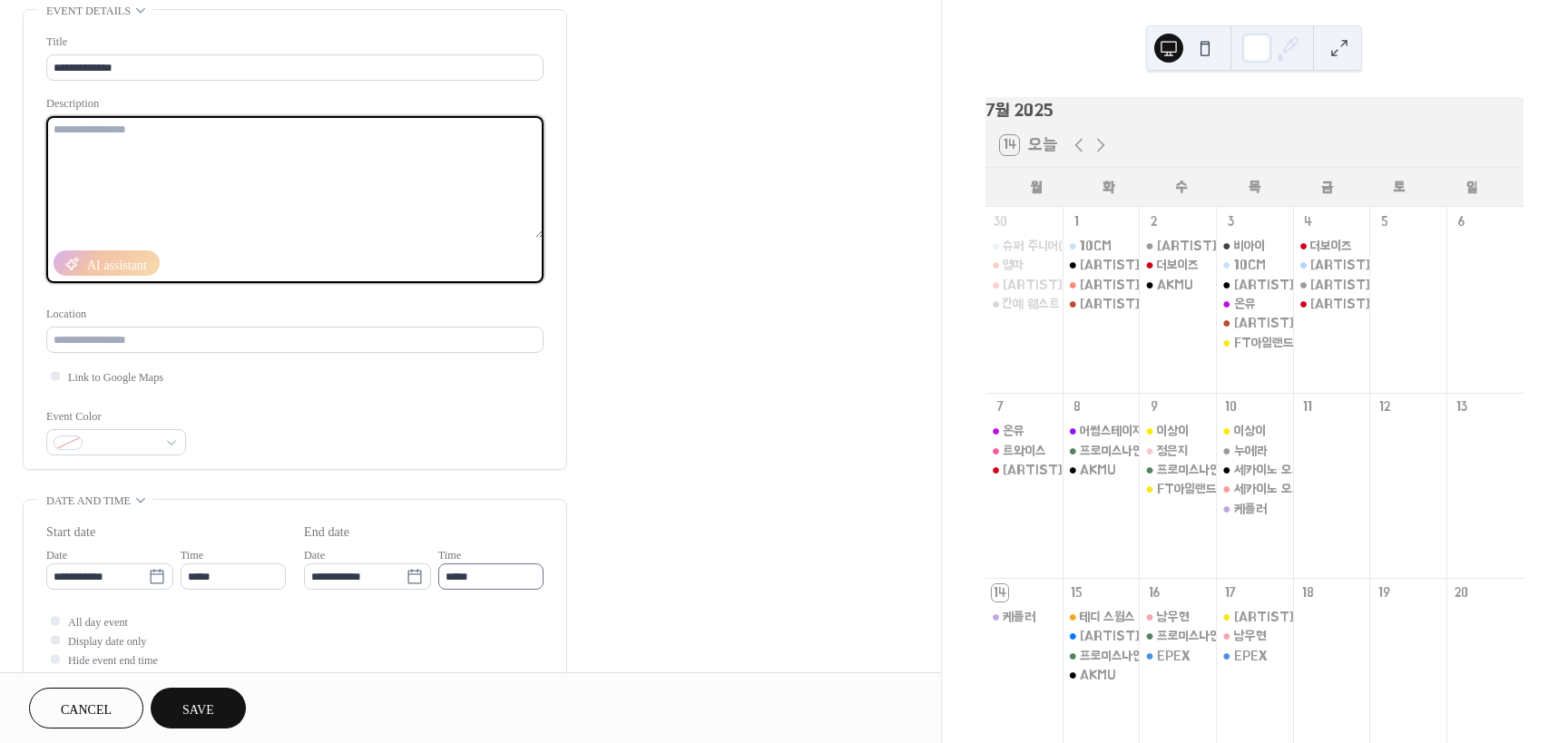 scroll, scrollTop: 272, scrollLeft: 0, axis: vertical 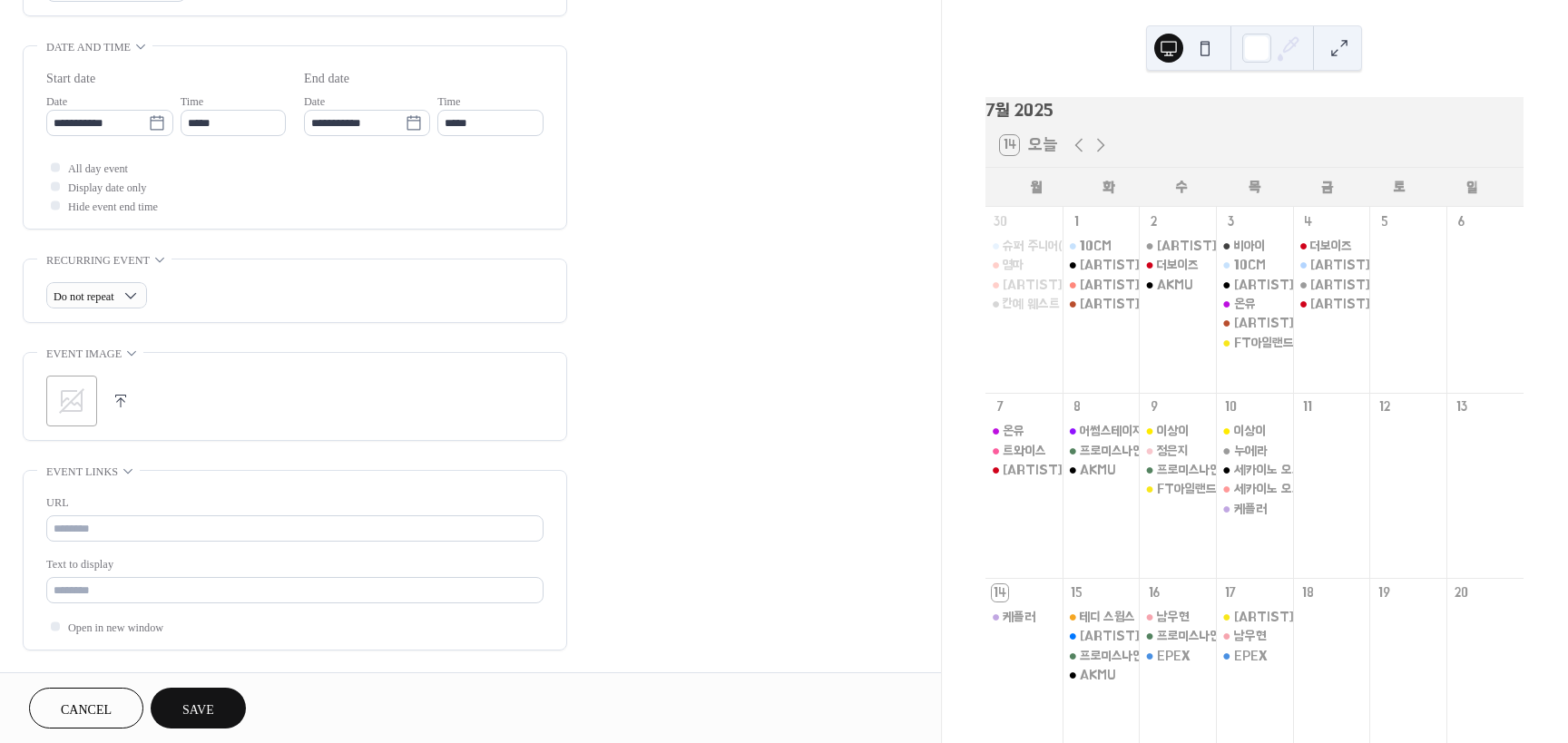 type 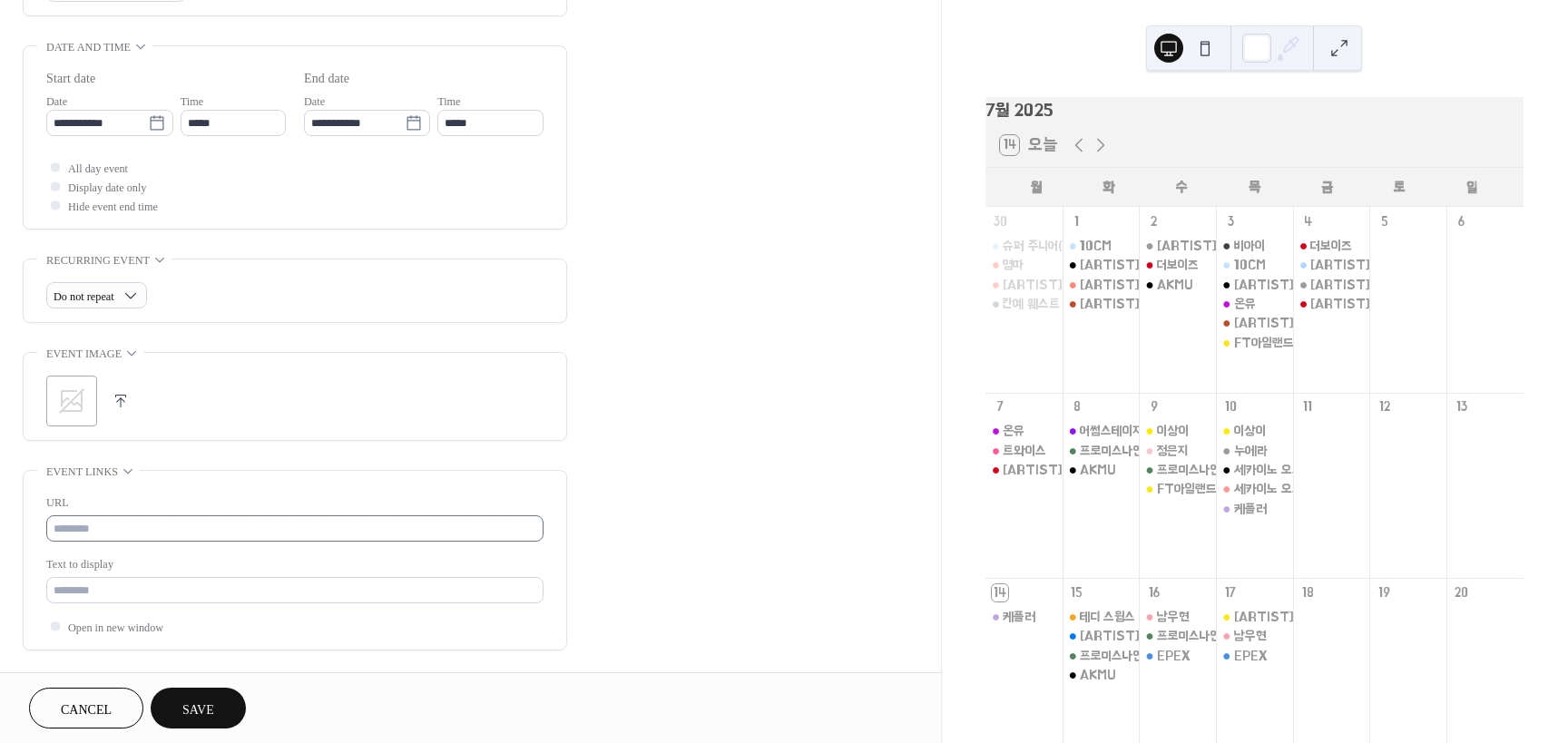 drag, startPoint x: 158, startPoint y: 507, endPoint x: 166, endPoint y: 522, distance: 17 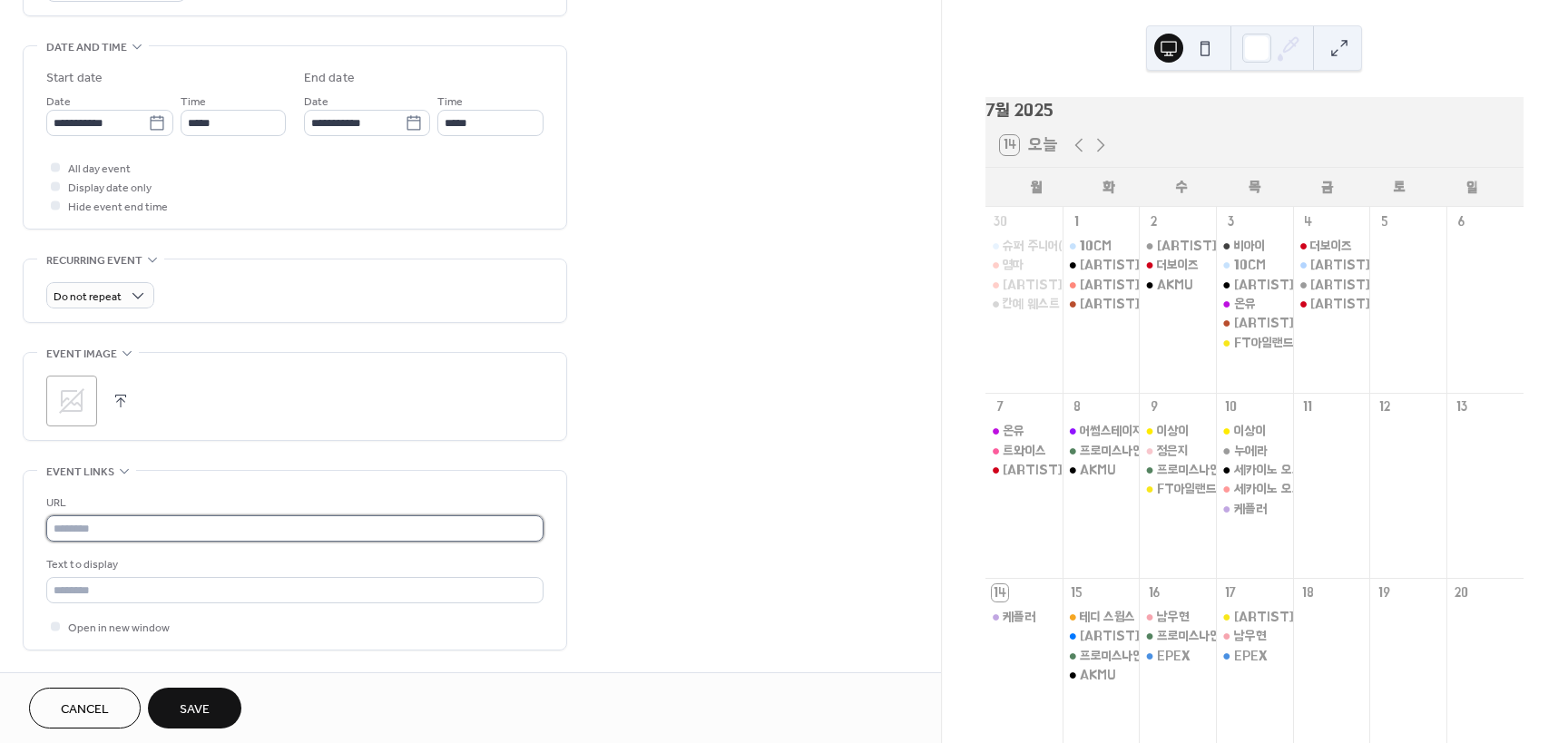 click at bounding box center [295, 528] 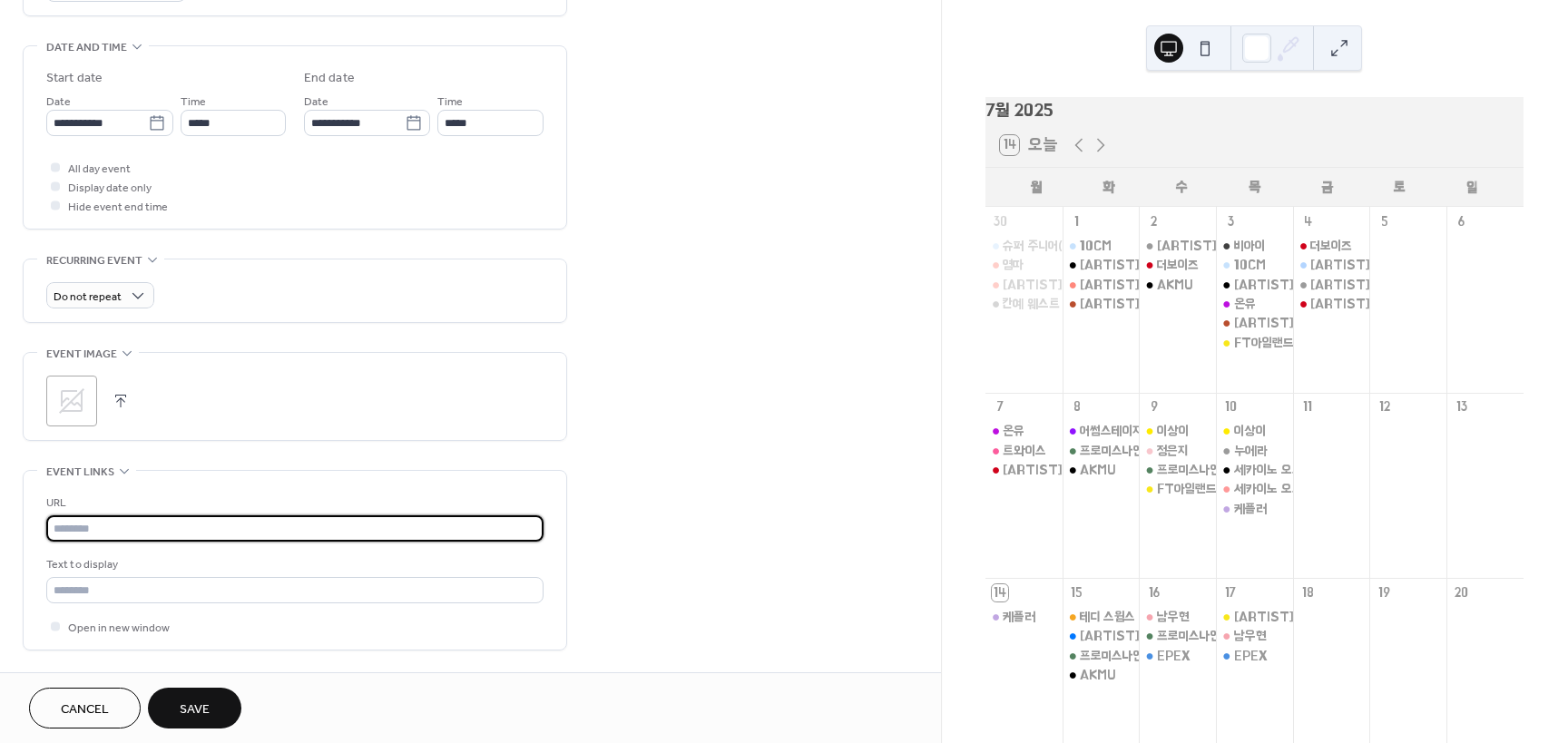 paste on "**********" 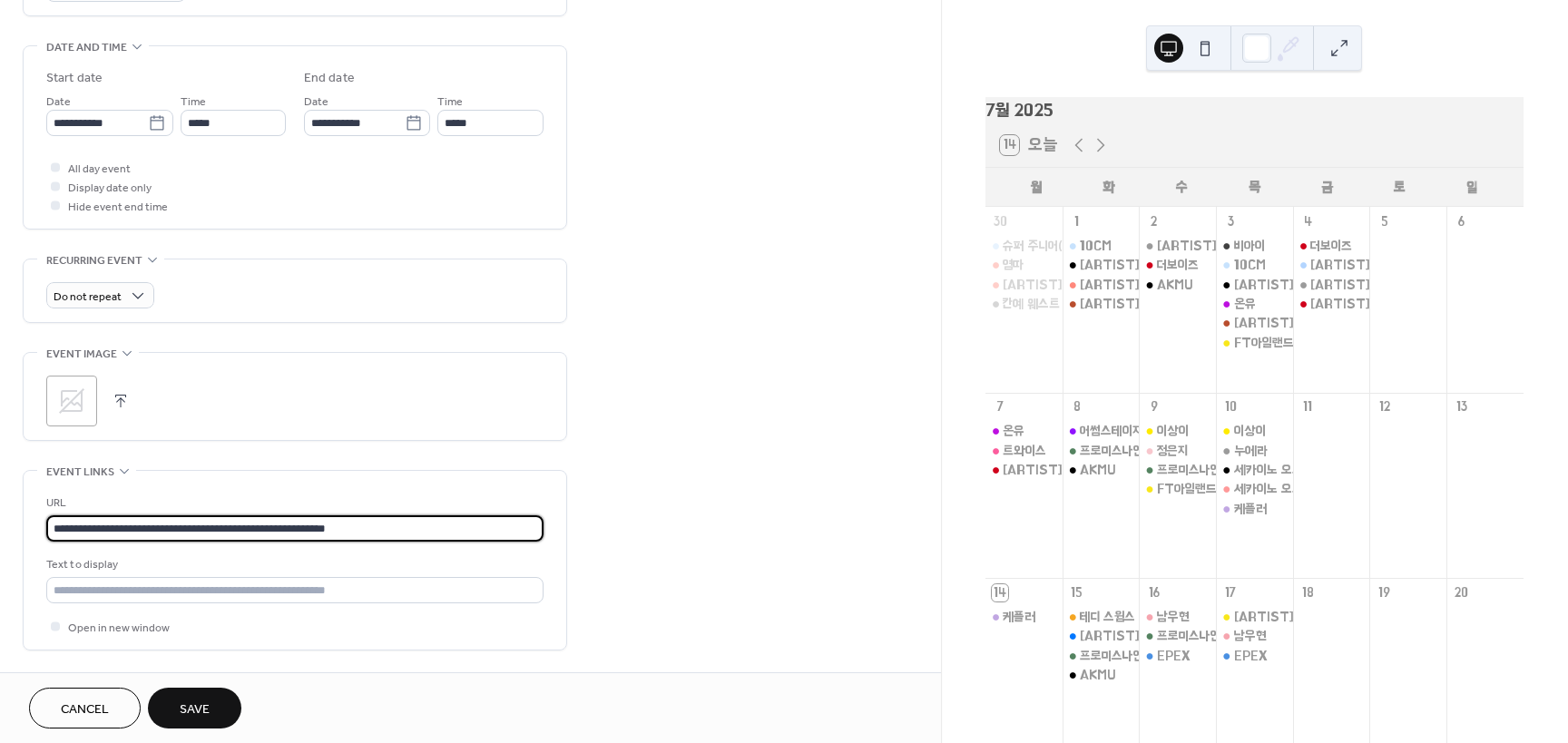 type on "**********" 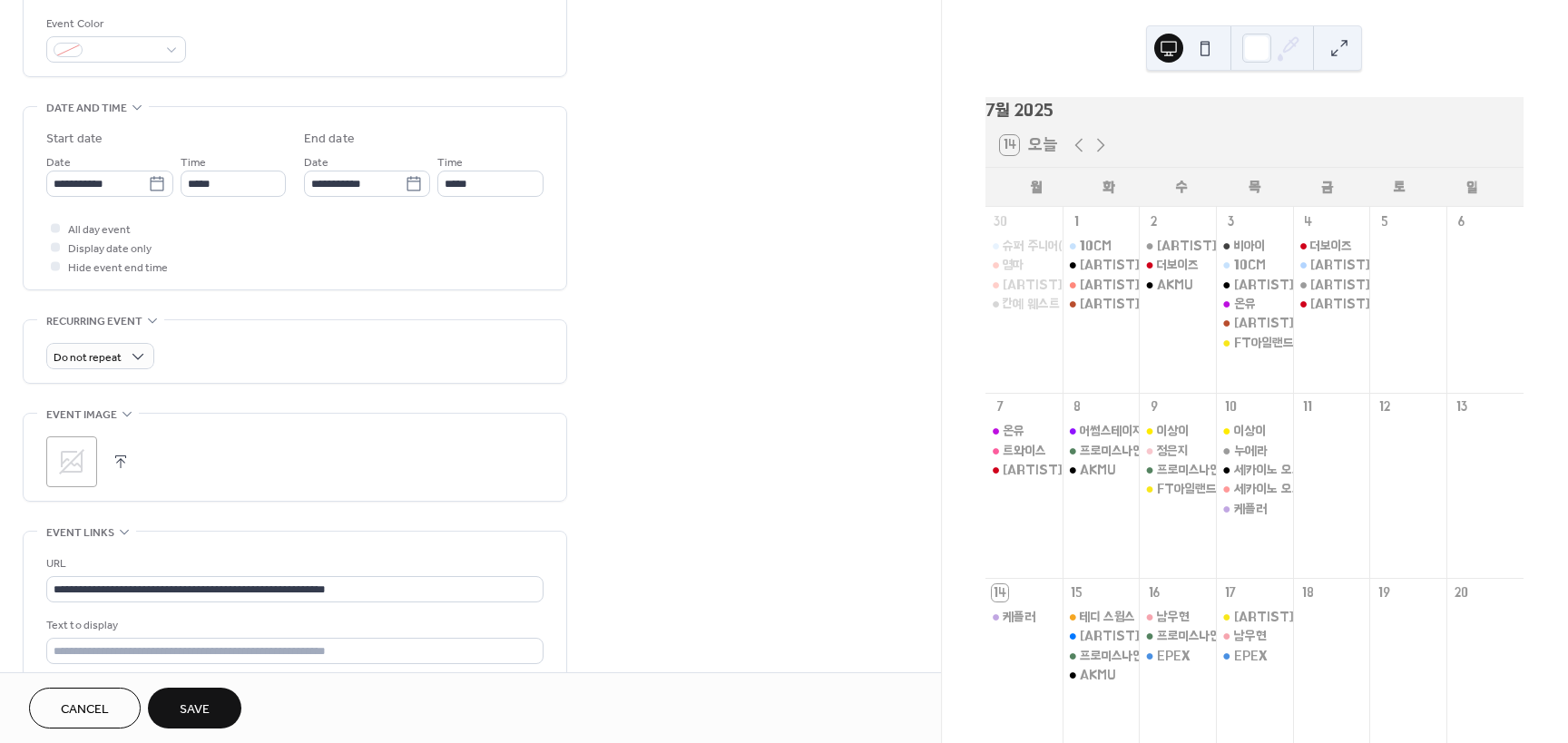 scroll, scrollTop: 81, scrollLeft: 0, axis: vertical 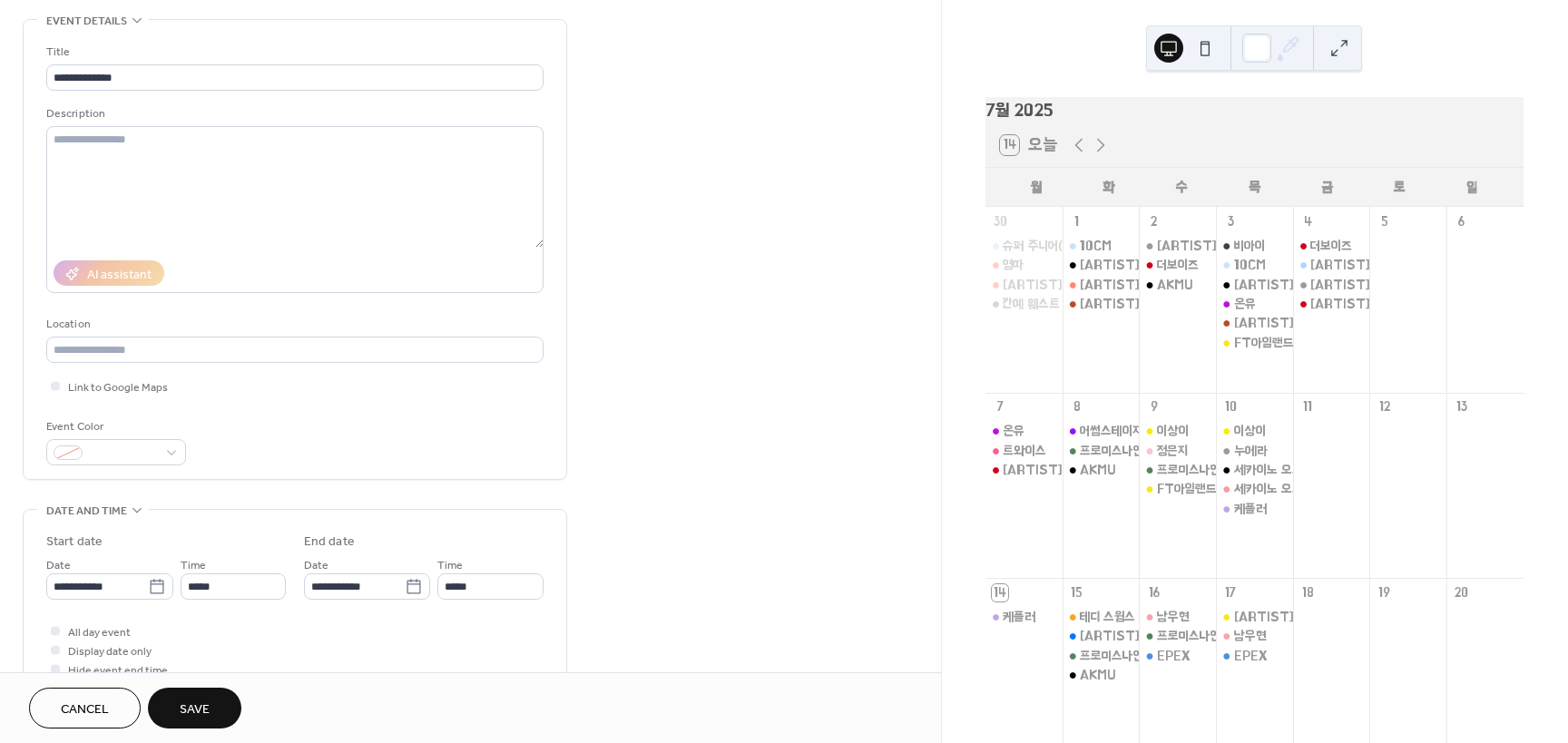 drag, startPoint x: 747, startPoint y: 497, endPoint x: 519, endPoint y: 143, distance: 421.07007 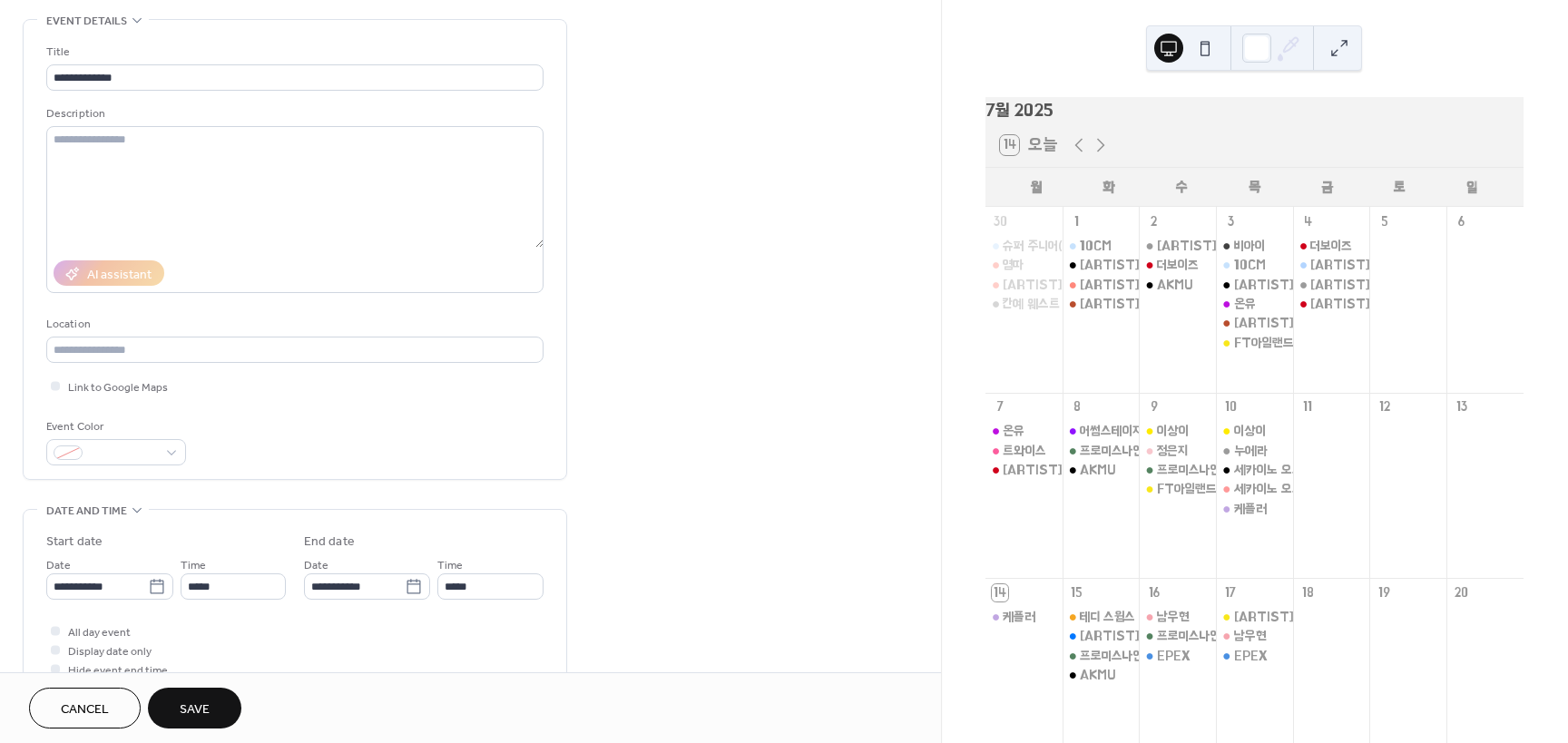 scroll, scrollTop: 0, scrollLeft: 0, axis: both 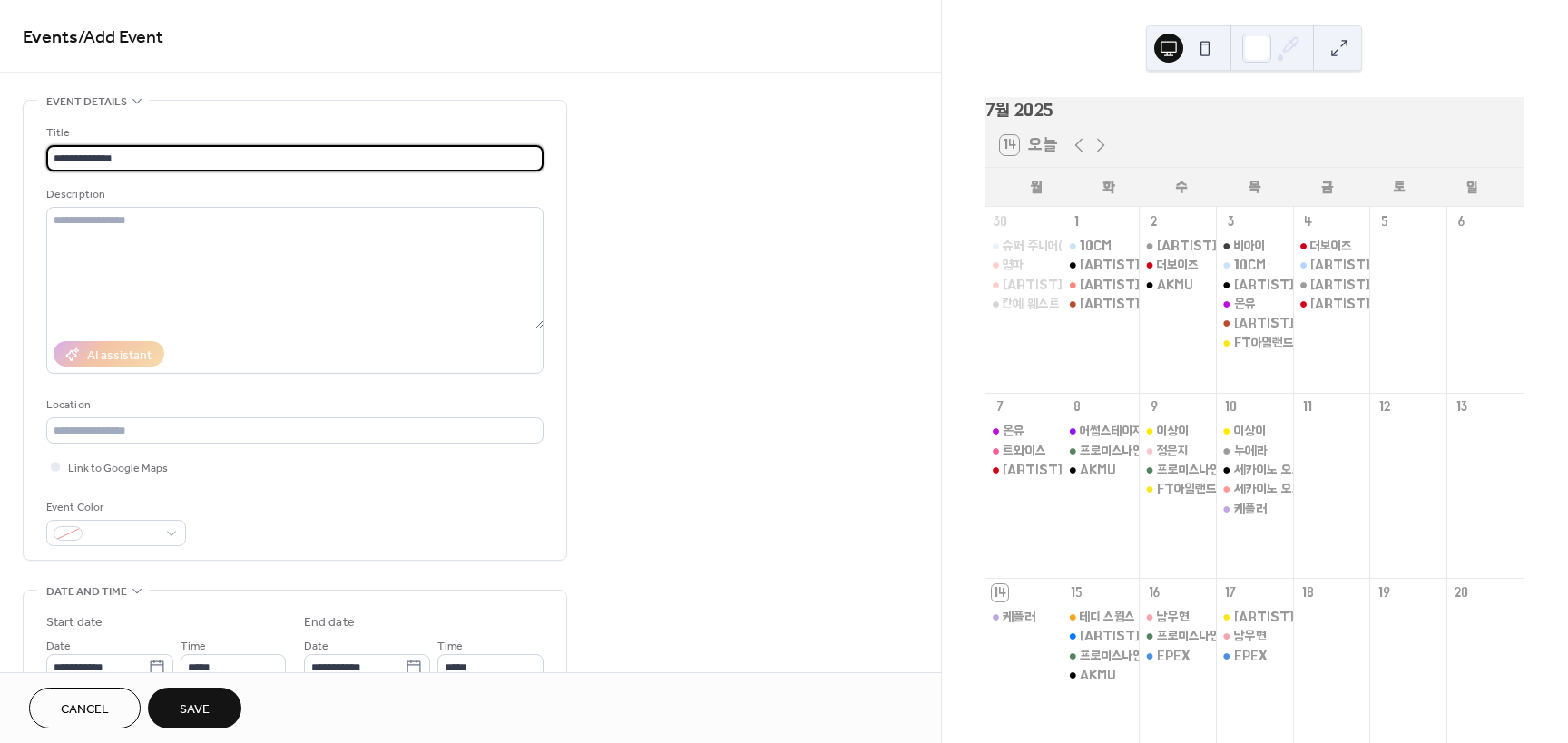 drag, startPoint x: 240, startPoint y: 151, endPoint x: -87, endPoint y: 152, distance: 327.00153 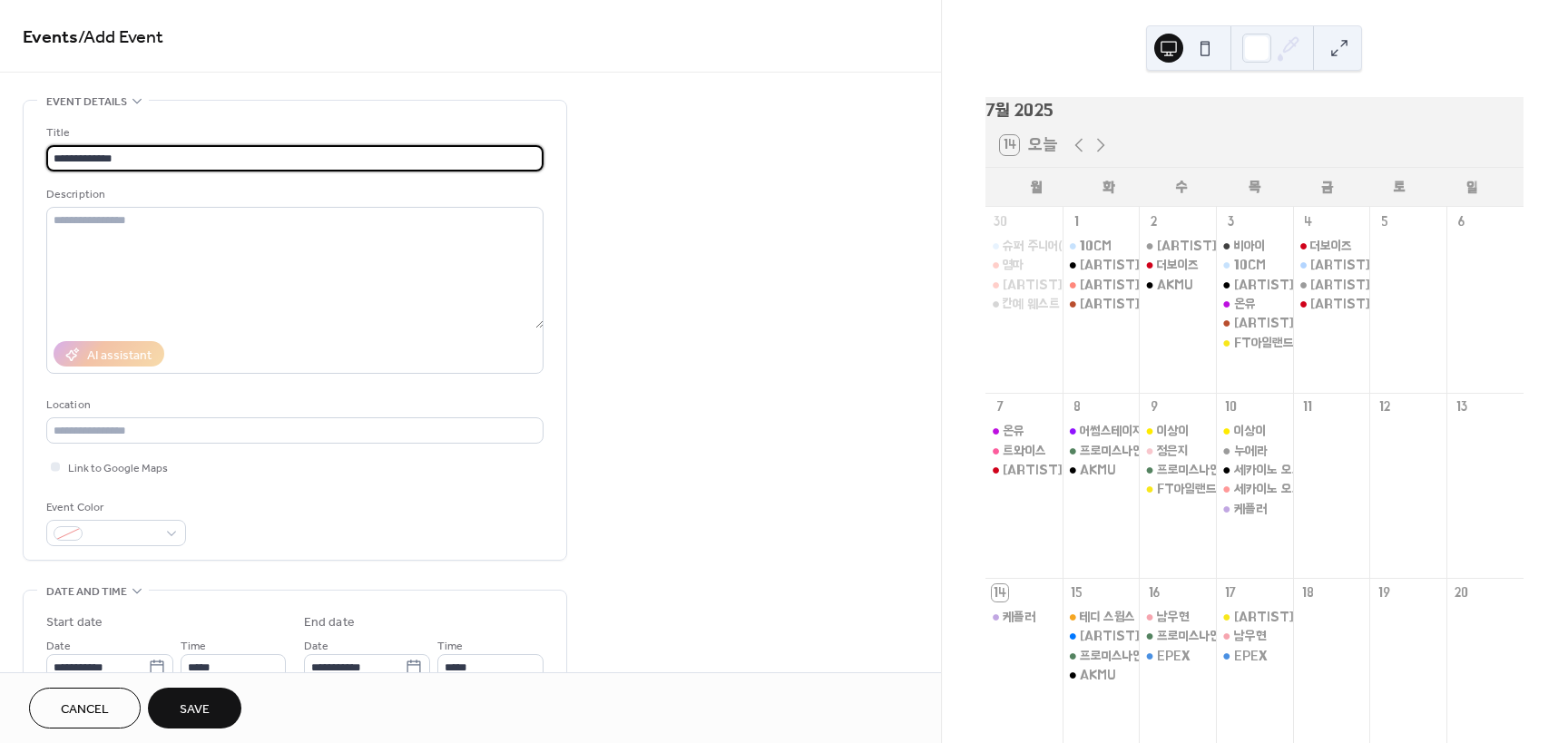 click on "**********" at bounding box center [784, 371] 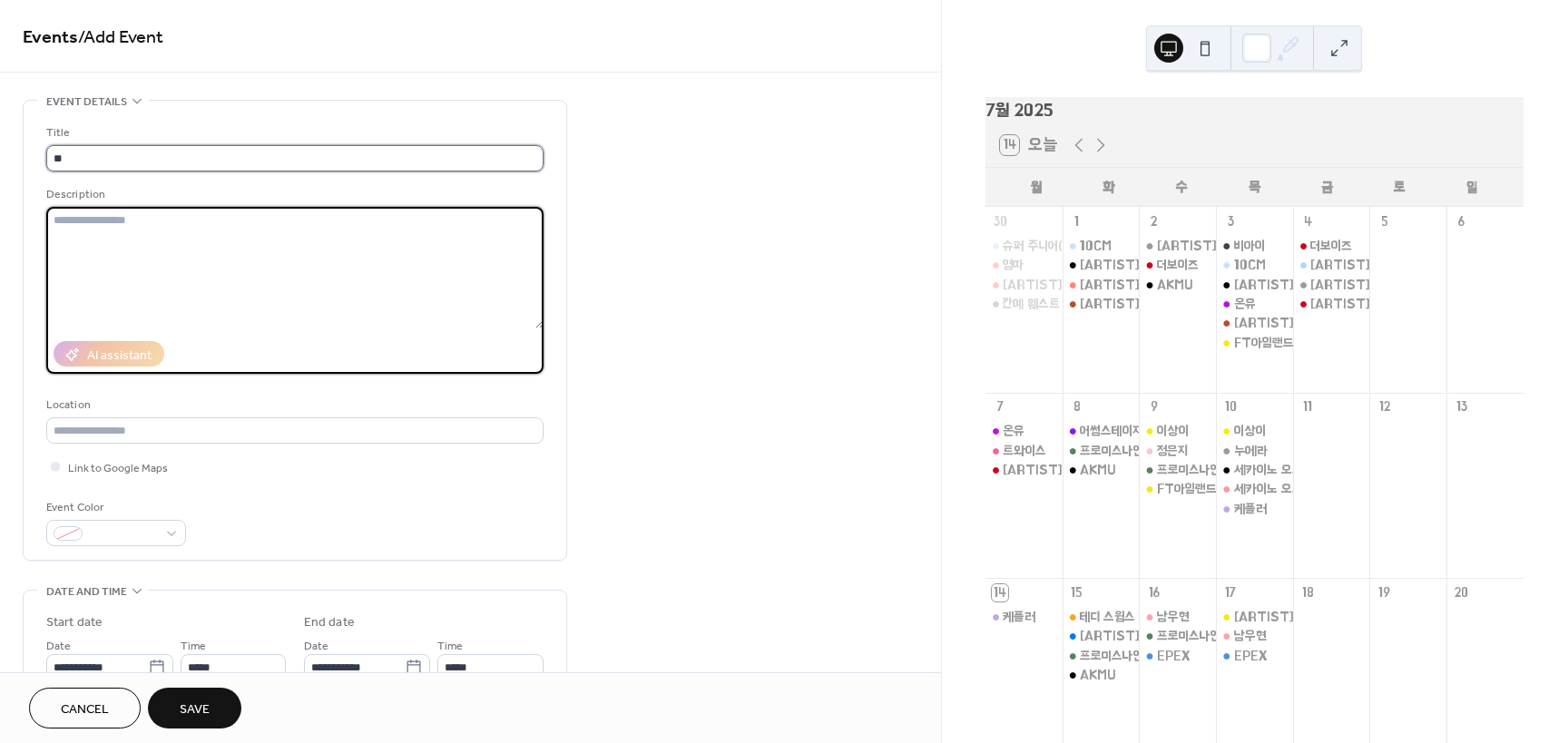 click on "**" at bounding box center [295, 158] 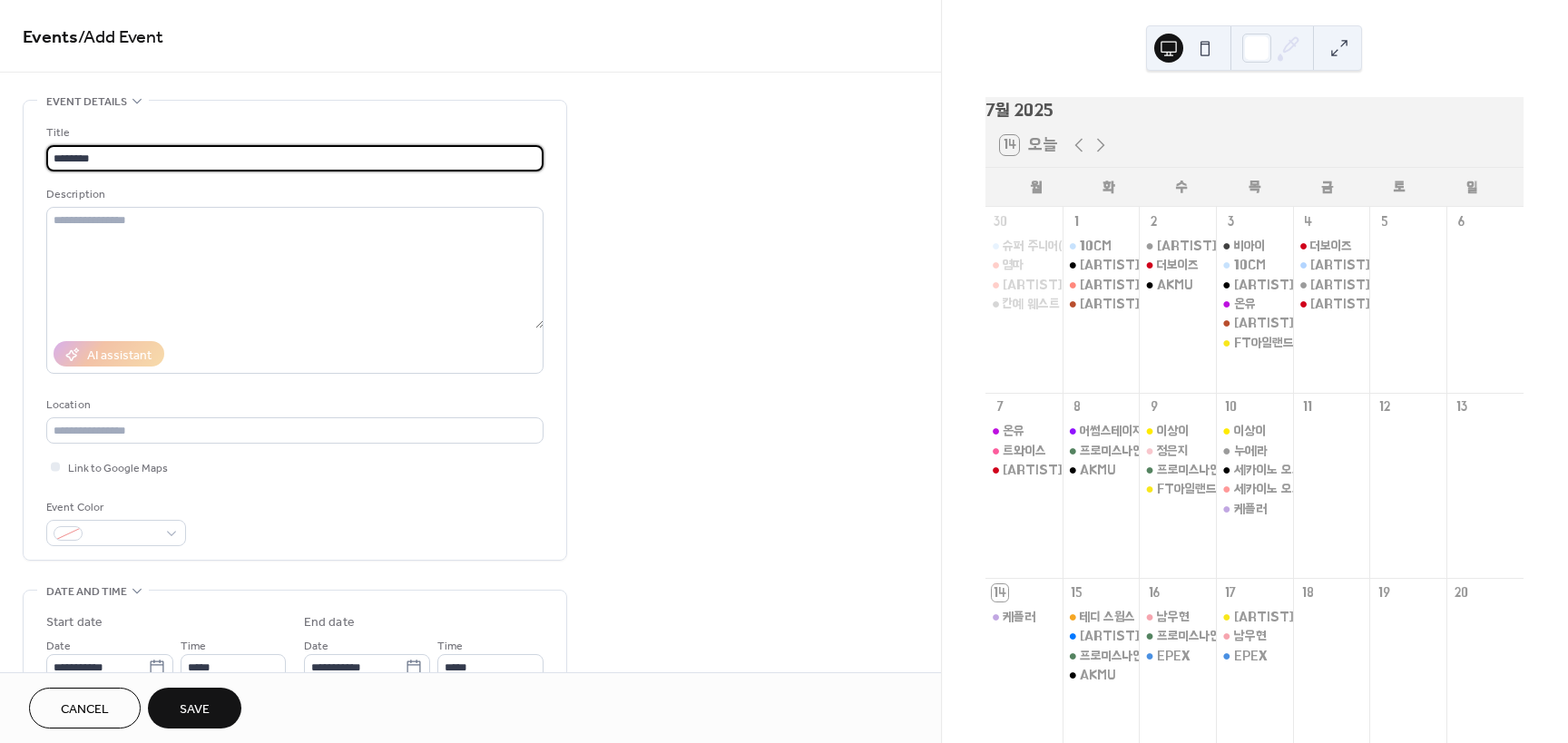 type on "********" 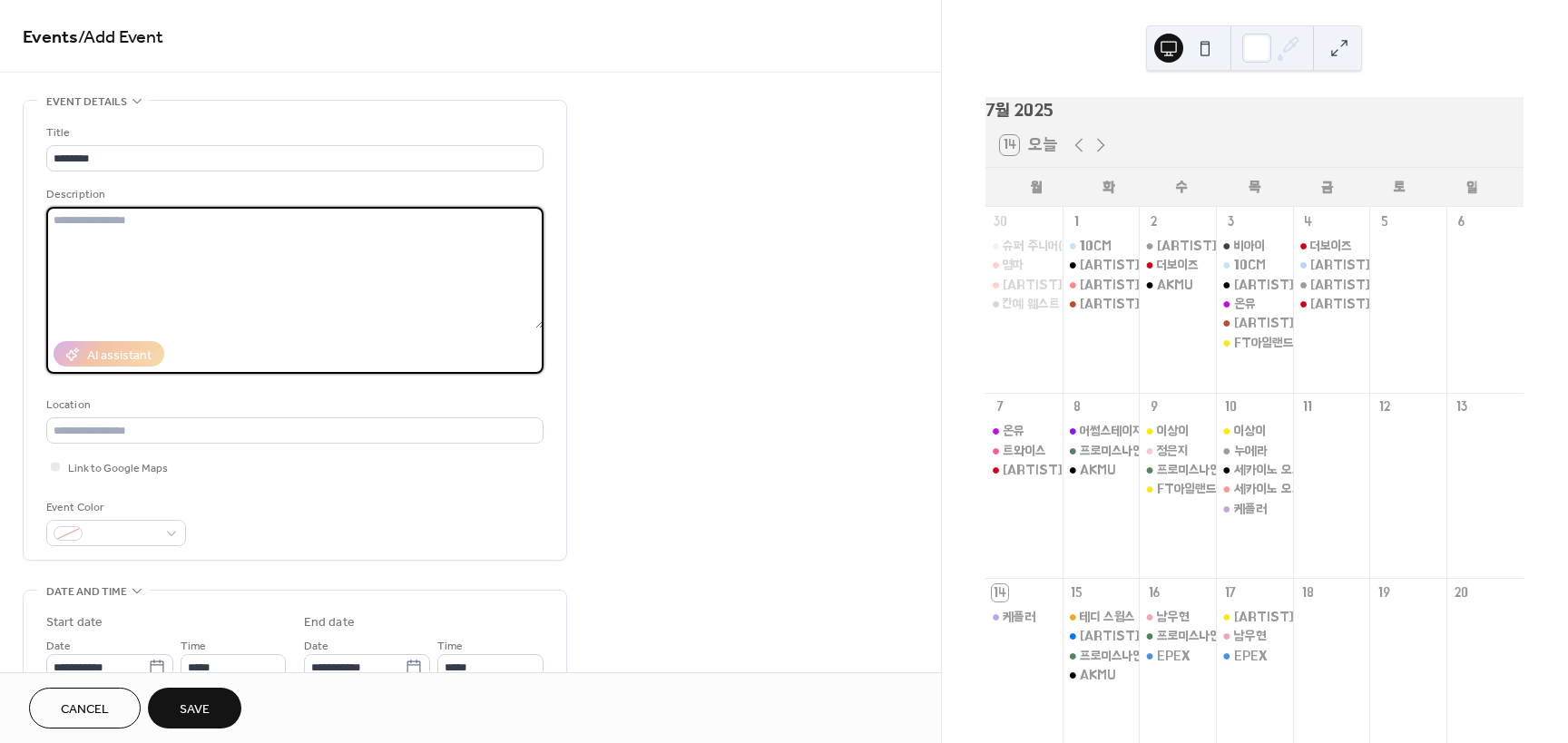 scroll, scrollTop: 91, scrollLeft: 0, axis: vertical 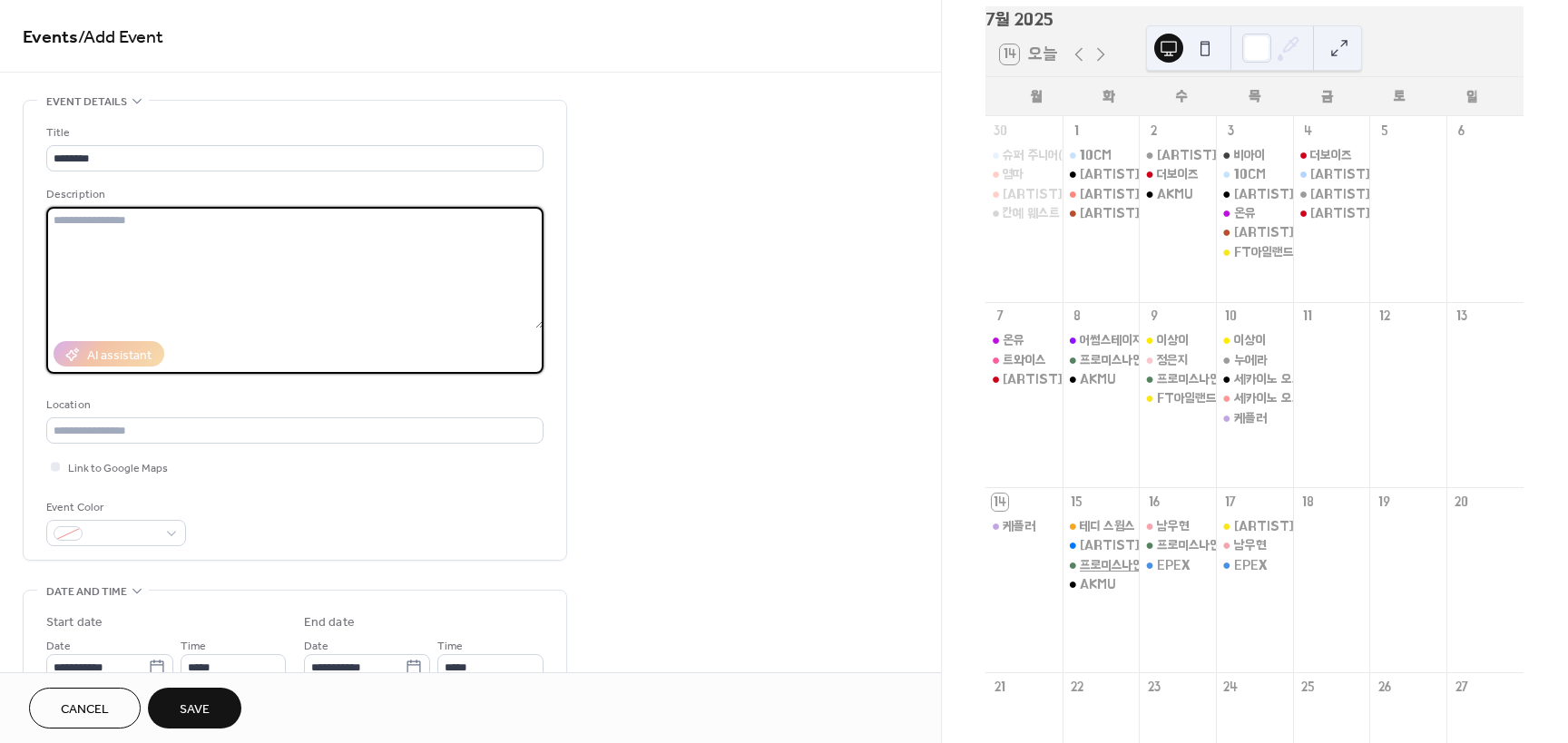 click on "프로미스나인" at bounding box center (1112, 565) 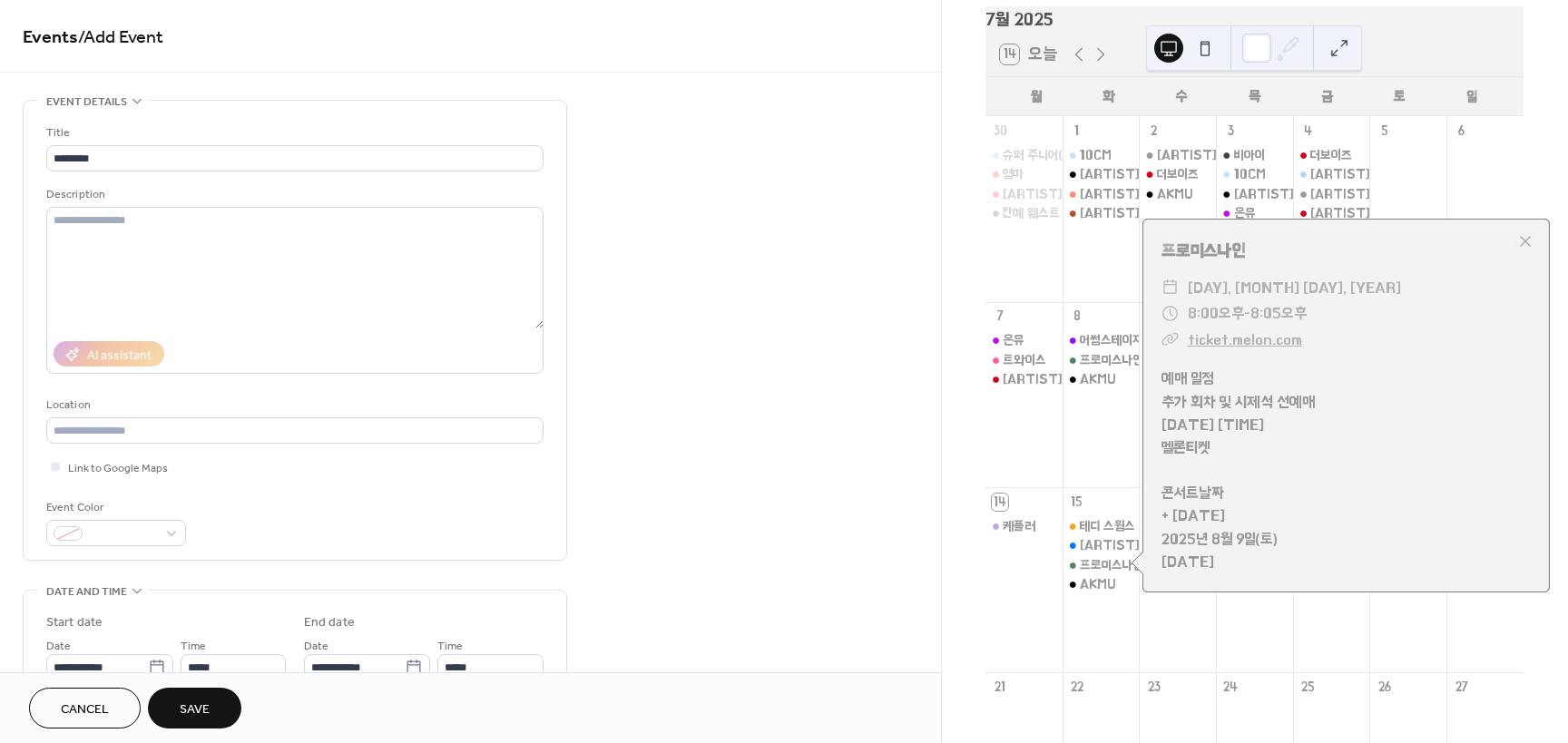 drag, startPoint x: 1159, startPoint y: 386, endPoint x: 1403, endPoint y: 581, distance: 312.3476 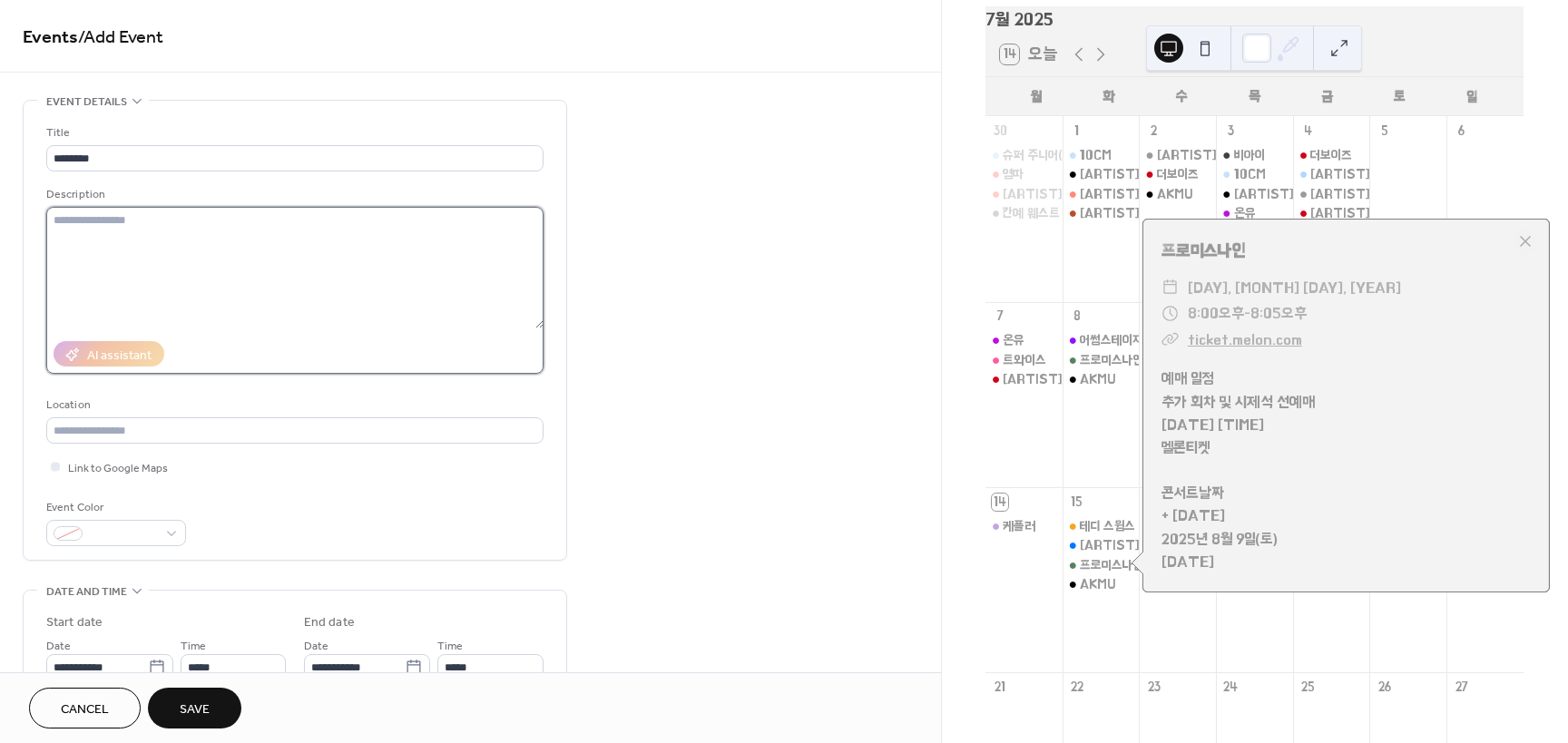 drag, startPoint x: 183, startPoint y: 245, endPoint x: 192, endPoint y: 246, distance: 9.055385 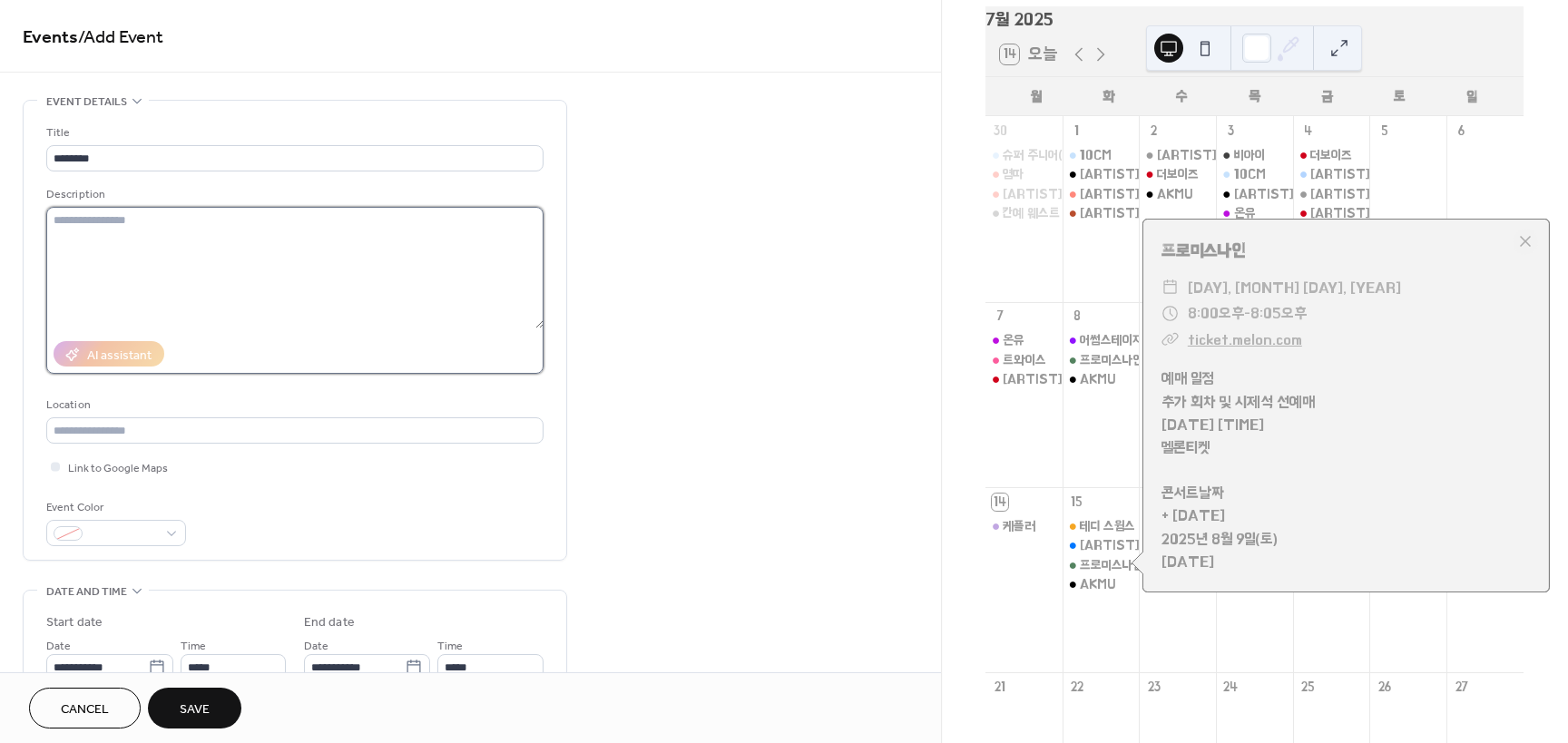 click at bounding box center [295, 268] 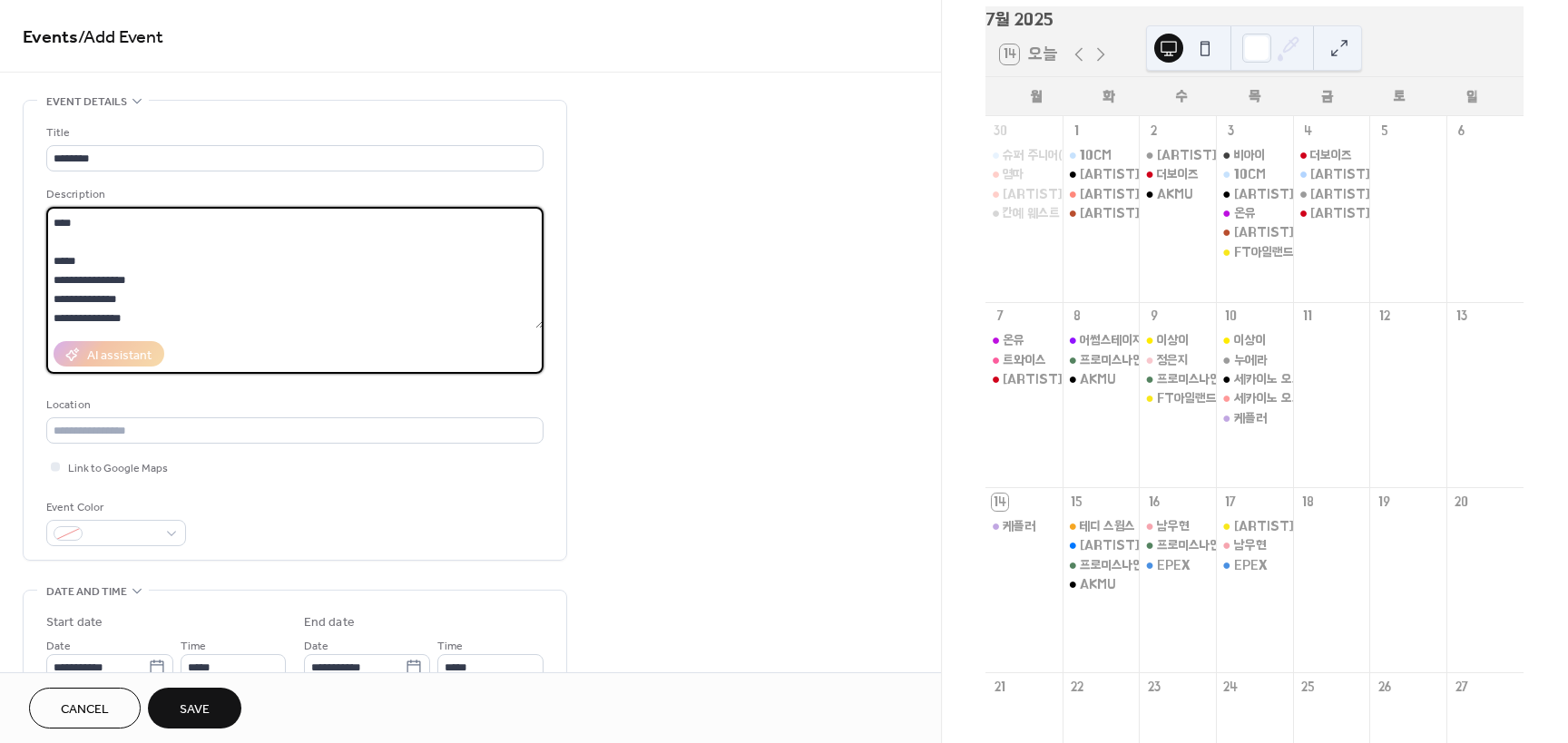 scroll, scrollTop: 57, scrollLeft: 0, axis: vertical 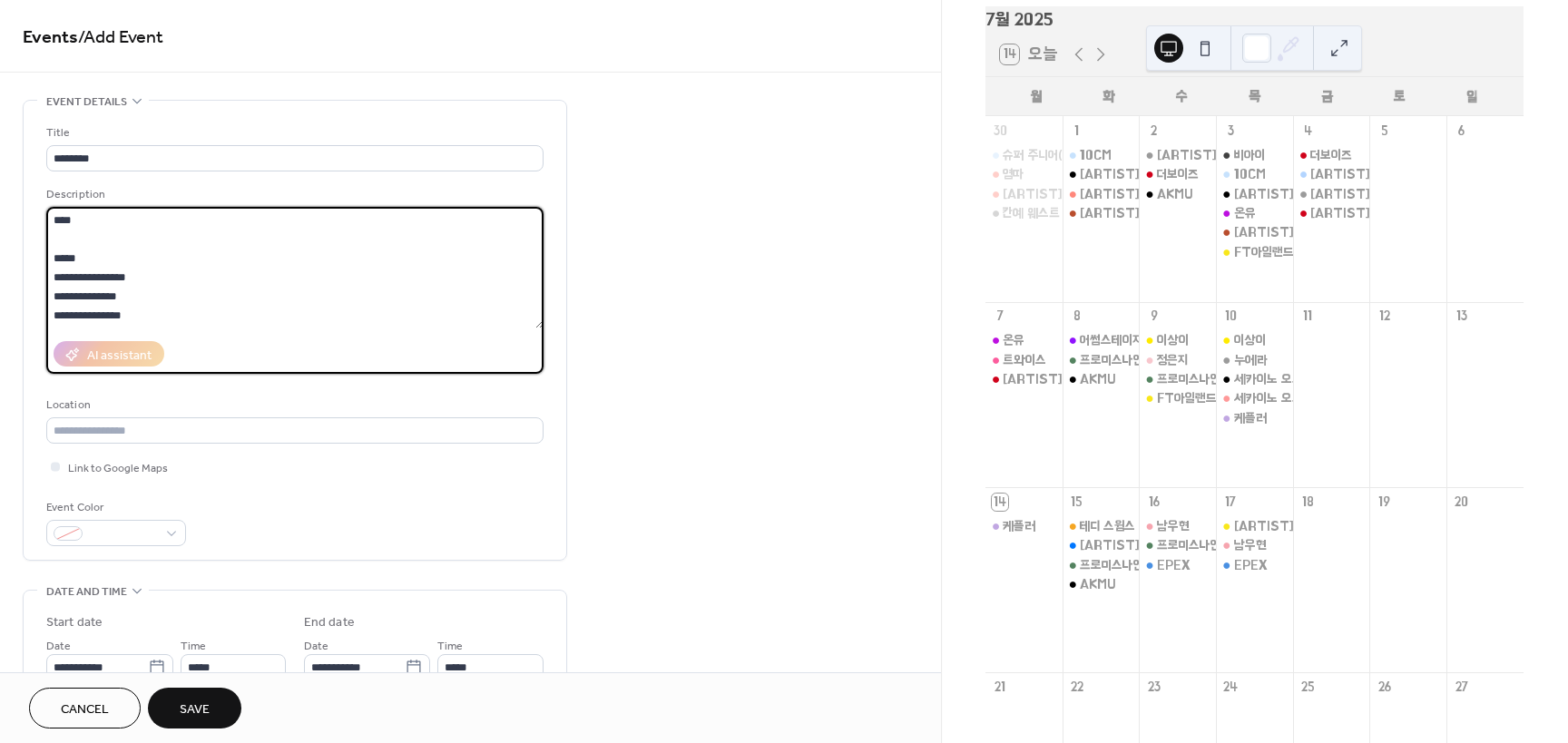 drag, startPoint x: 109, startPoint y: 313, endPoint x: 44, endPoint y: 320, distance: 65.375837 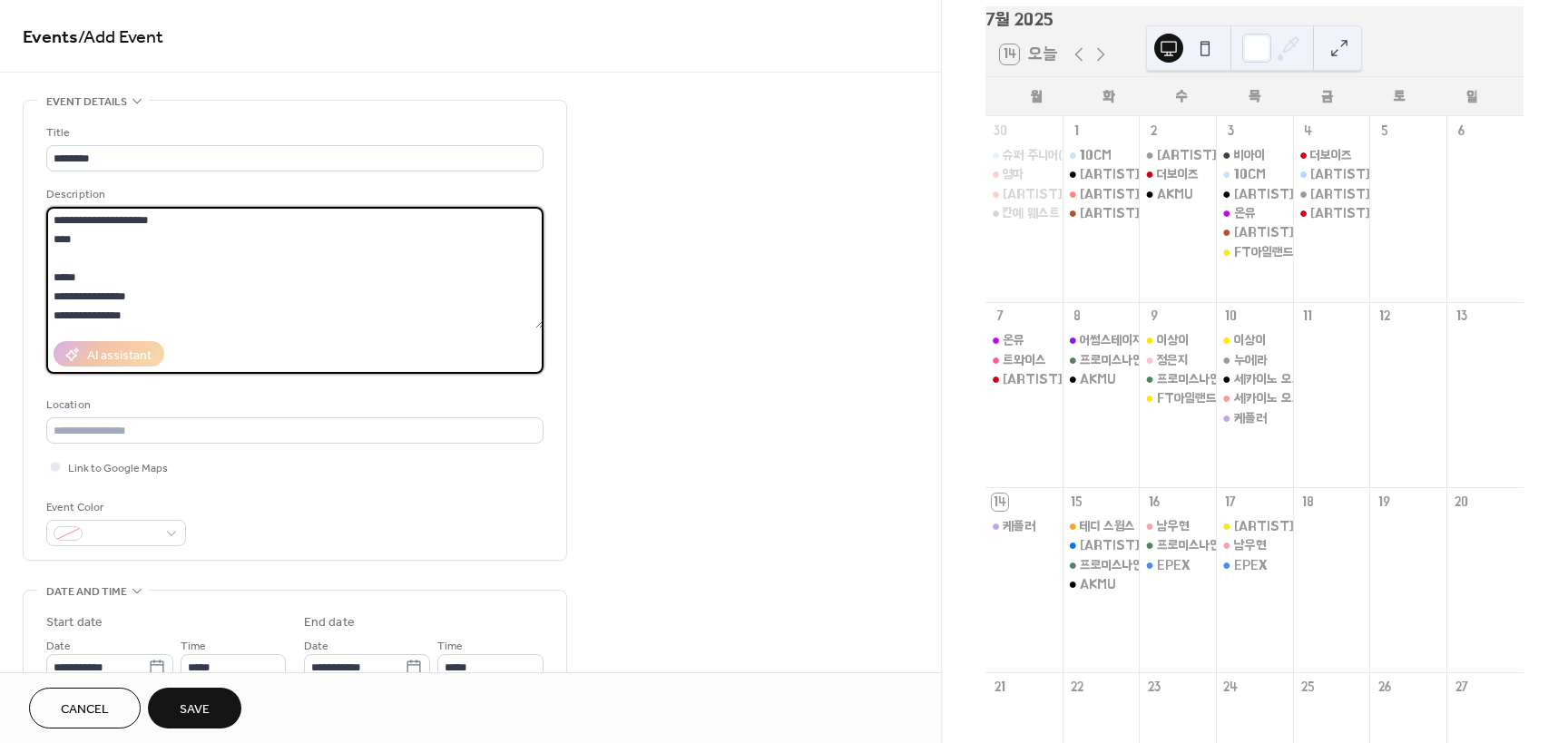 drag, startPoint x: 157, startPoint y: 280, endPoint x: 34, endPoint y: 285, distance: 123.10158 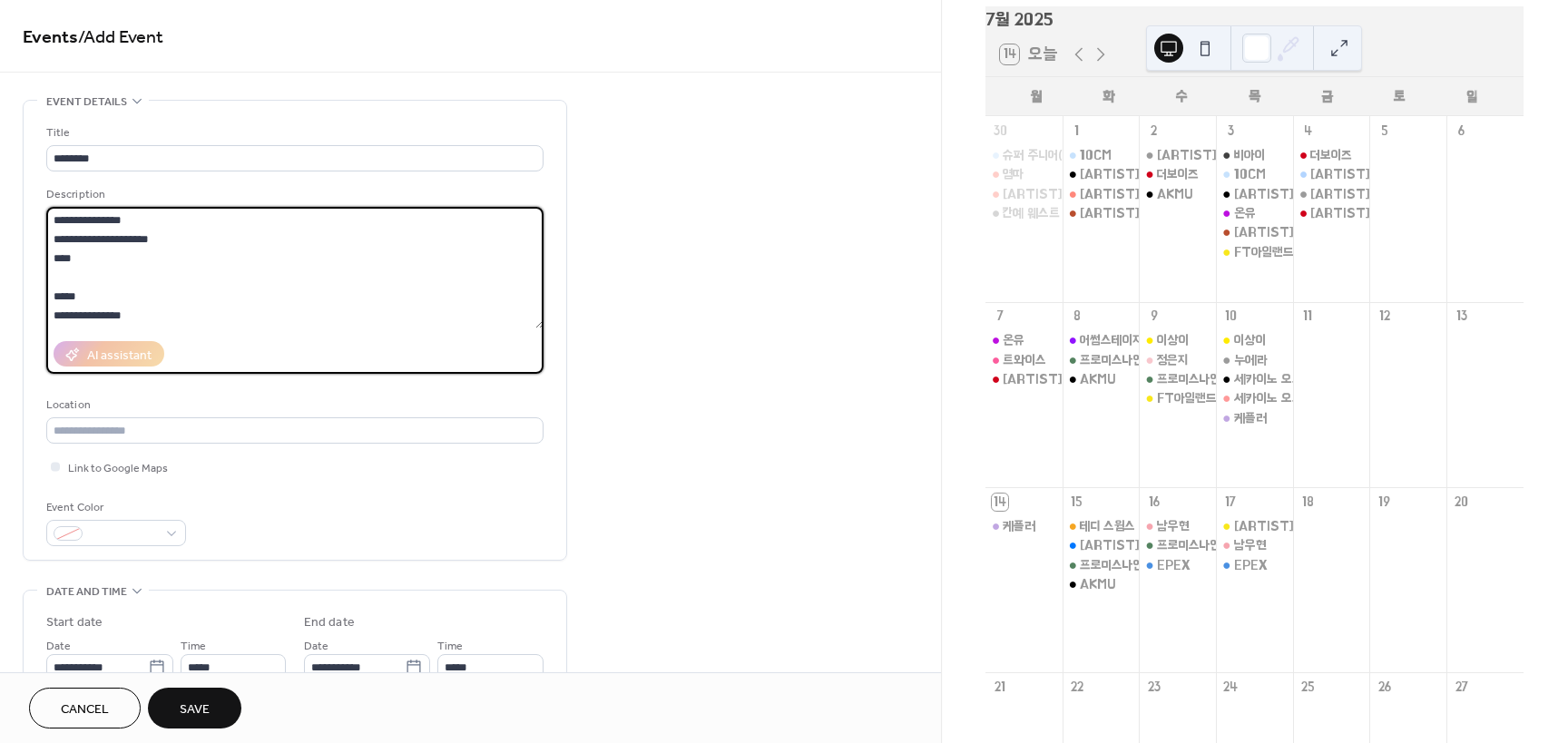 scroll, scrollTop: 38, scrollLeft: 0, axis: vertical 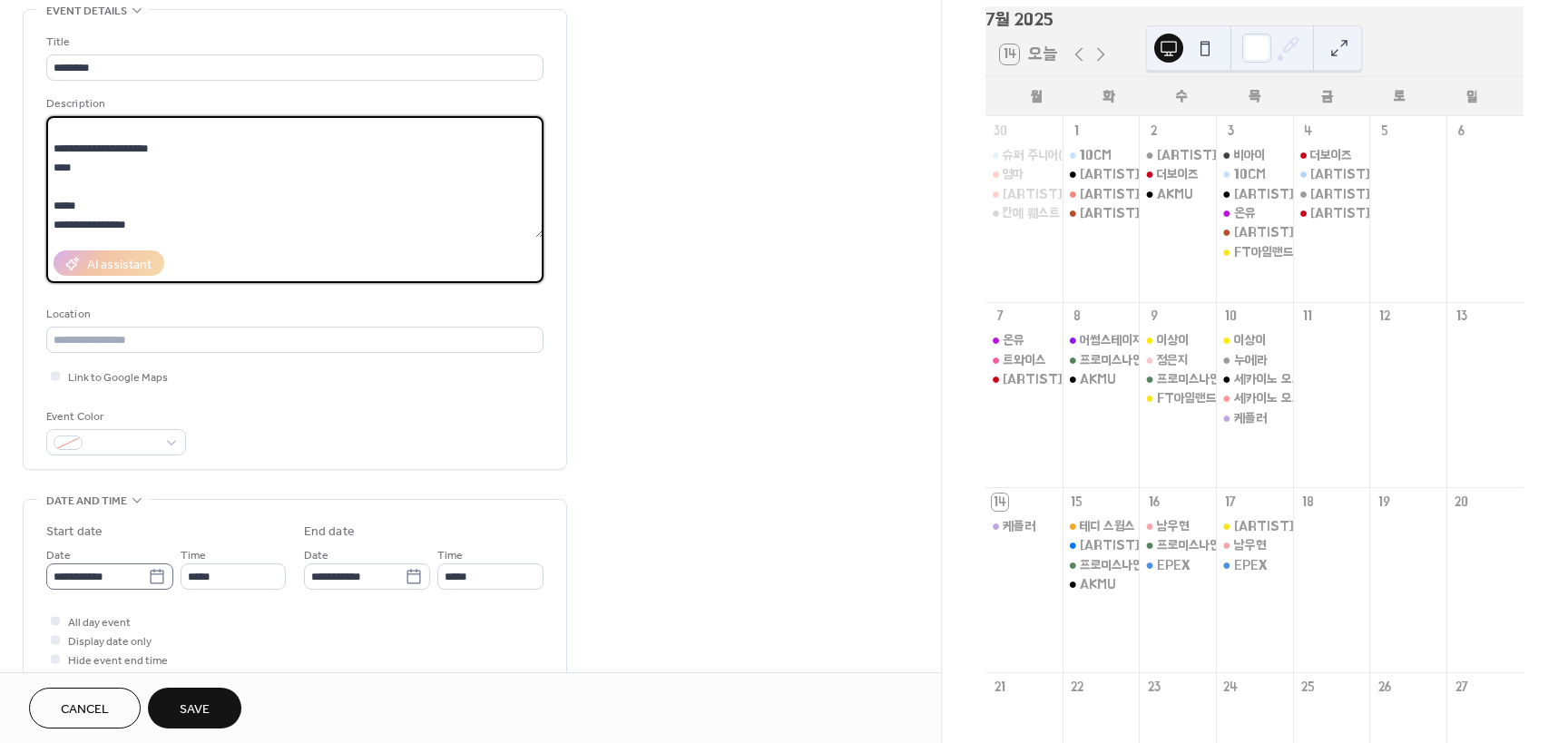 type on "**********" 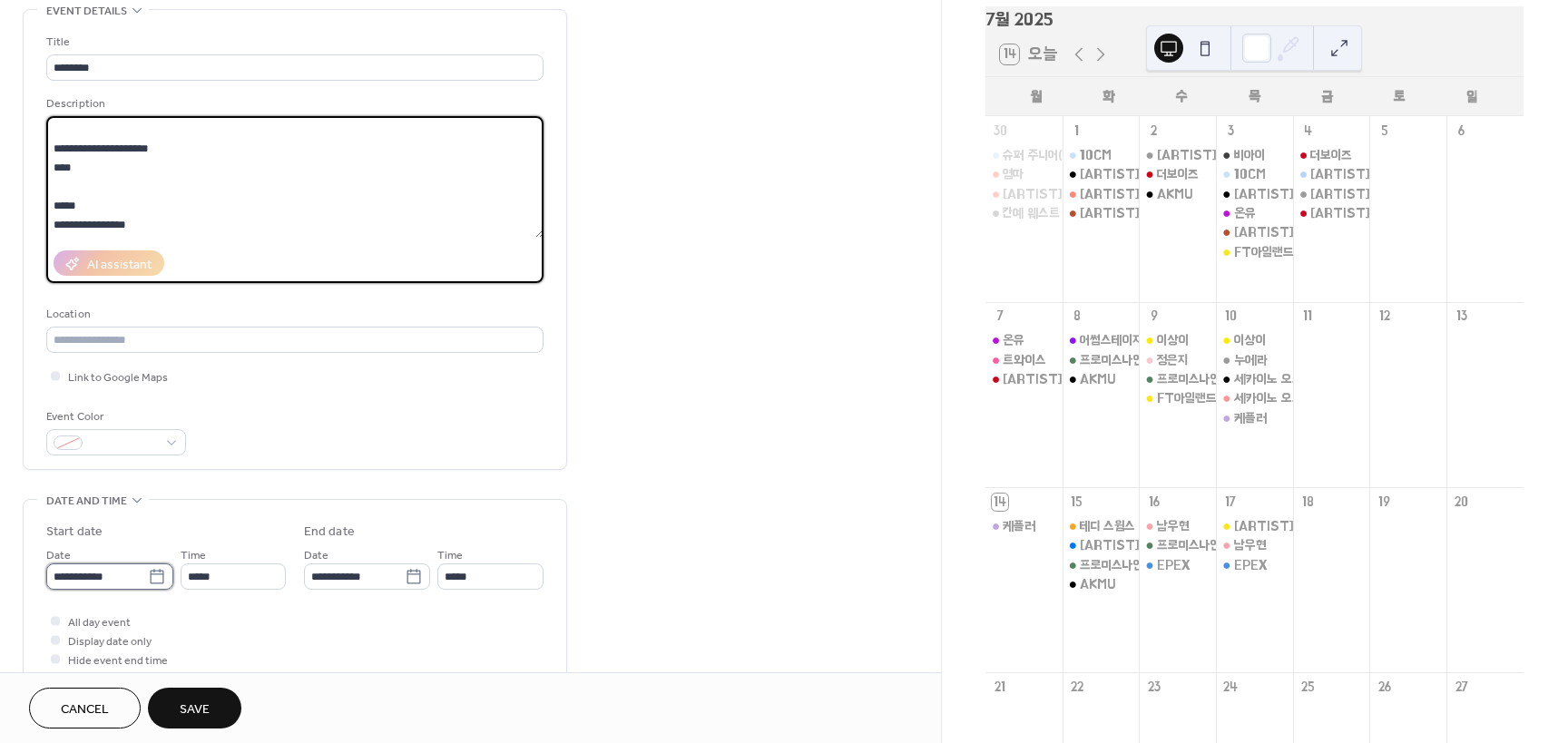 click on "**********" at bounding box center [97, 576] 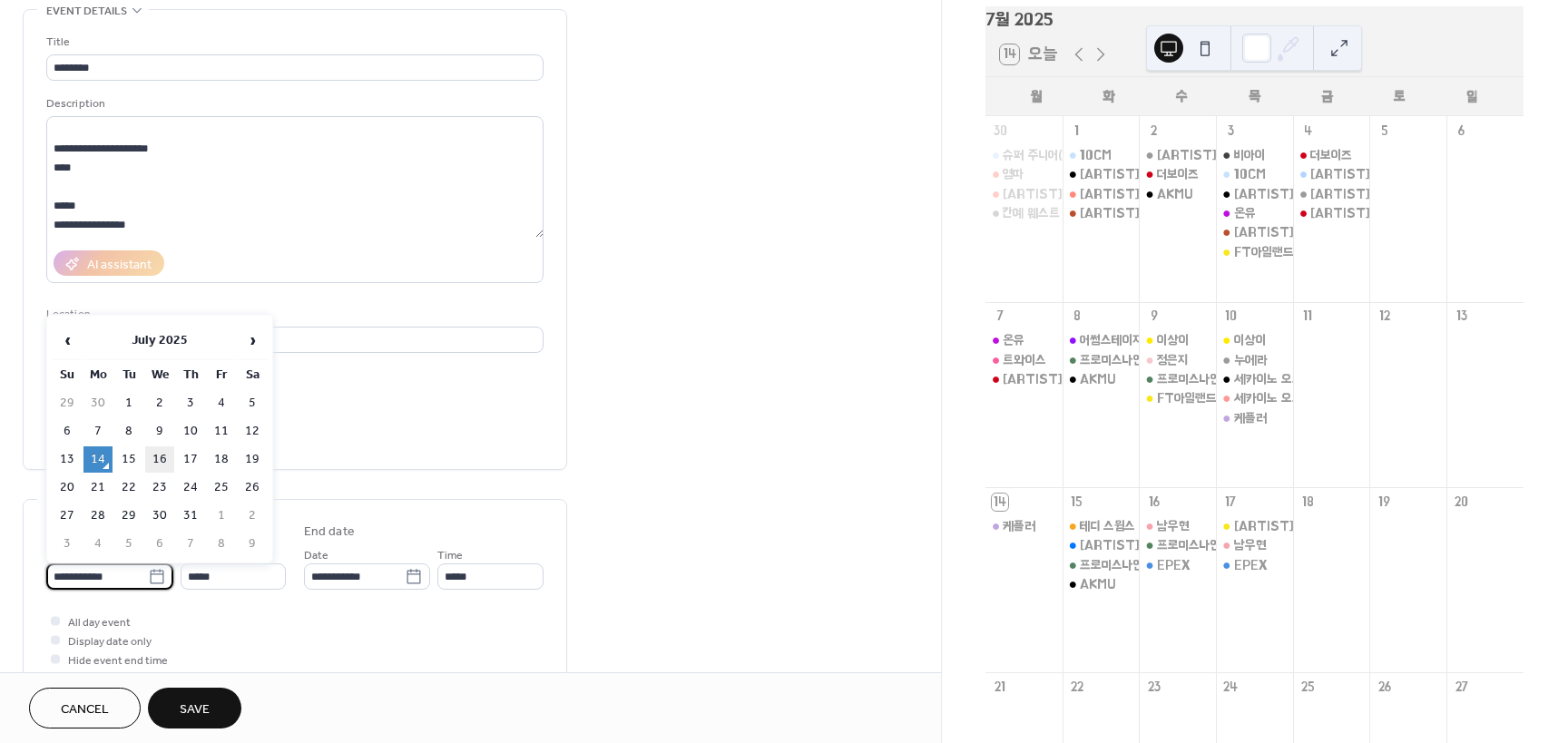click on "16" at bounding box center [160, 459] 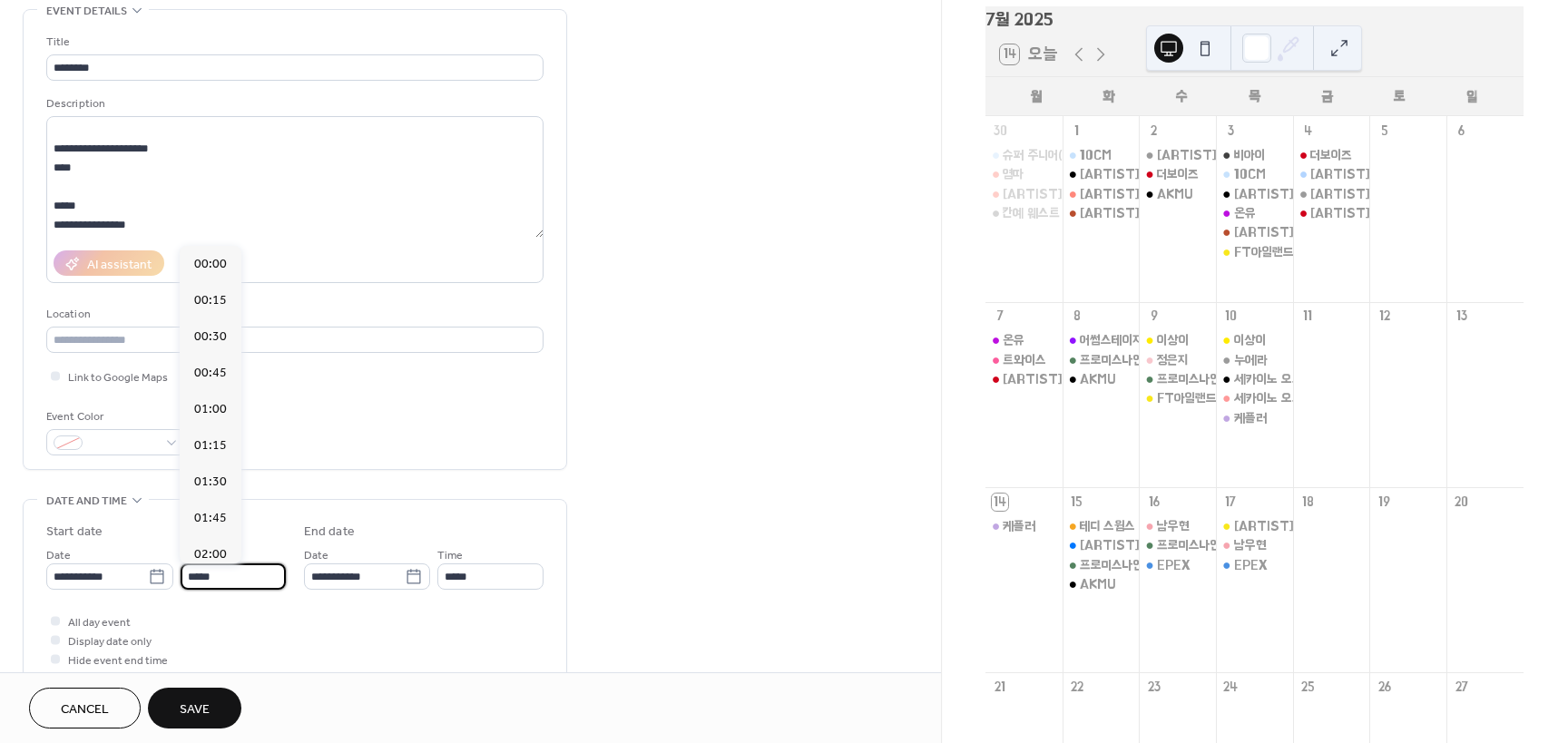 drag, startPoint x: 197, startPoint y: 578, endPoint x: 9, endPoint y: 583, distance: 188.06648 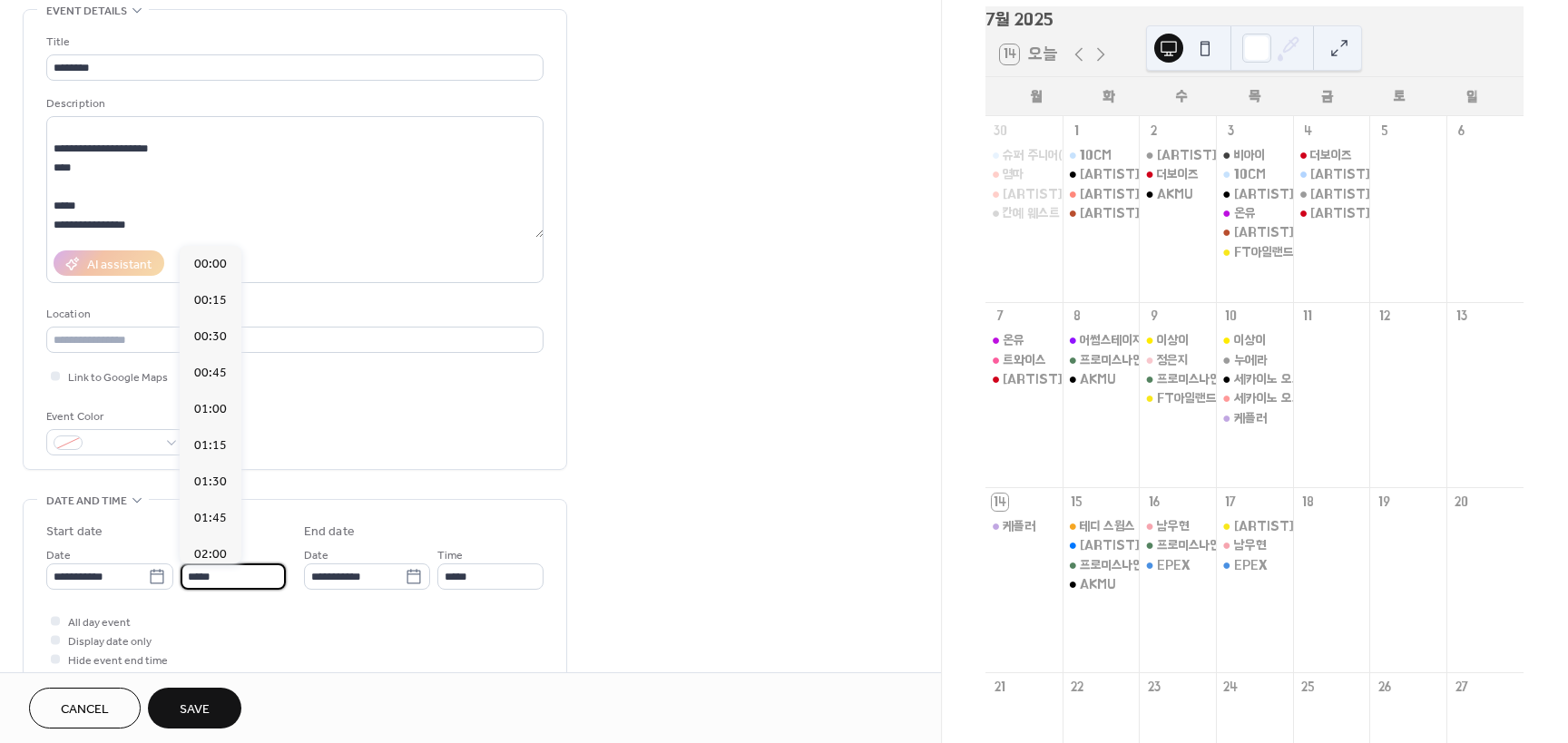 click on "**********" at bounding box center [470, 632] 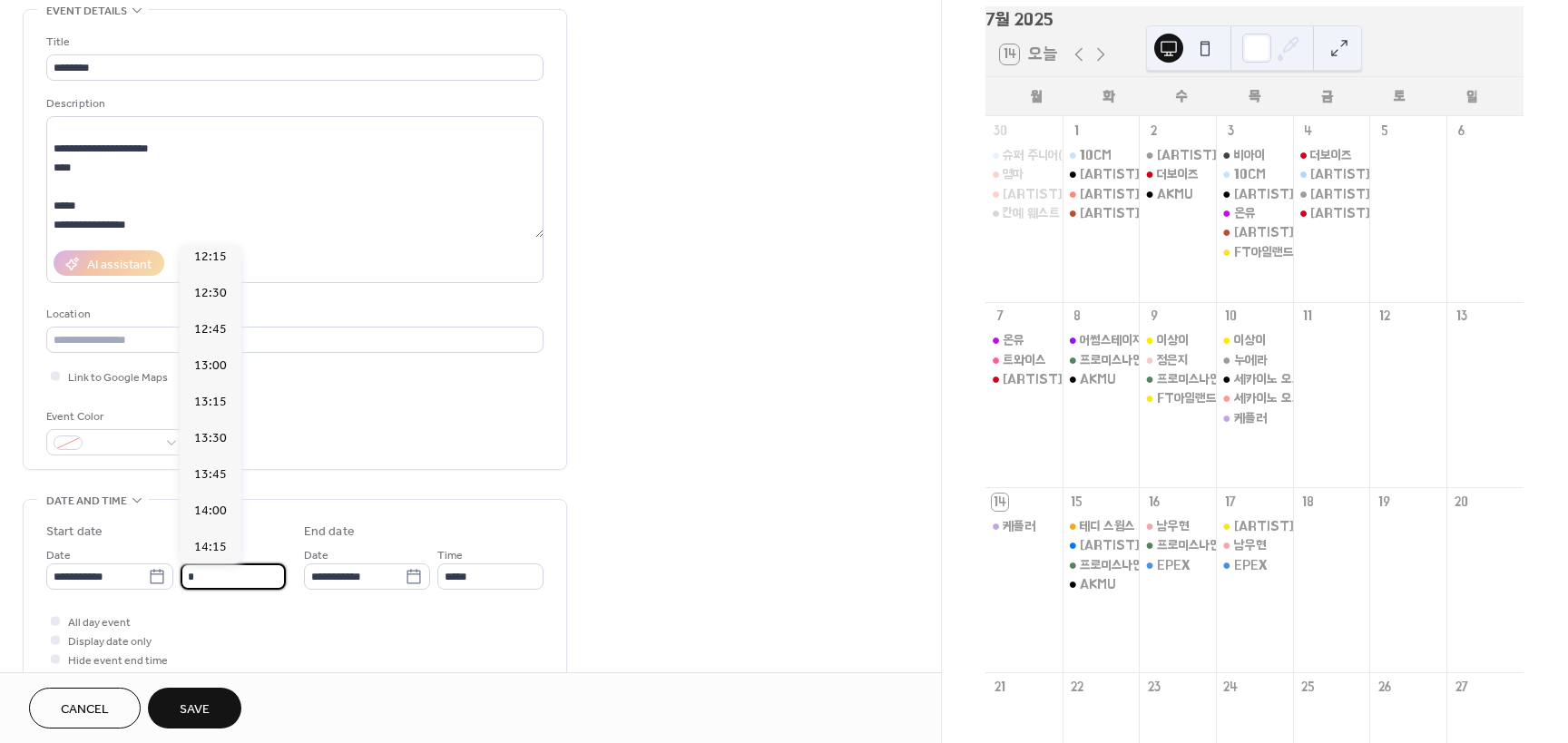 scroll, scrollTop: 2976, scrollLeft: 0, axis: vertical 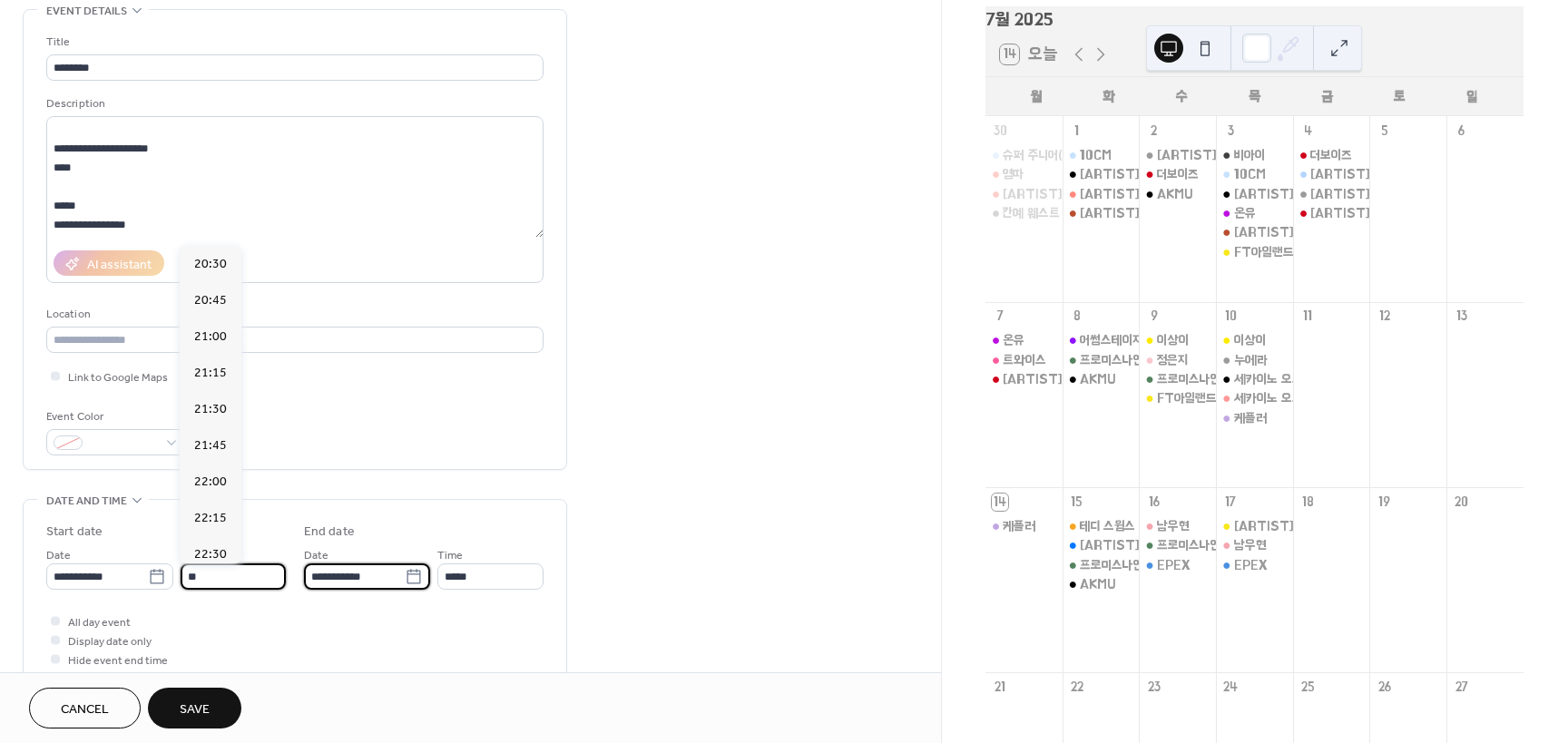 type on "*****" 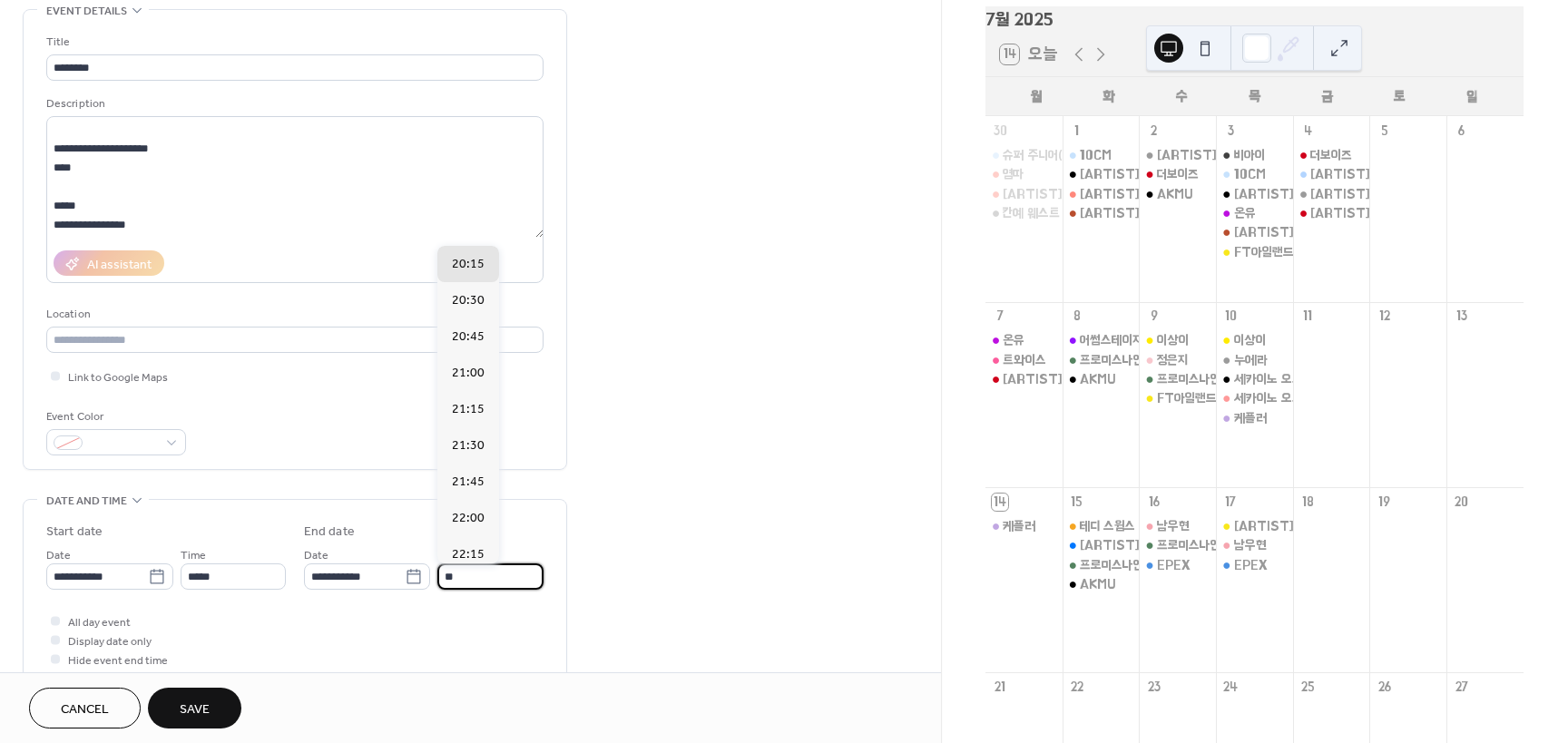 type on "*****" 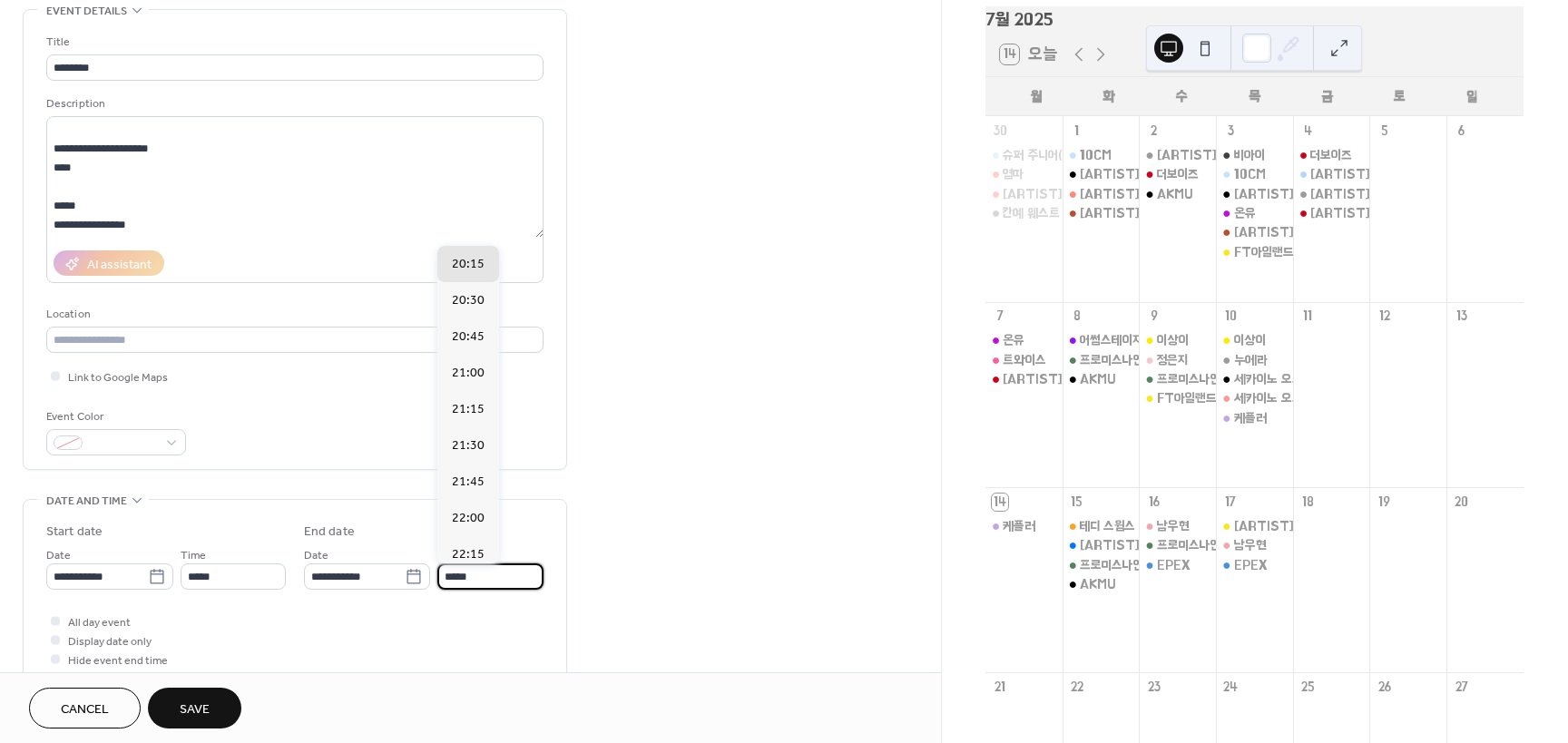click on "**********" at bounding box center [470, 632] 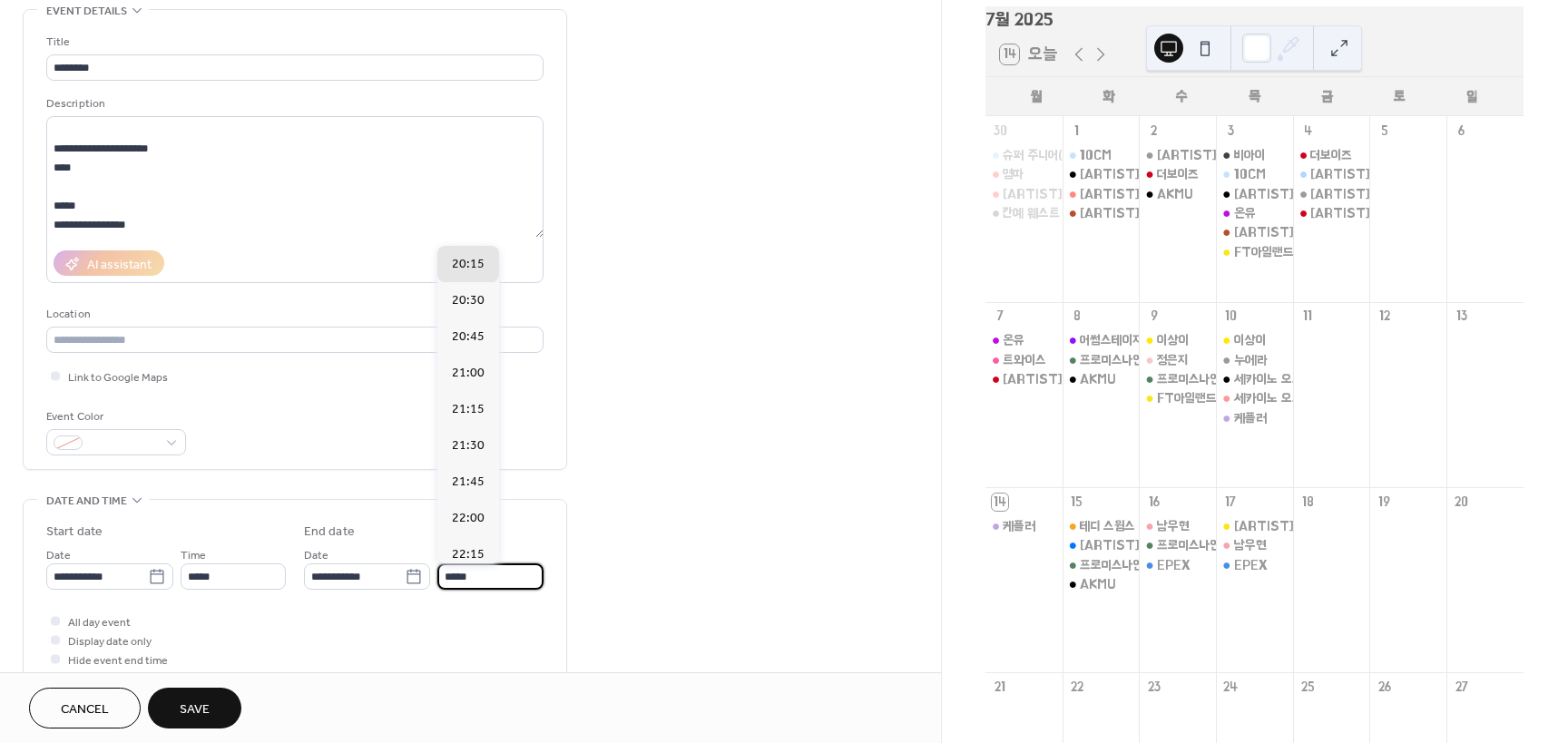 scroll, scrollTop: 0, scrollLeft: 0, axis: both 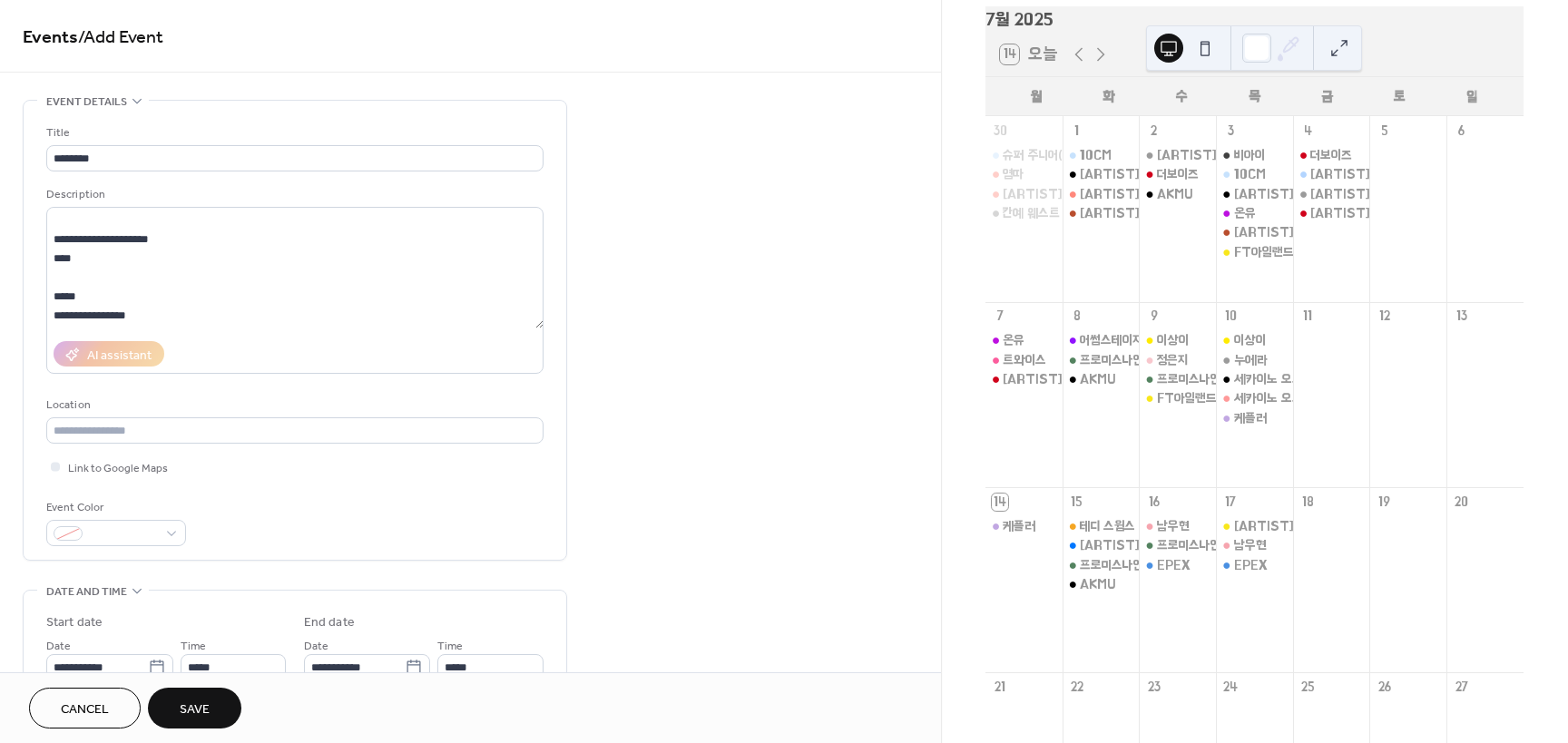 drag, startPoint x: 824, startPoint y: 549, endPoint x: 485, endPoint y: 134, distance: 535.8601 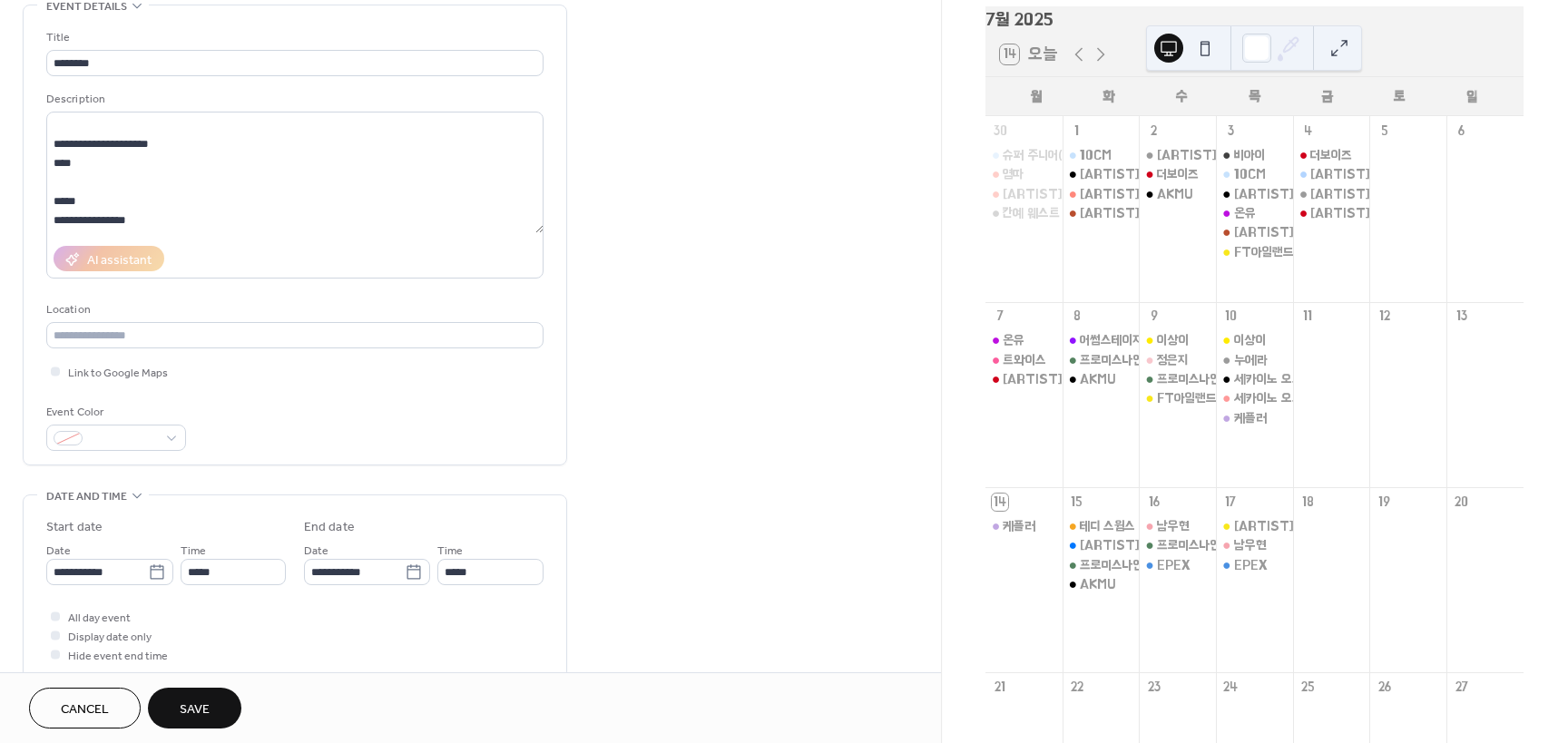 scroll, scrollTop: 675, scrollLeft: 0, axis: vertical 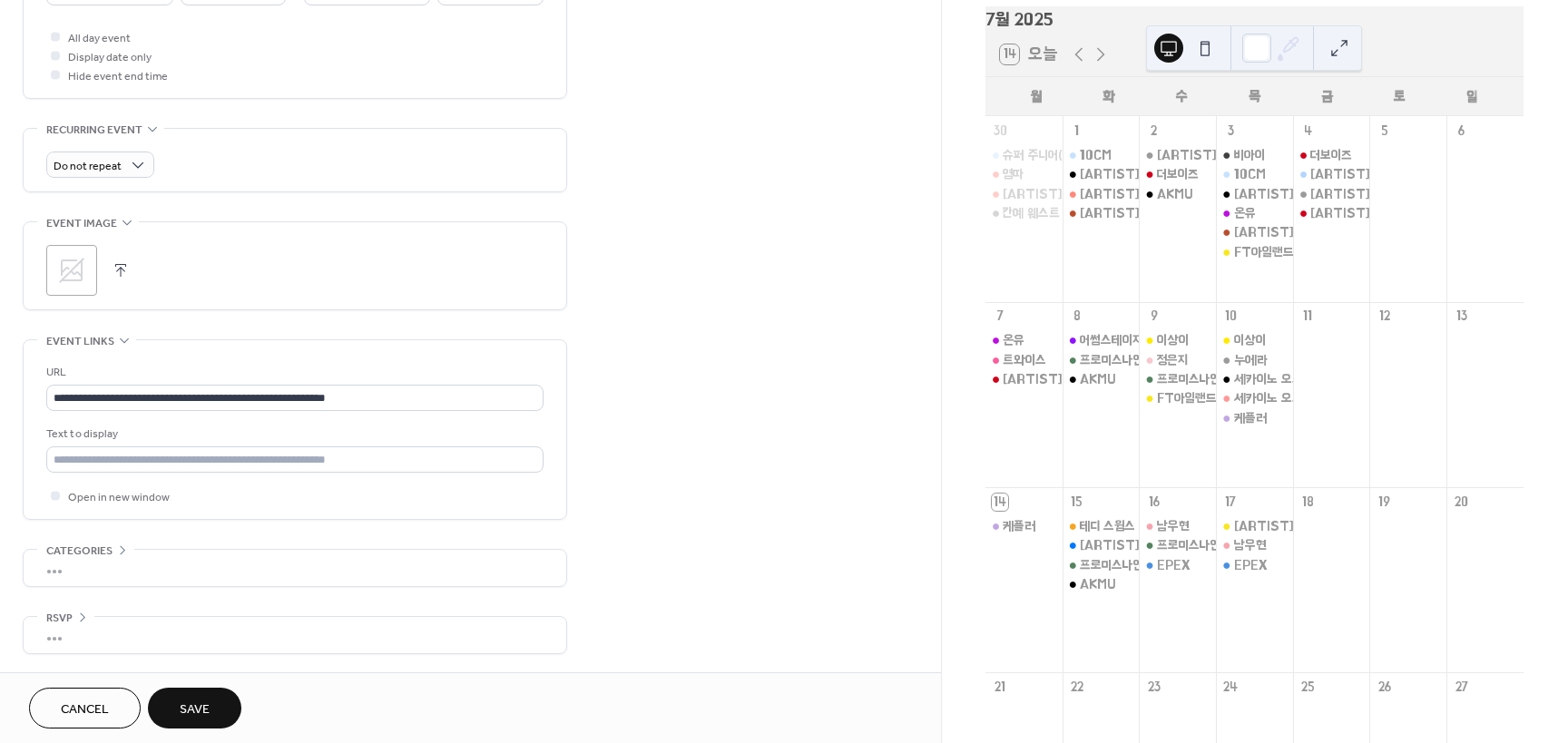 drag, startPoint x: 655, startPoint y: 399, endPoint x: 501, endPoint y: 869, distance: 494.5867 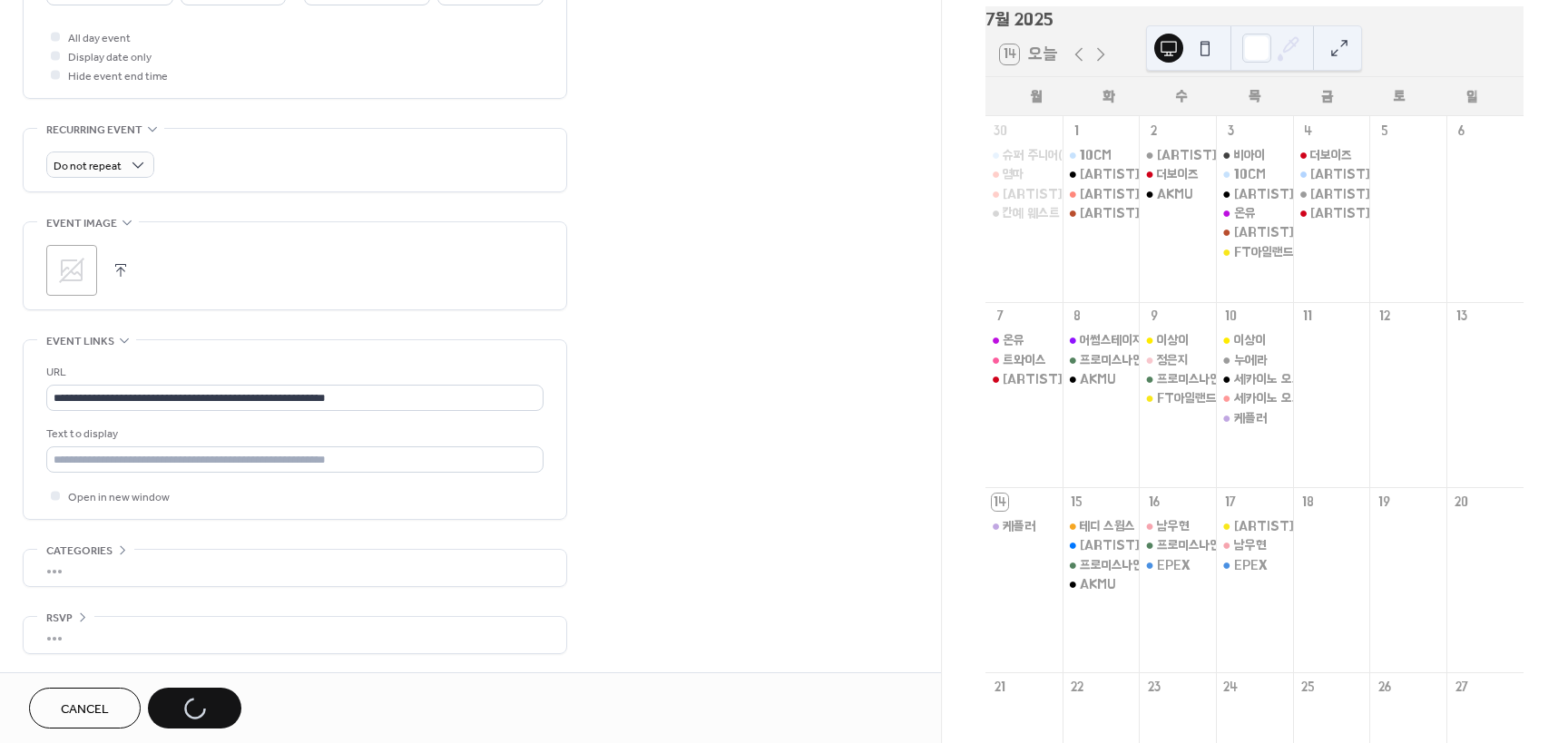 click on "**********" at bounding box center (470, 48) 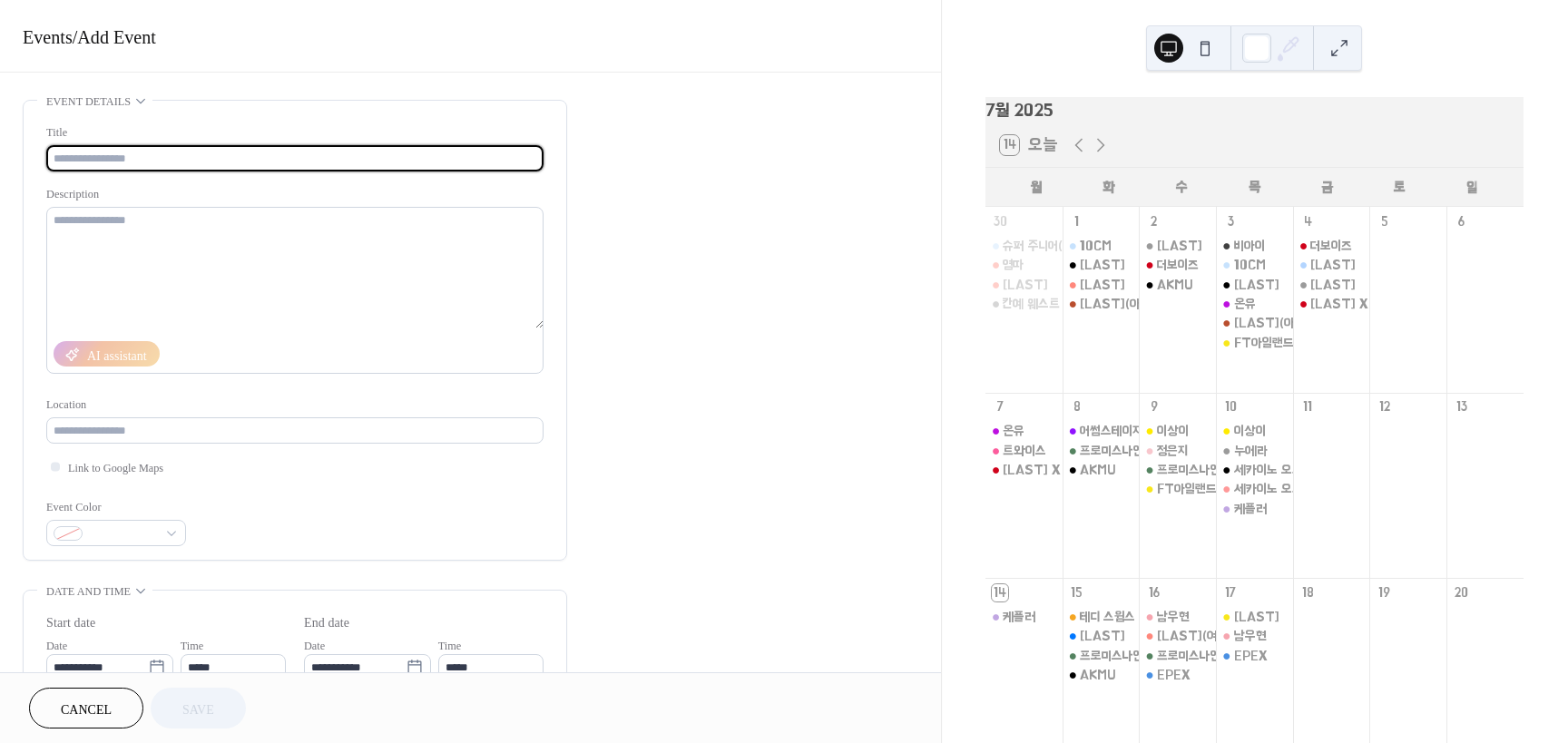 scroll, scrollTop: 0, scrollLeft: 0, axis: both 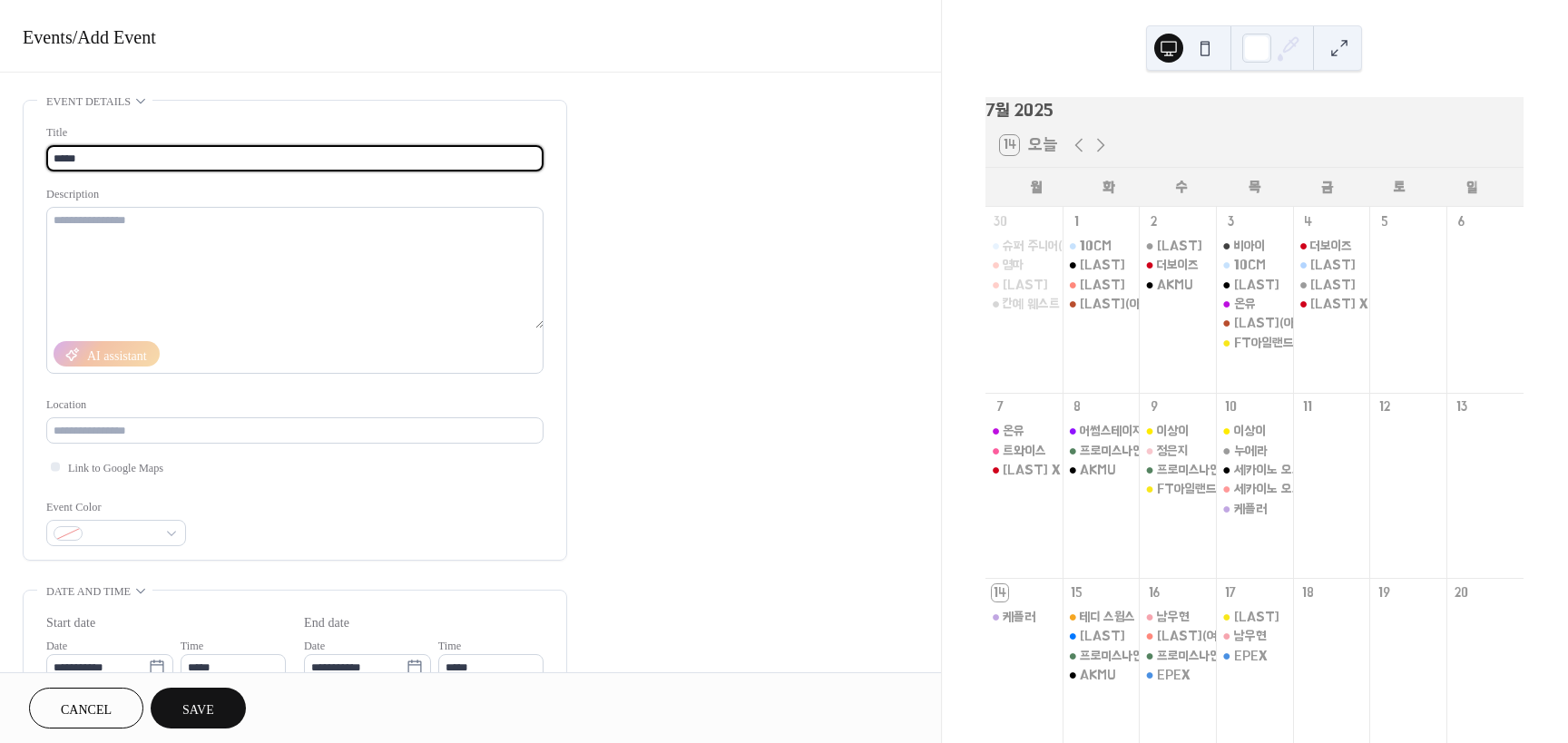 type on "*****" 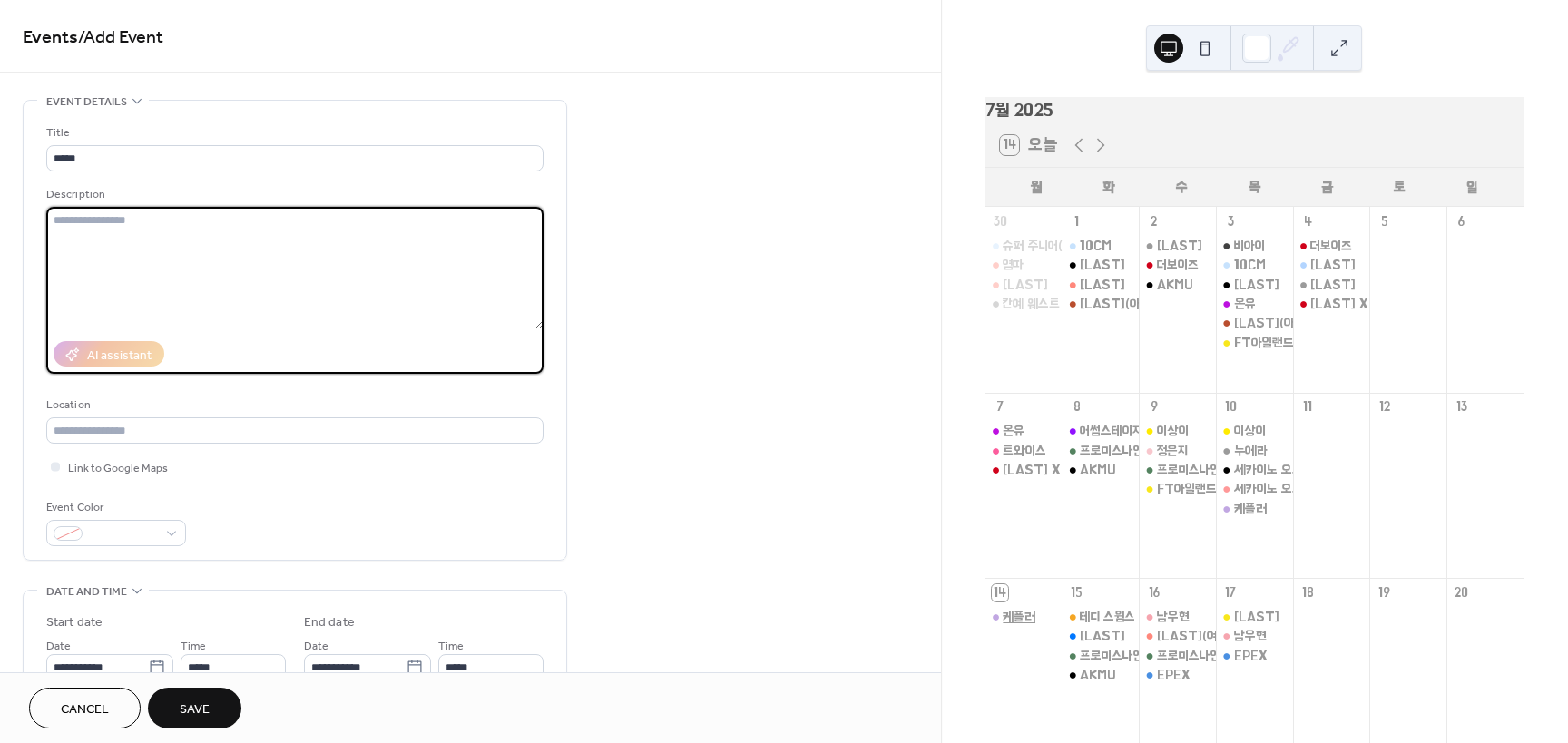 click on "케플러" at bounding box center (1019, 617) 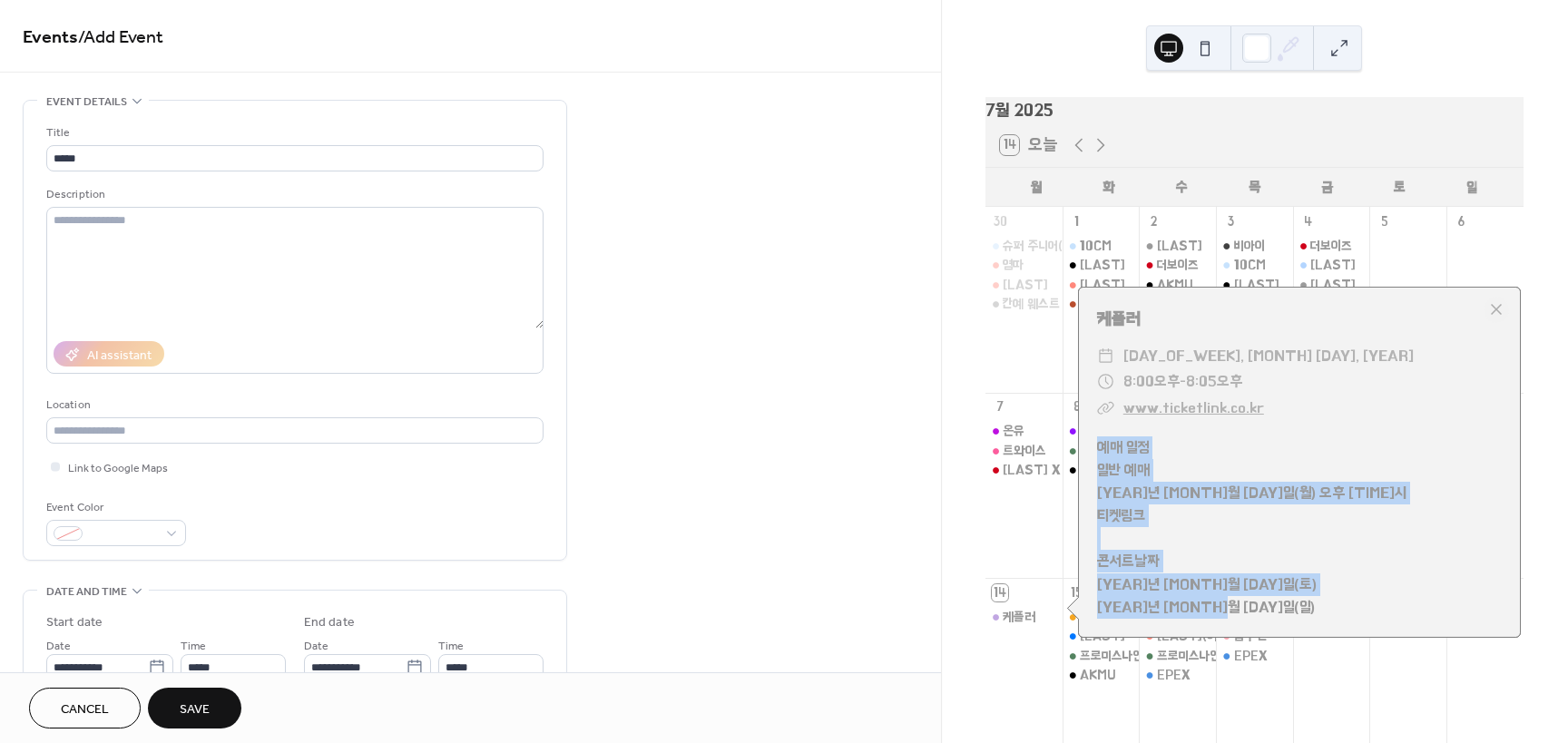 drag, startPoint x: 1258, startPoint y: 614, endPoint x: 1093, endPoint y: 451, distance: 231.93534 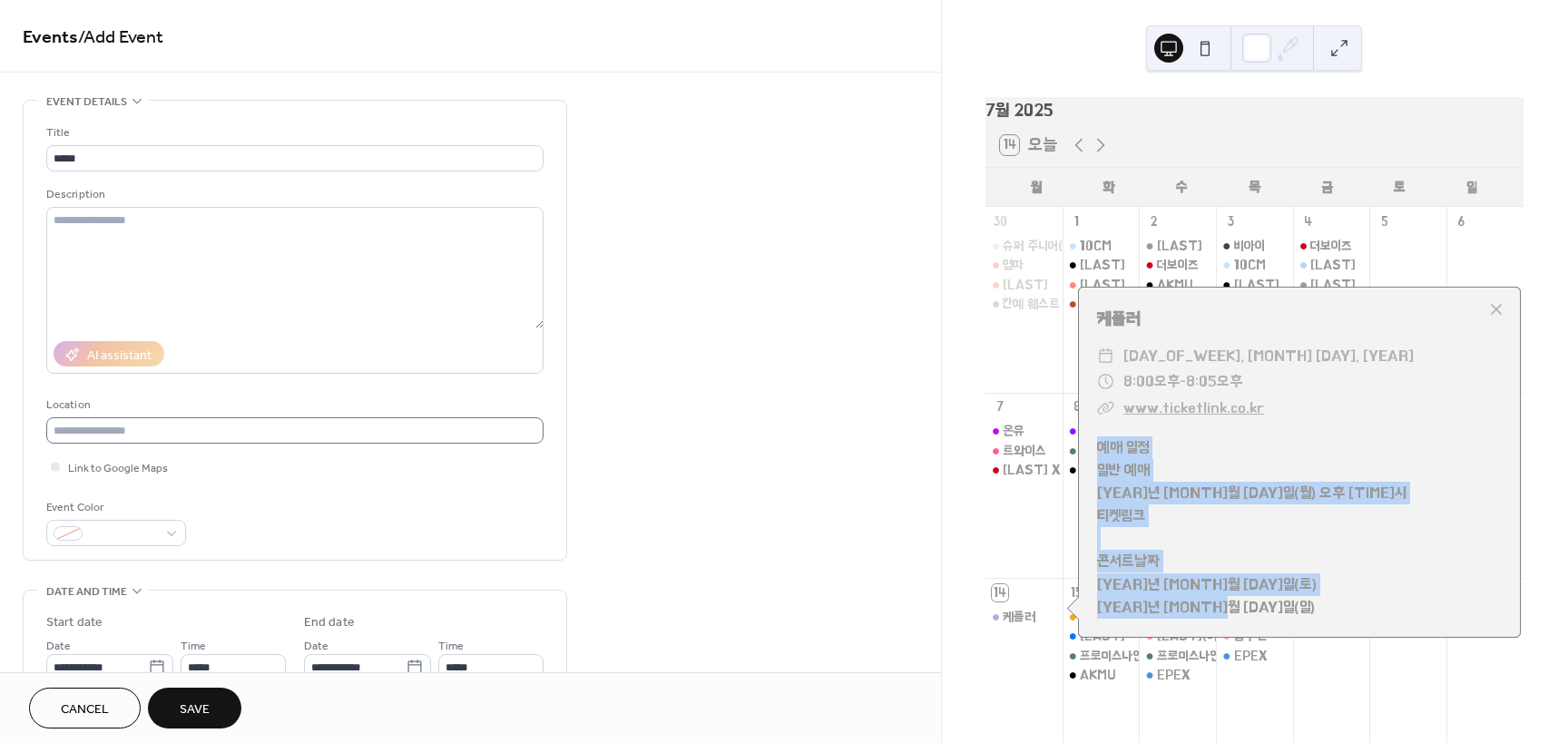 copy on "예매 일정 일반 예매 2025년 7월 14일(월) 오후 8시 티켓링크 콘서트날짜 2025년 9월 20일(토) 2025년 9월 21일(일)" 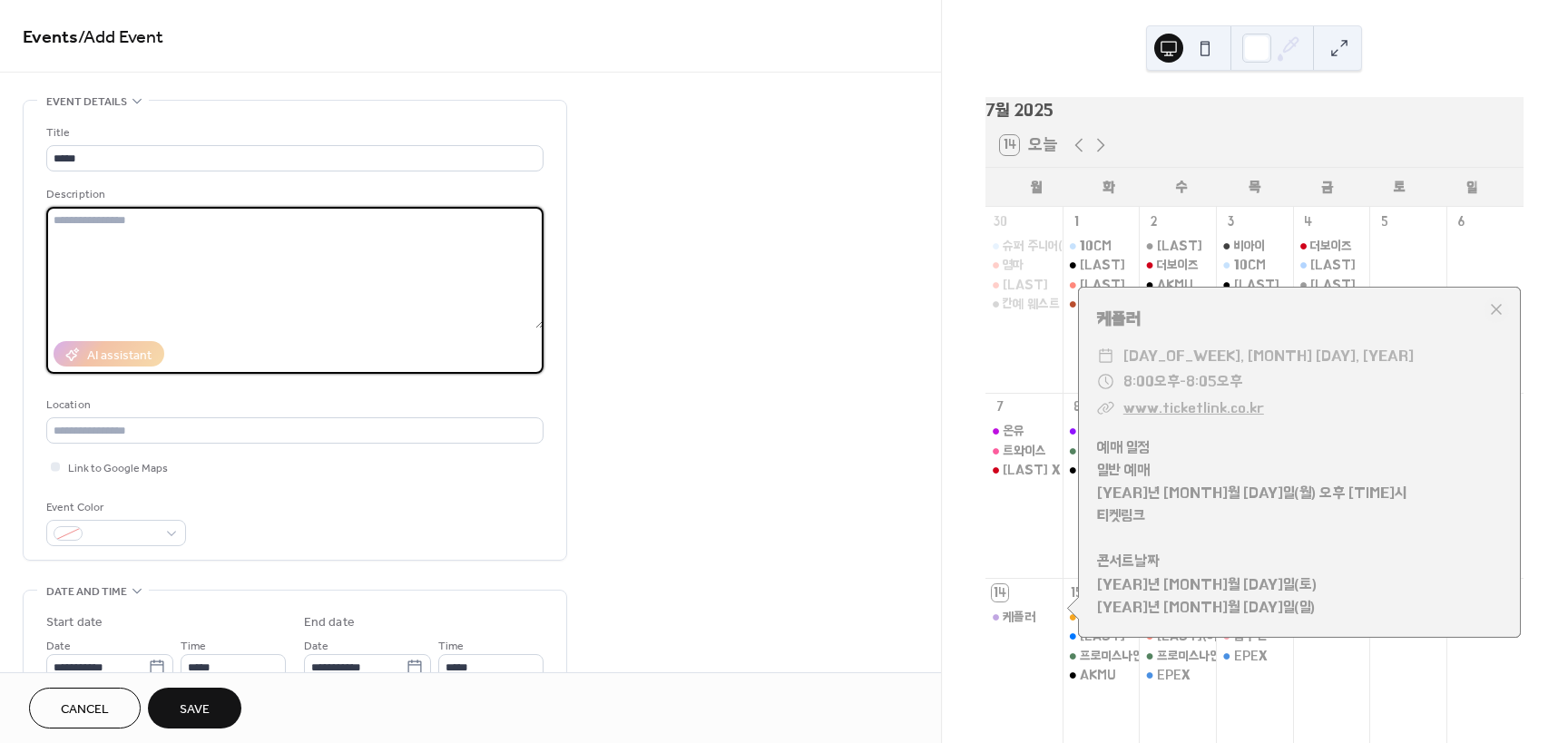click at bounding box center [295, 268] 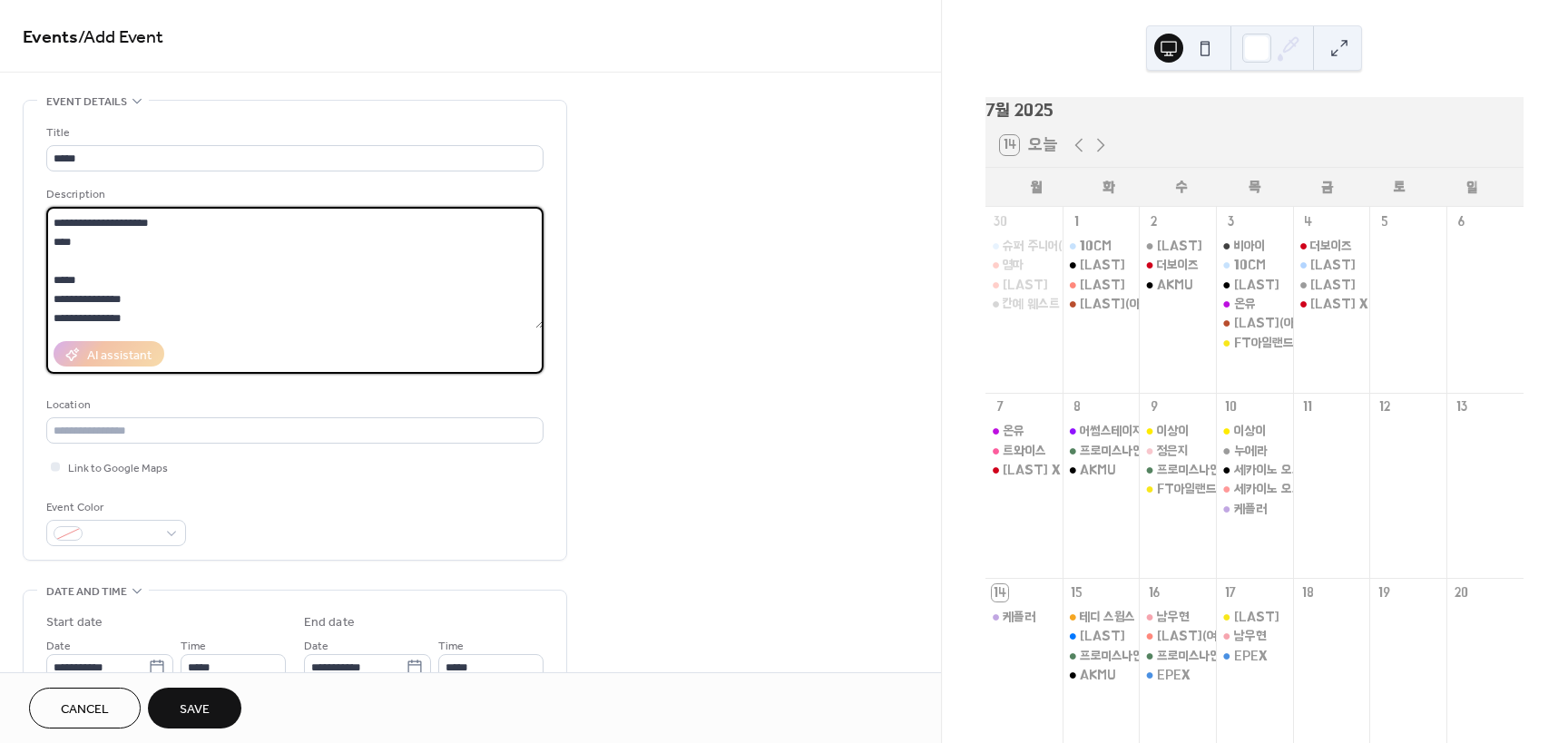 scroll, scrollTop: 38, scrollLeft: 0, axis: vertical 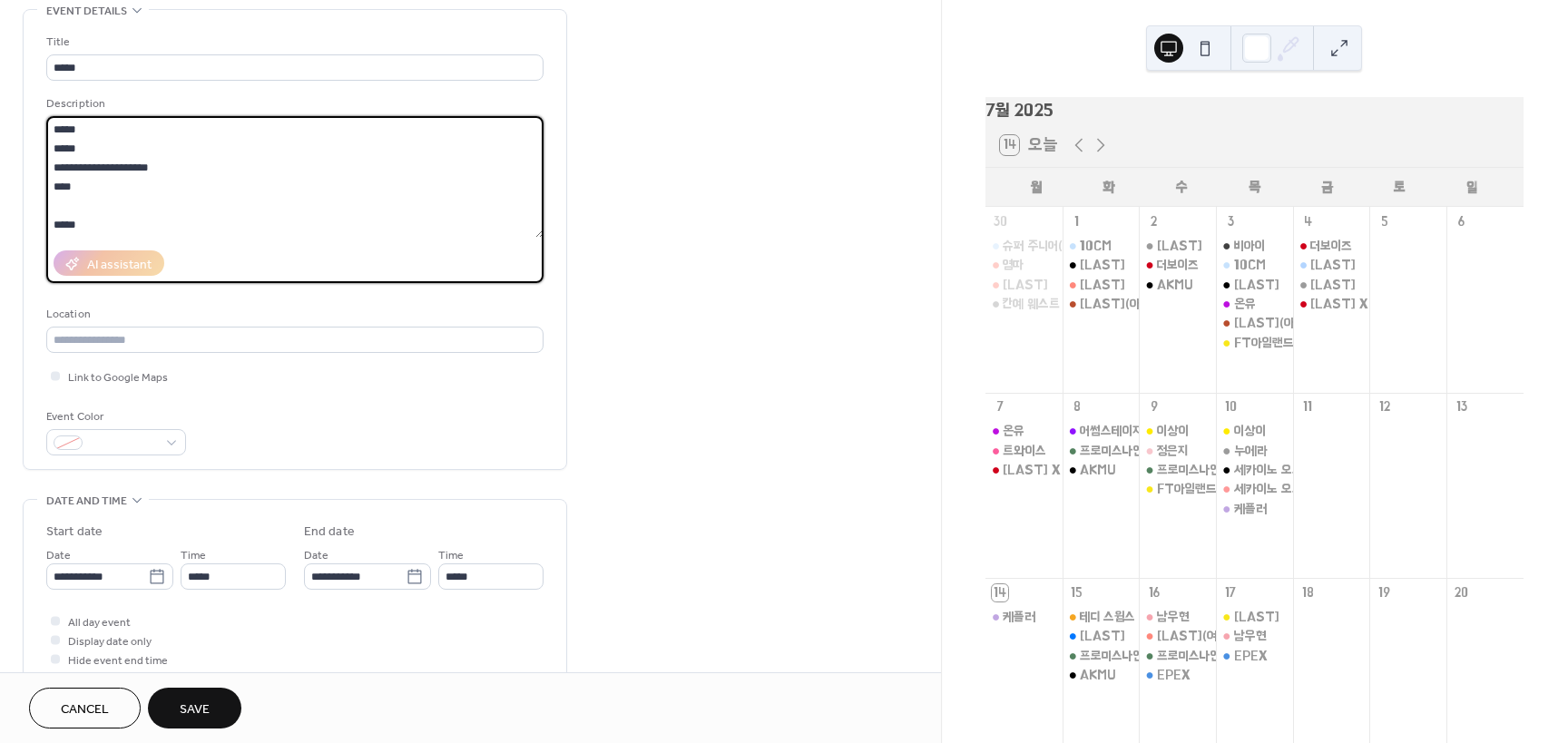 drag, startPoint x: 92, startPoint y: 144, endPoint x: 34, endPoint y: 153, distance: 58.69412 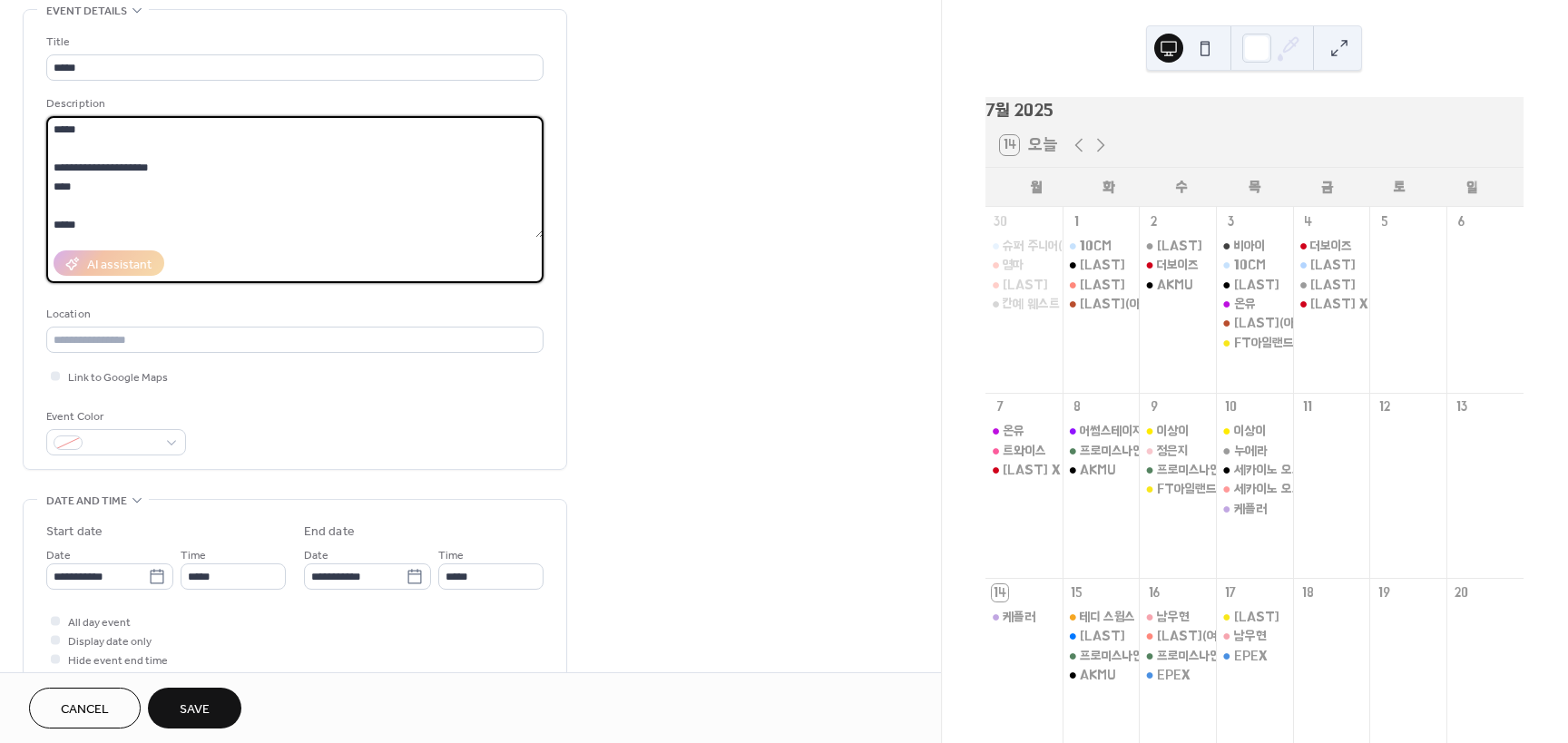 click on "**********" at bounding box center (295, 177) 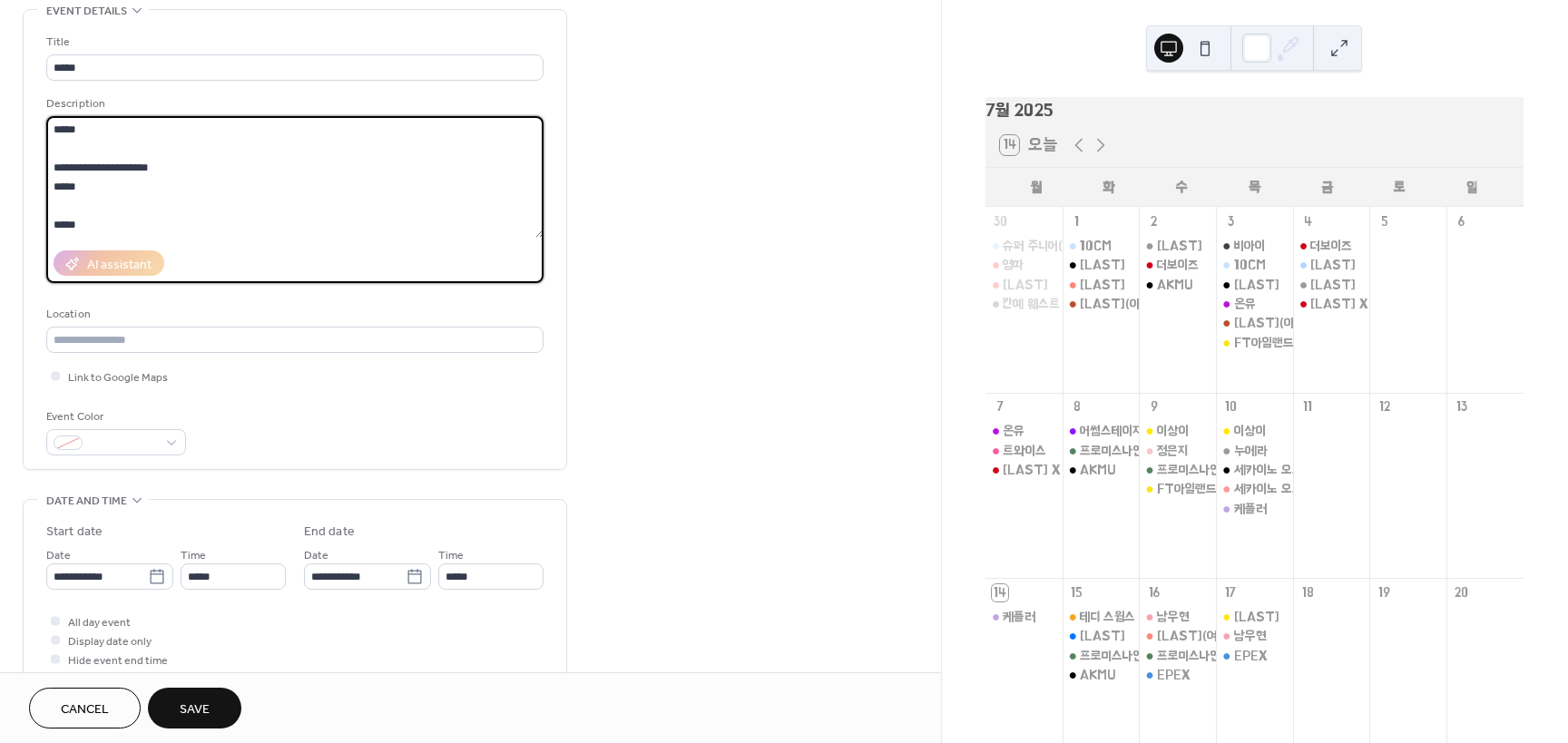 scroll, scrollTop: 38, scrollLeft: 0, axis: vertical 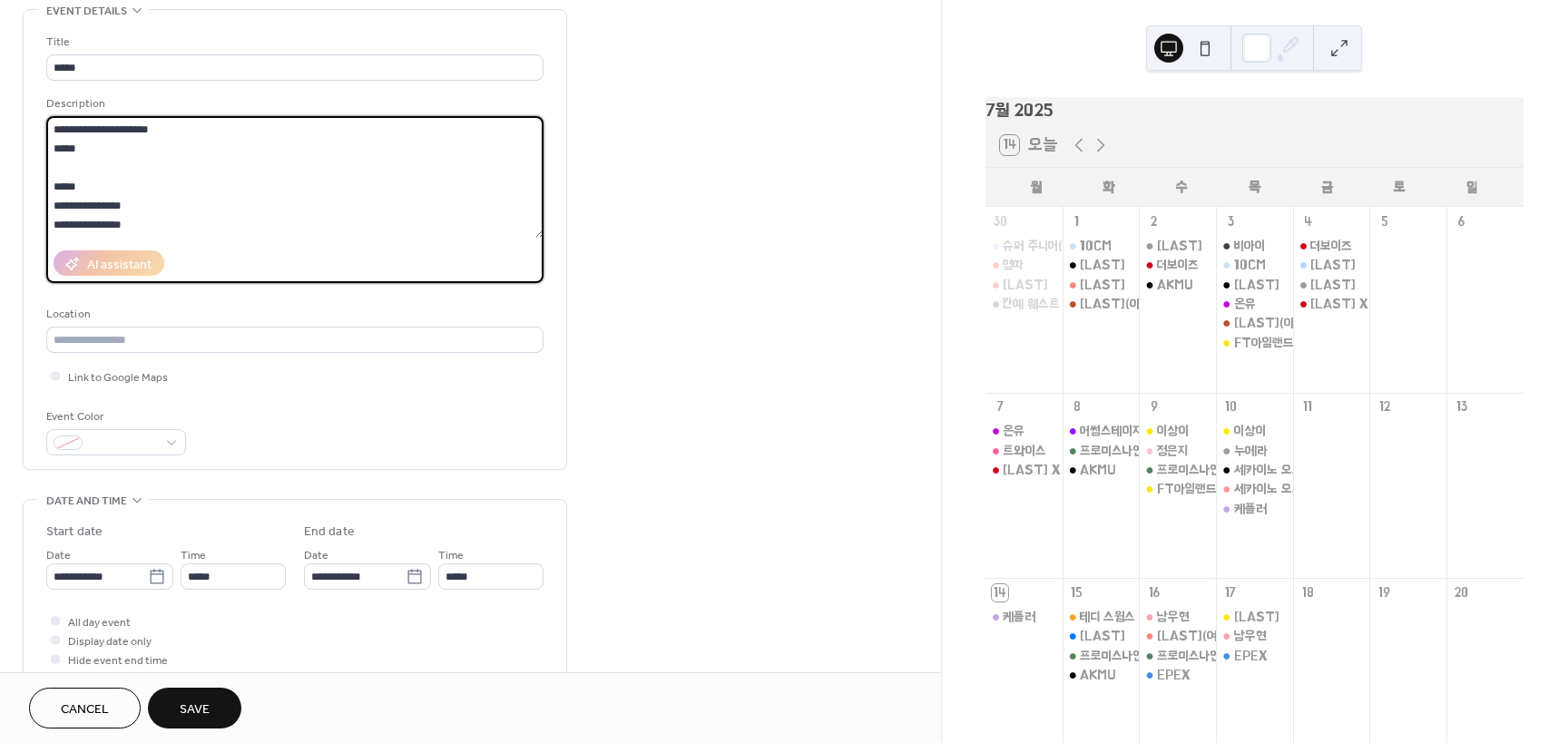 click on "**********" at bounding box center (295, 177) 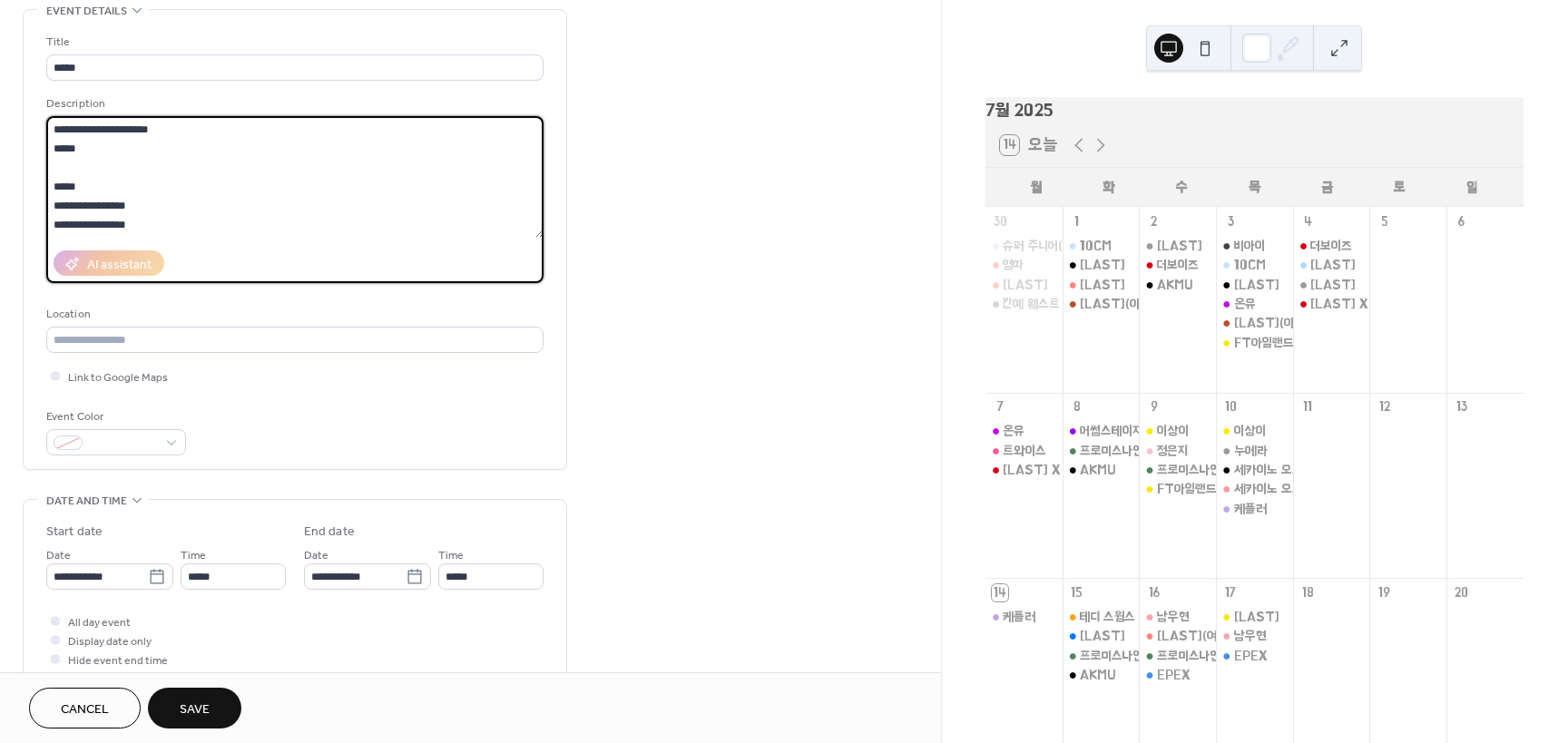 click on "**********" at bounding box center [295, 177] 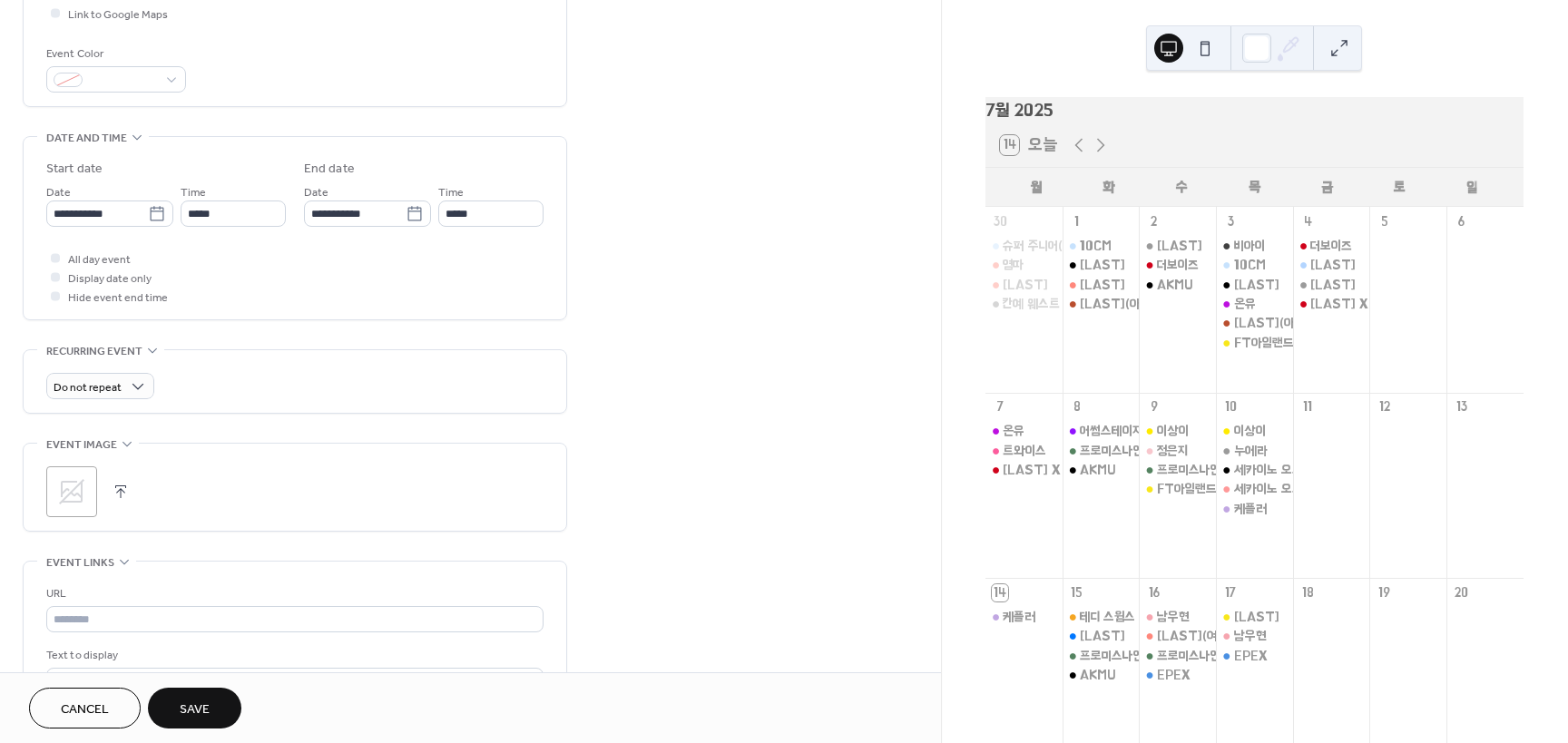 scroll, scrollTop: 363, scrollLeft: 0, axis: vertical 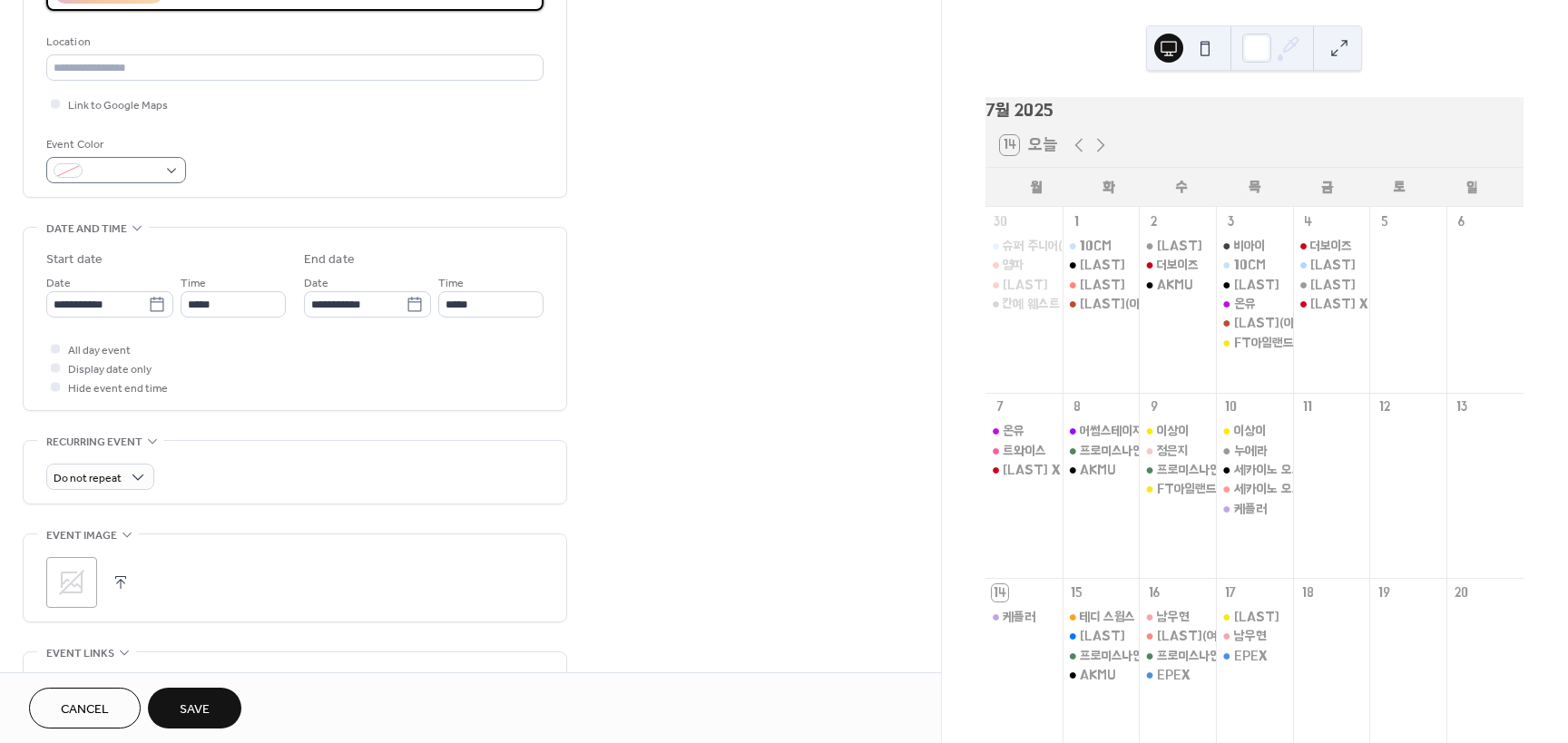 type on "**********" 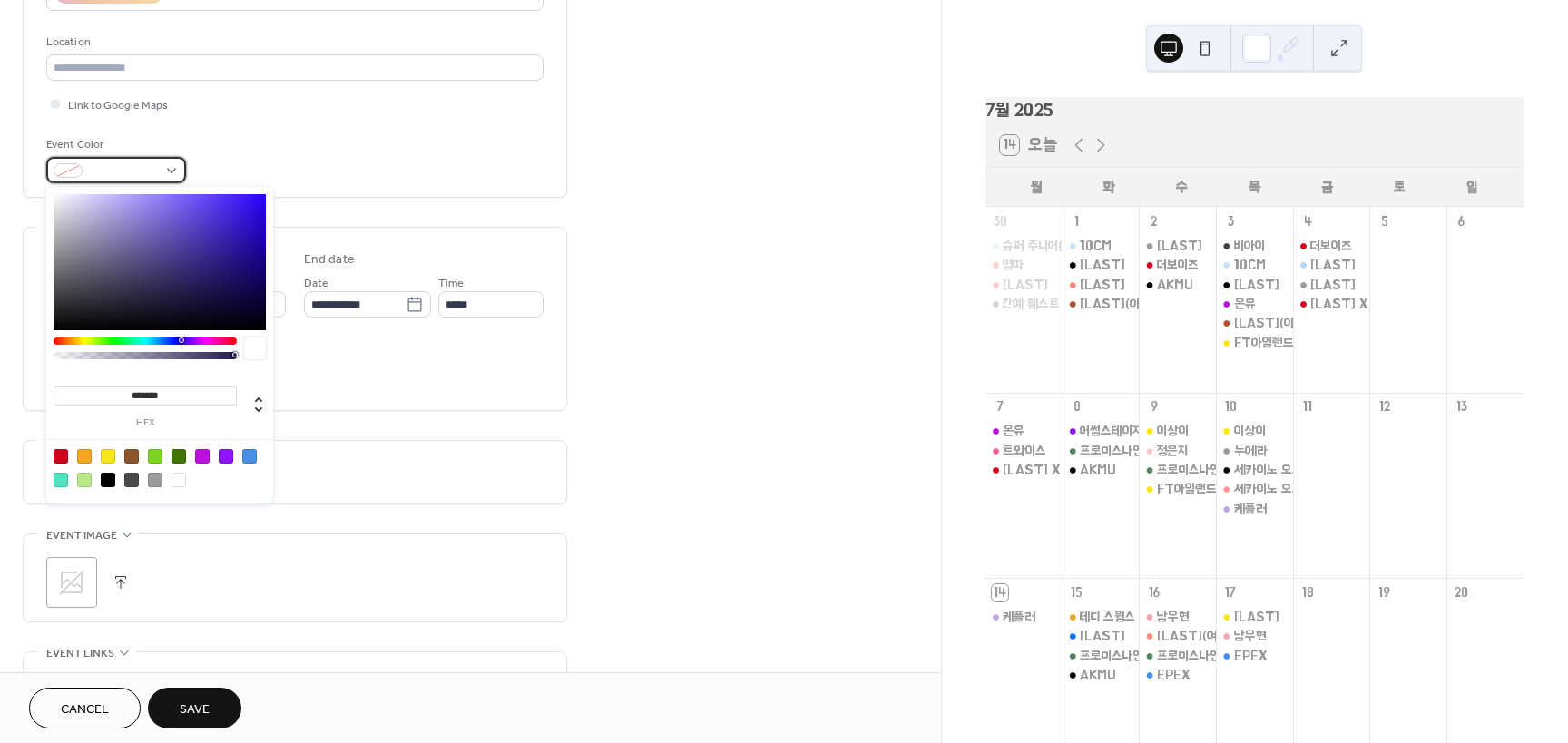 click at bounding box center [68, 171] 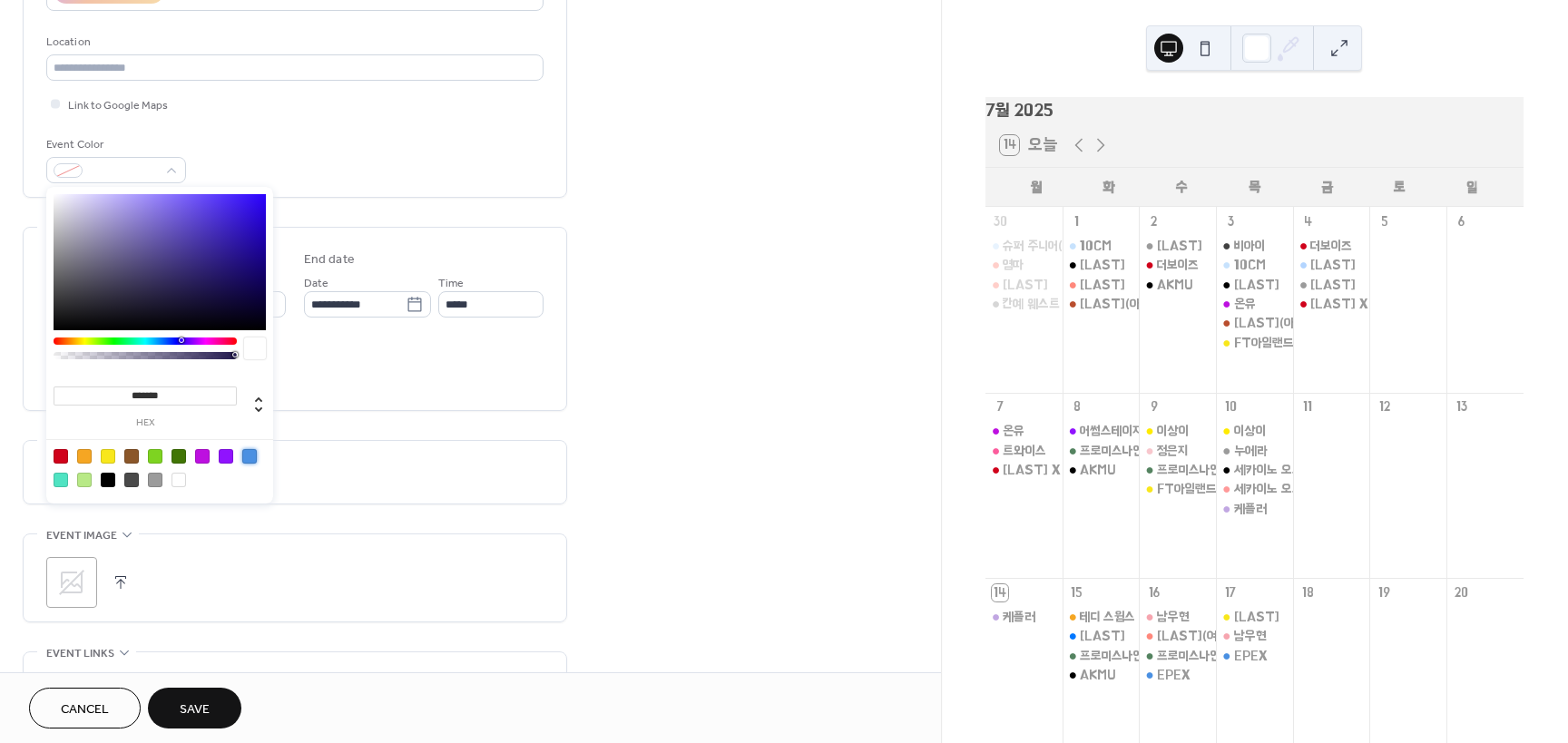 click at bounding box center (250, 456) 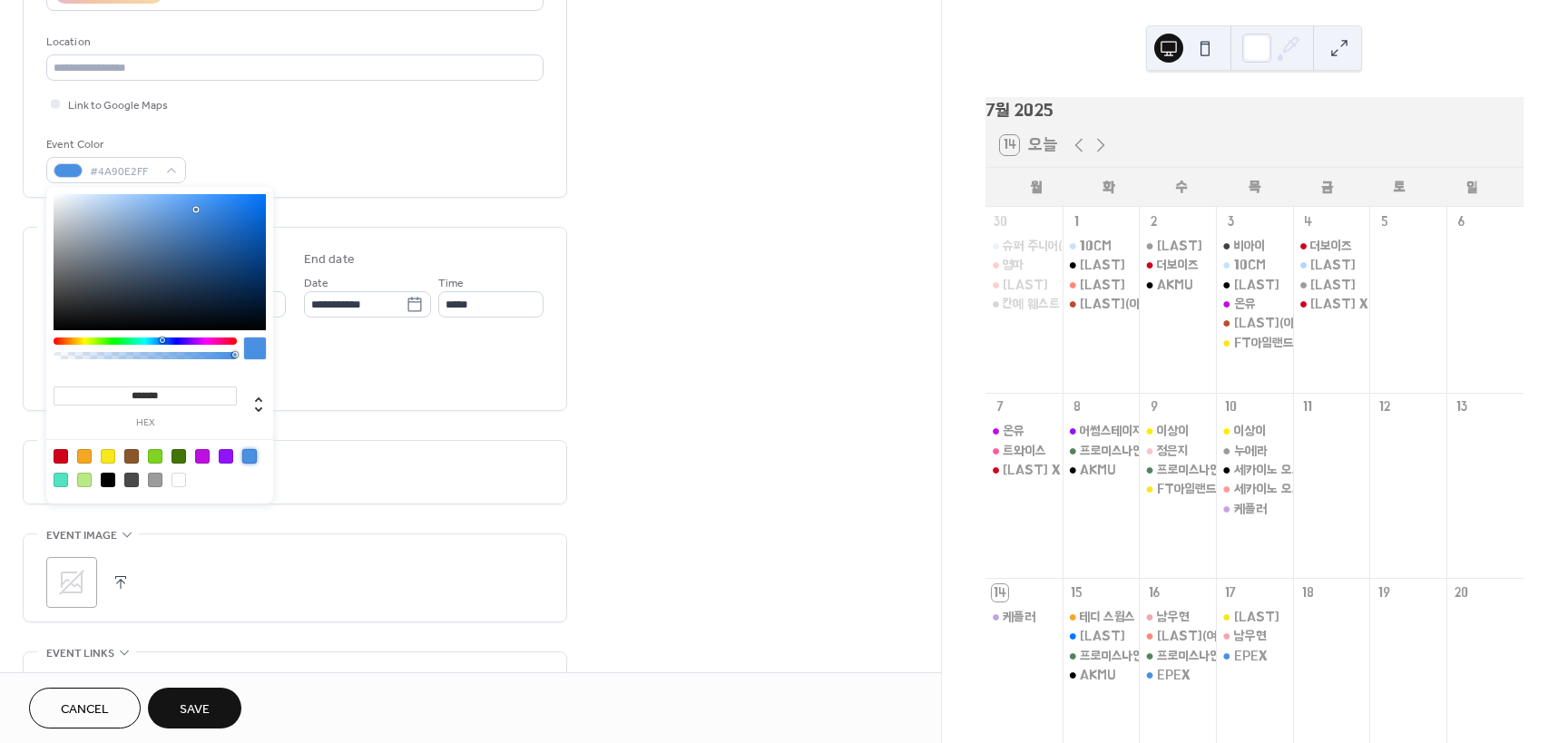 click on "**********" at bounding box center (470, 360) 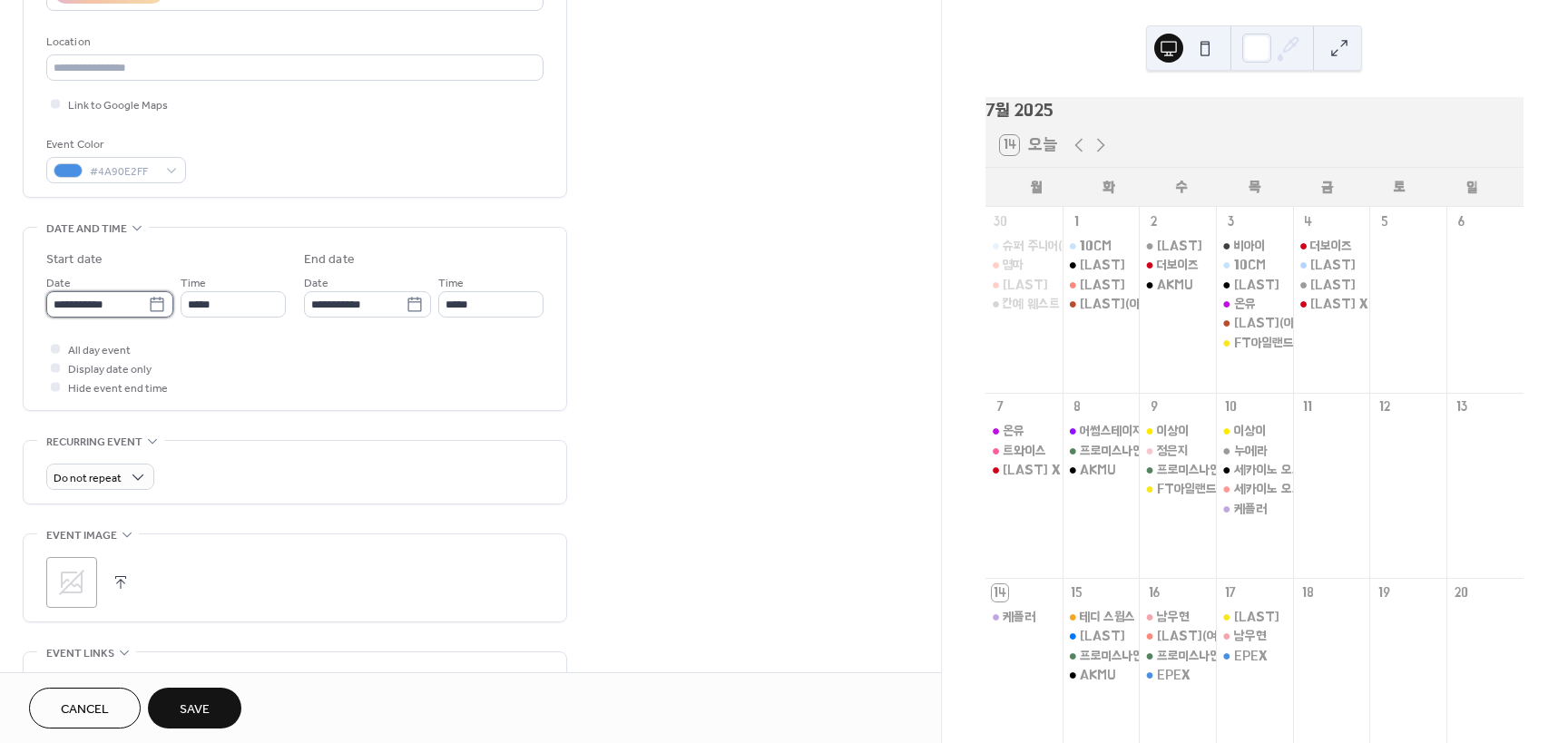 click on "**********" at bounding box center [97, 304] 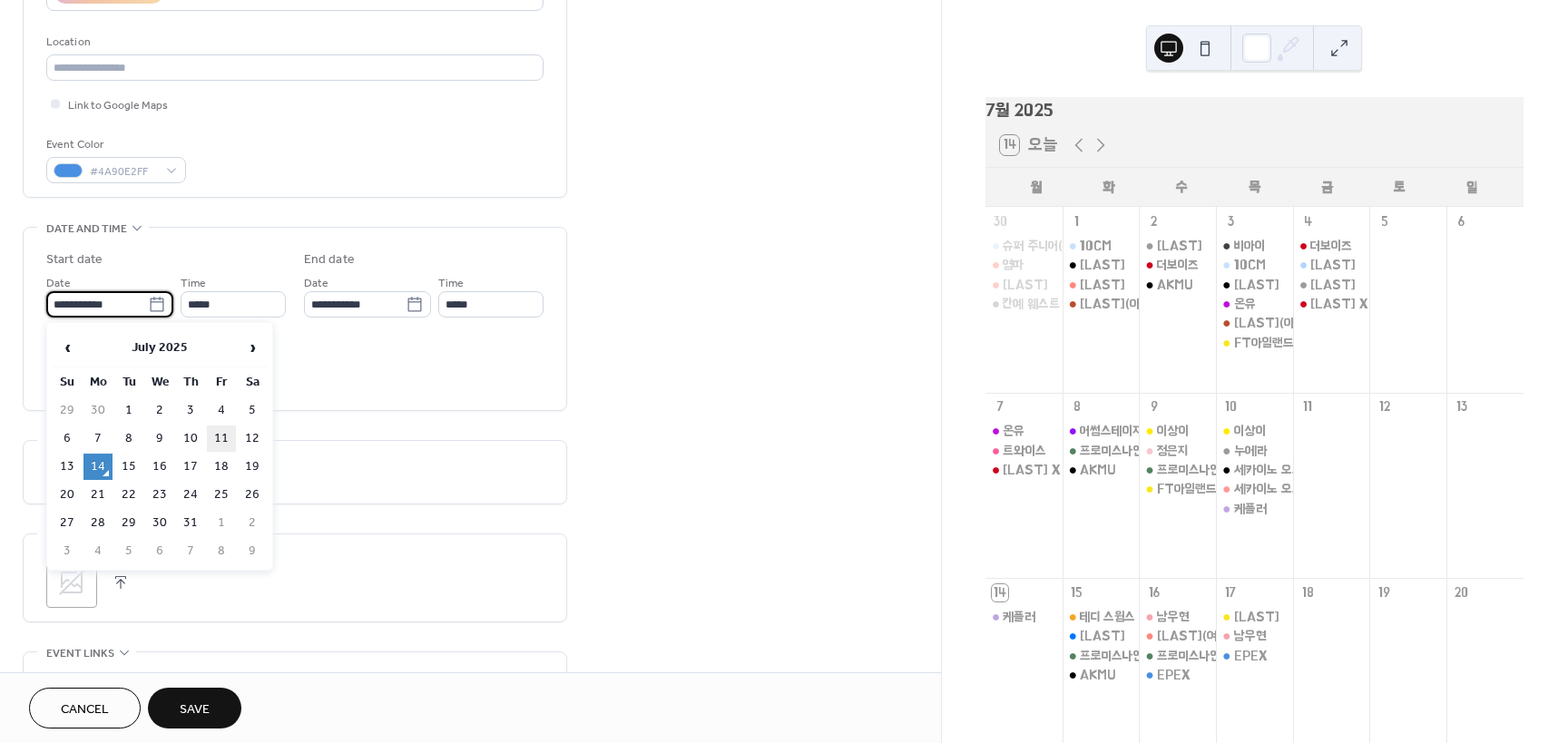 click on "11" at bounding box center (221, 438) 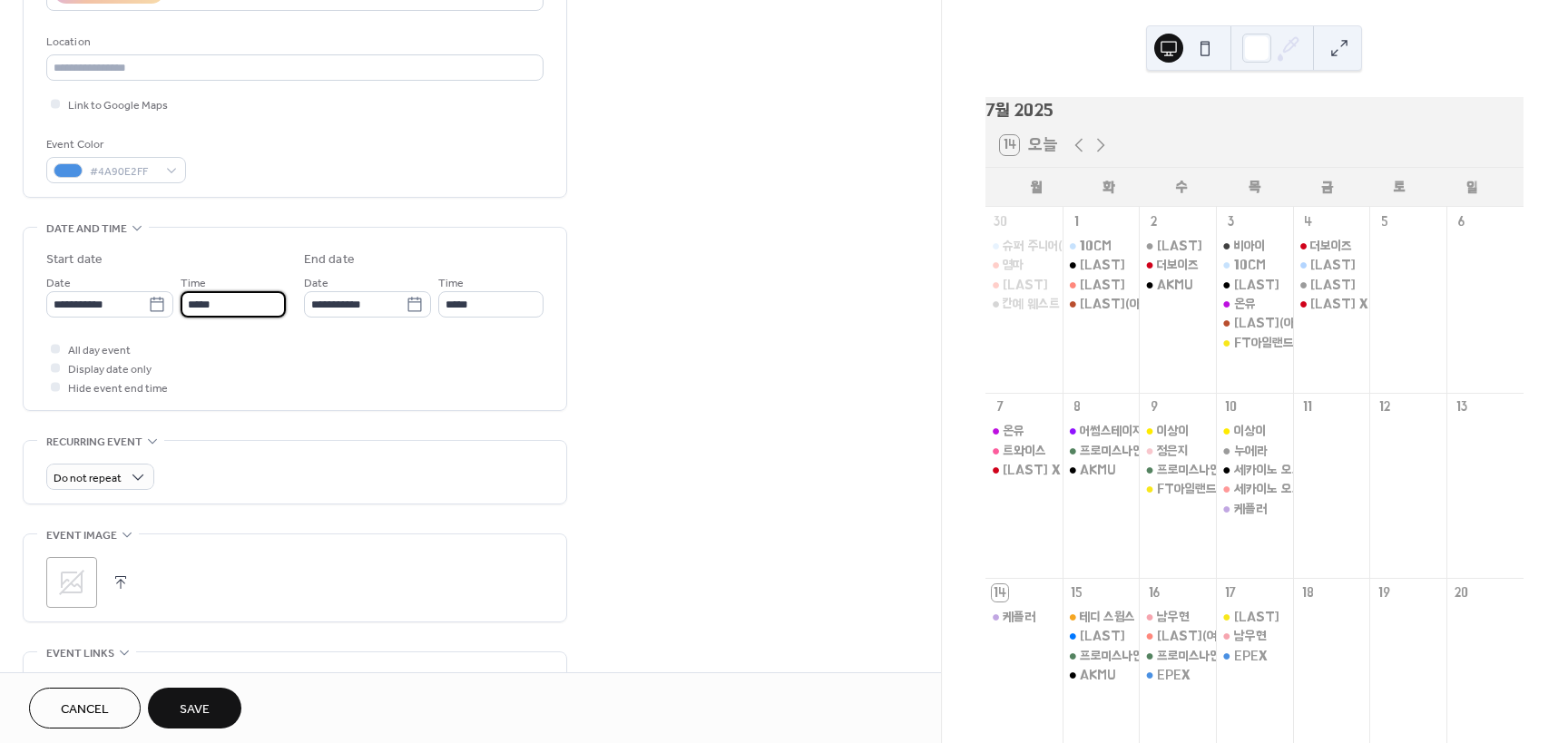 drag, startPoint x: 107, startPoint y: 293, endPoint x: 38, endPoint y: 298, distance: 69.1809 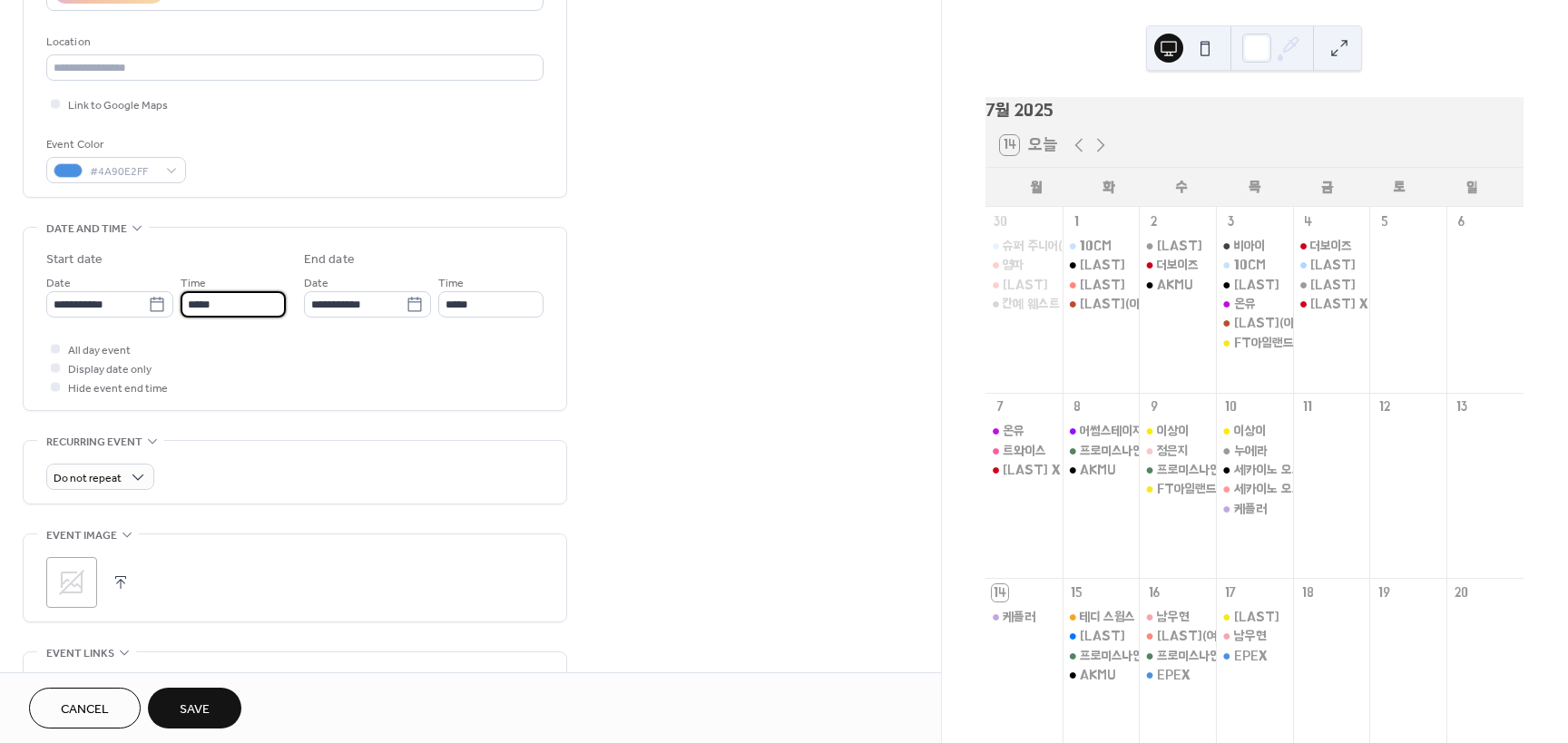 click on "**********" at bounding box center [166, 295] 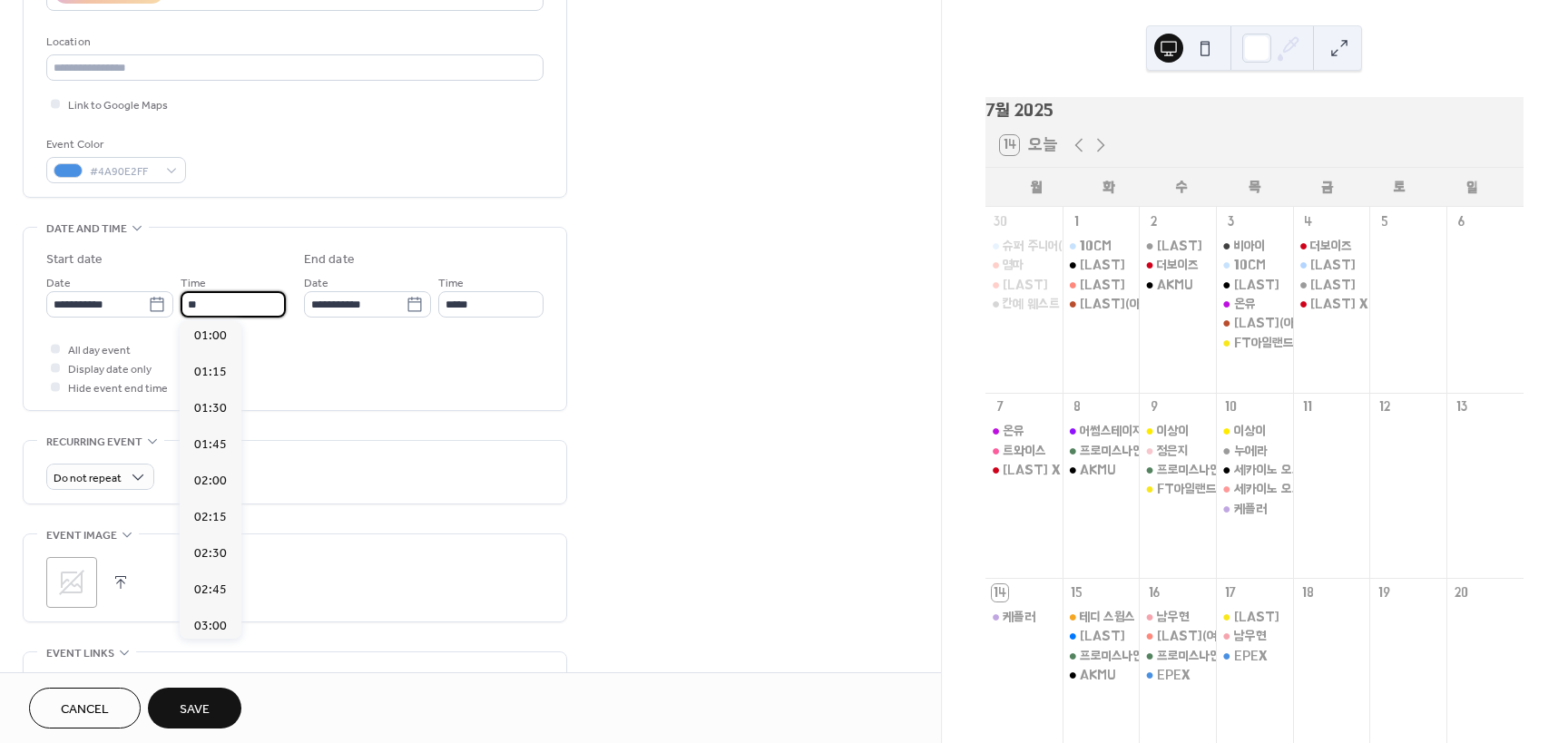 scroll, scrollTop: 2678, scrollLeft: 0, axis: vertical 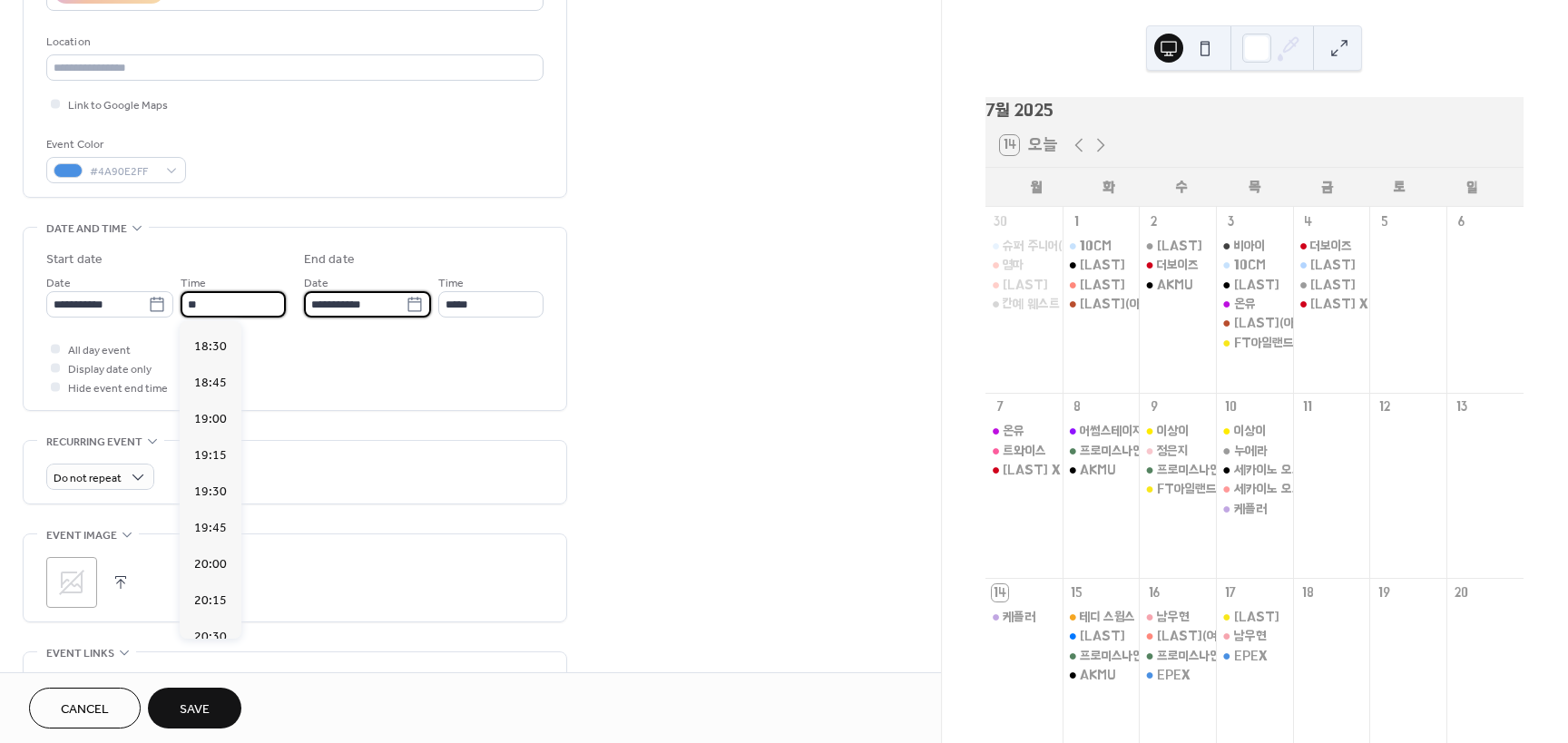 type on "*****" 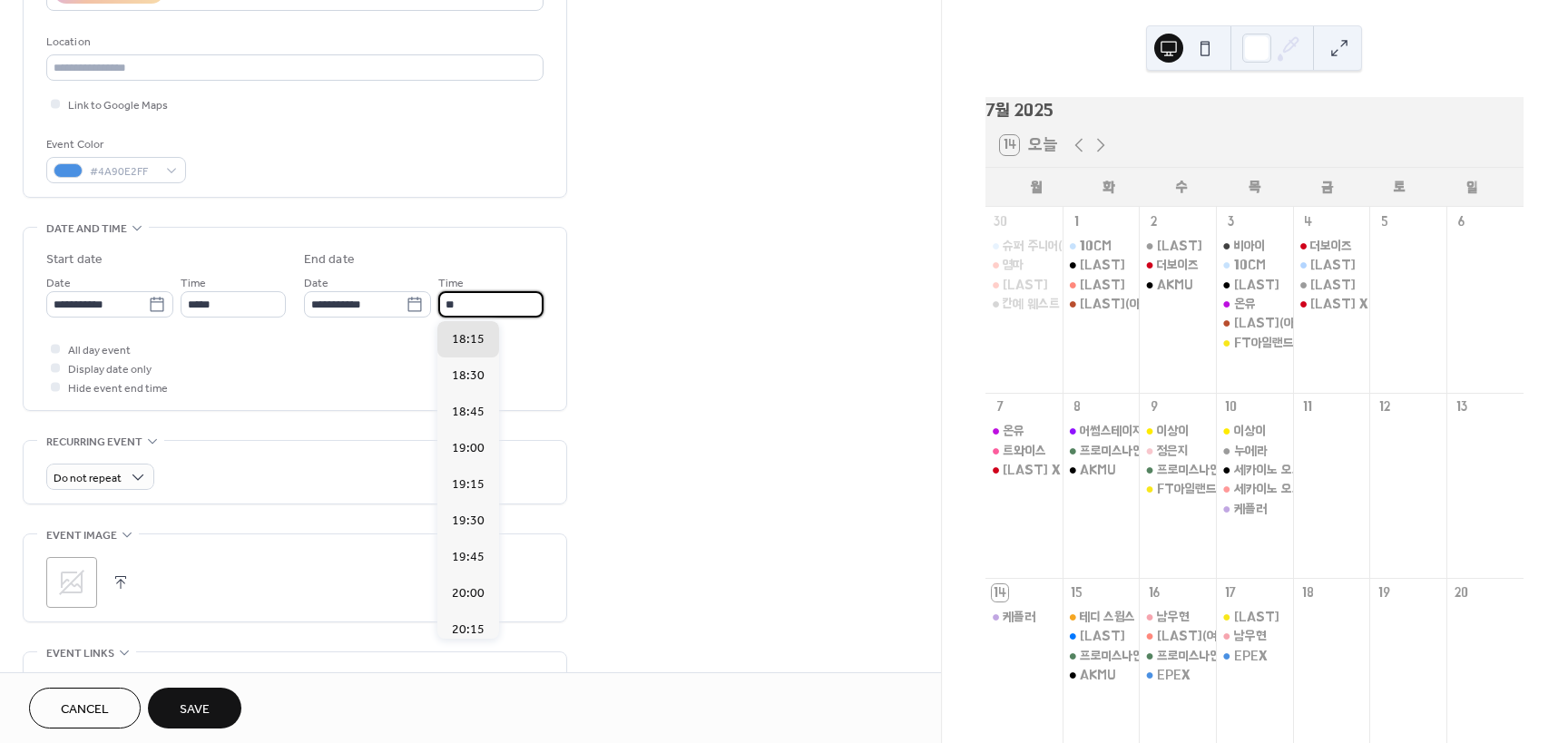type on "*****" 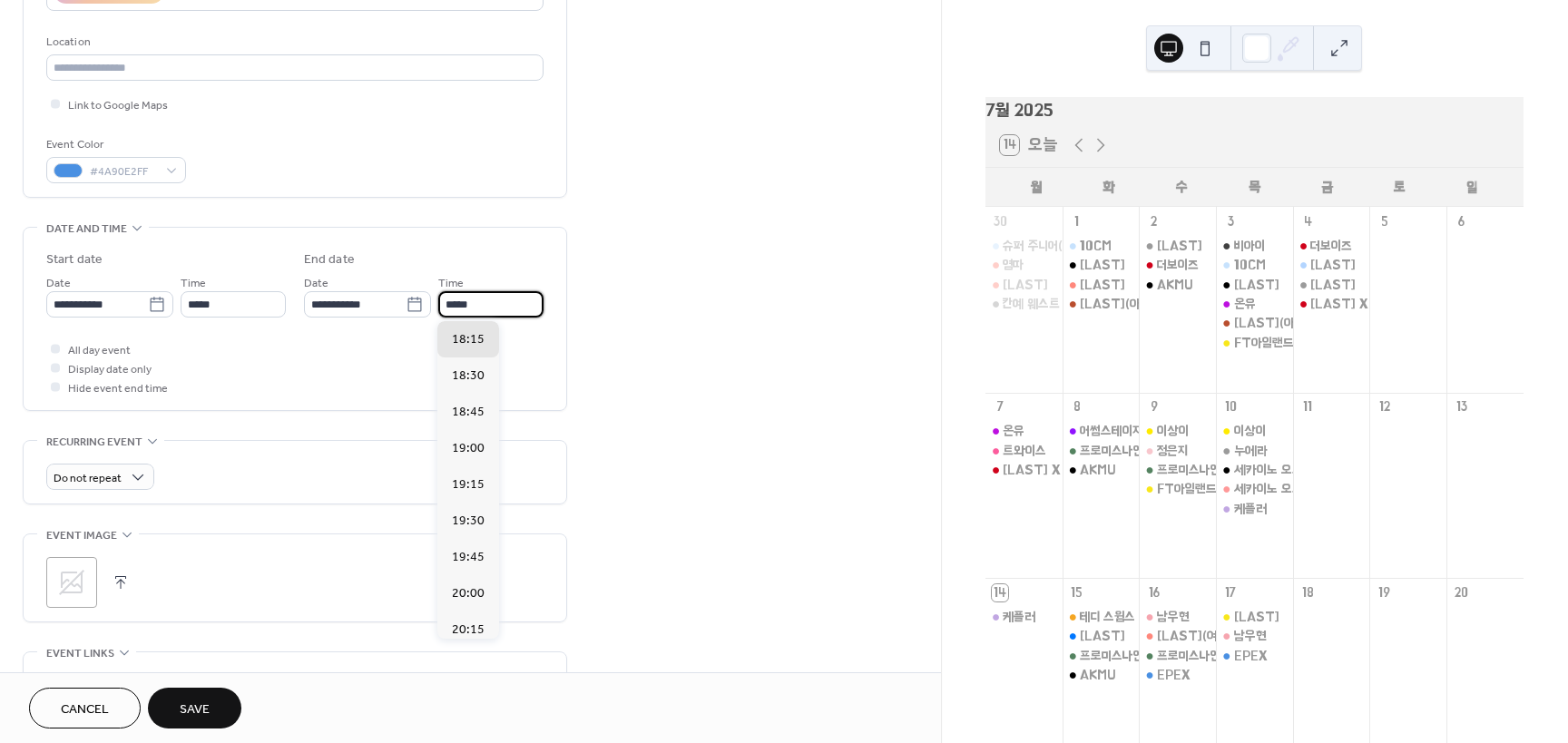 click on "**********" at bounding box center [470, 360] 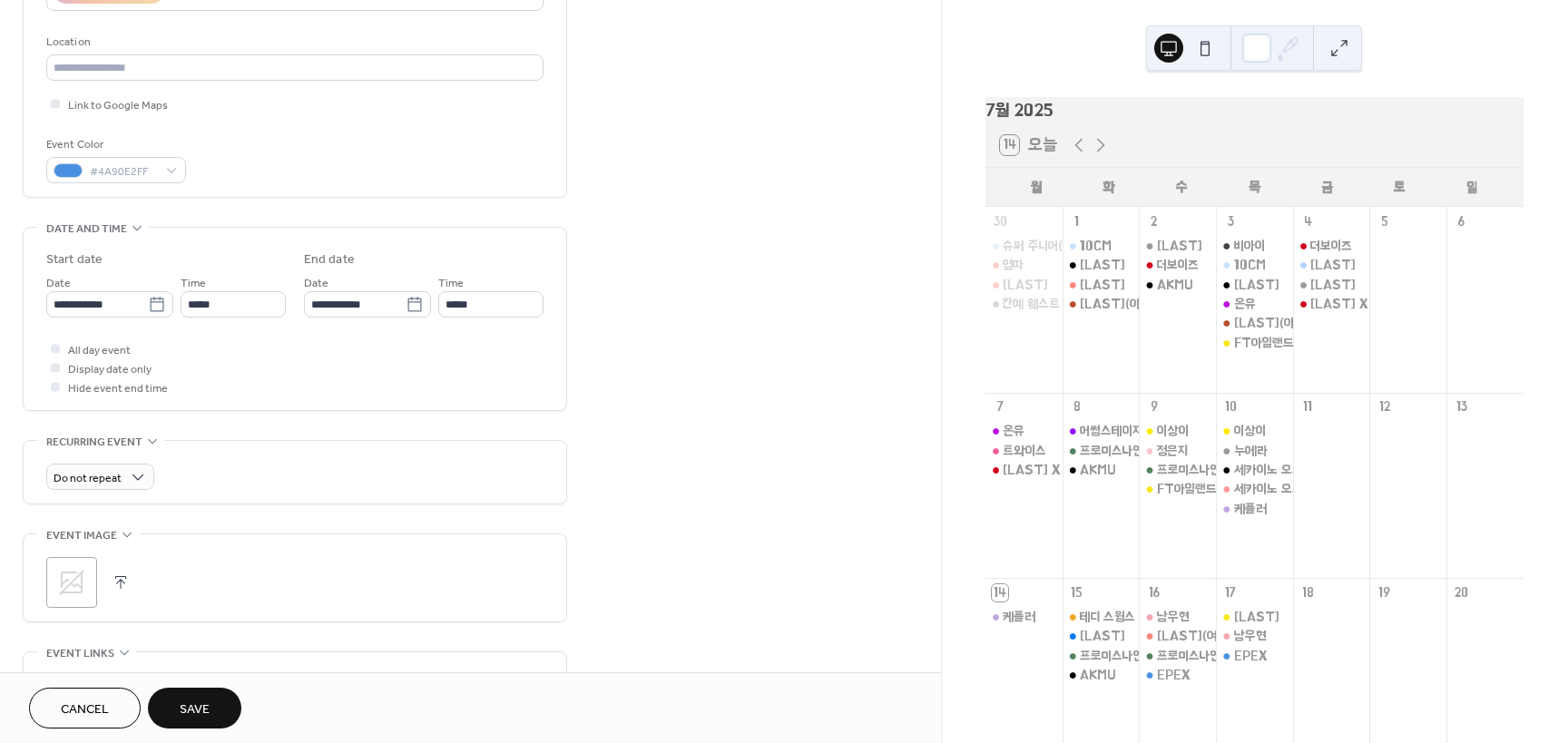 scroll, scrollTop: 675, scrollLeft: 0, axis: vertical 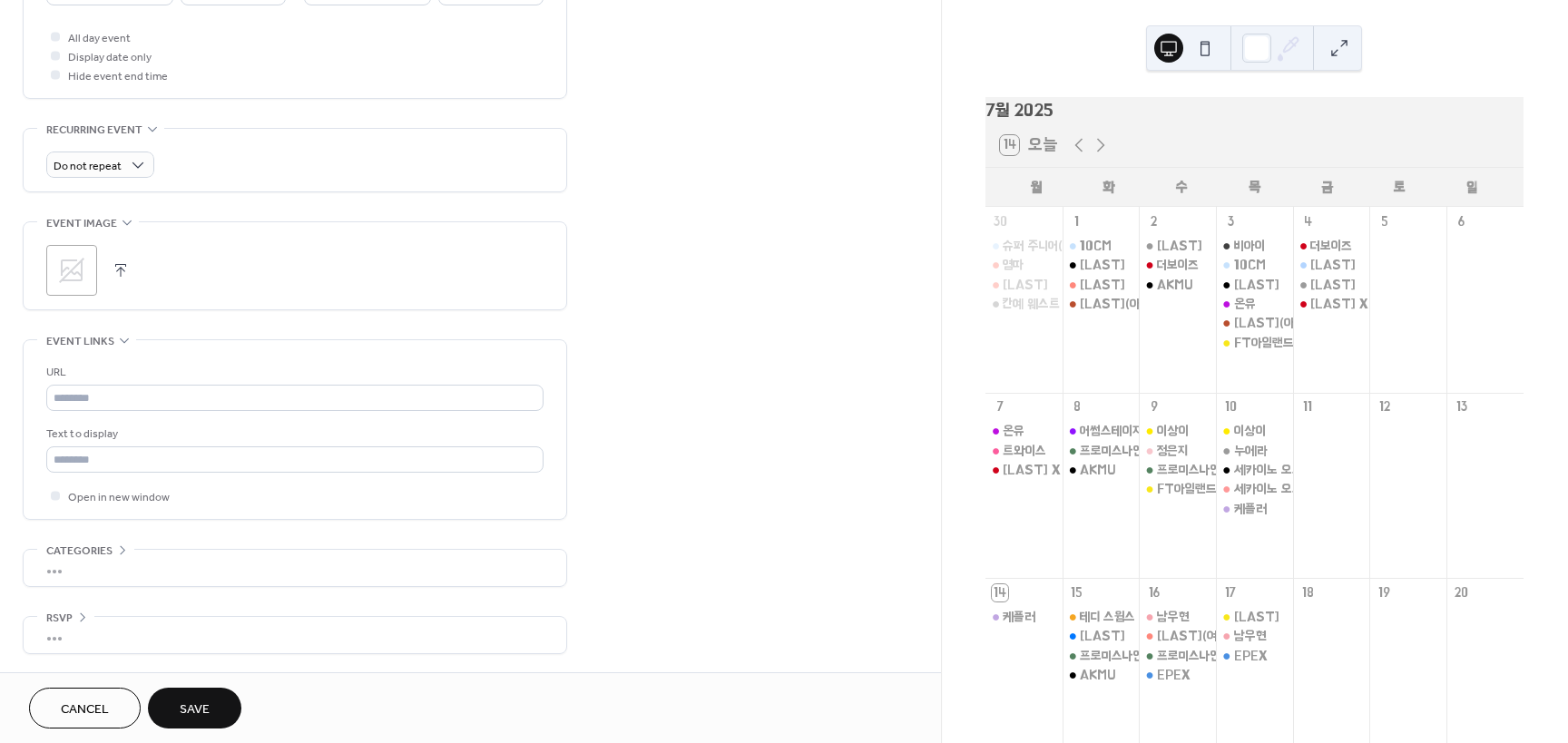 drag, startPoint x: 754, startPoint y: 368, endPoint x: 609, endPoint y: 521, distance: 211 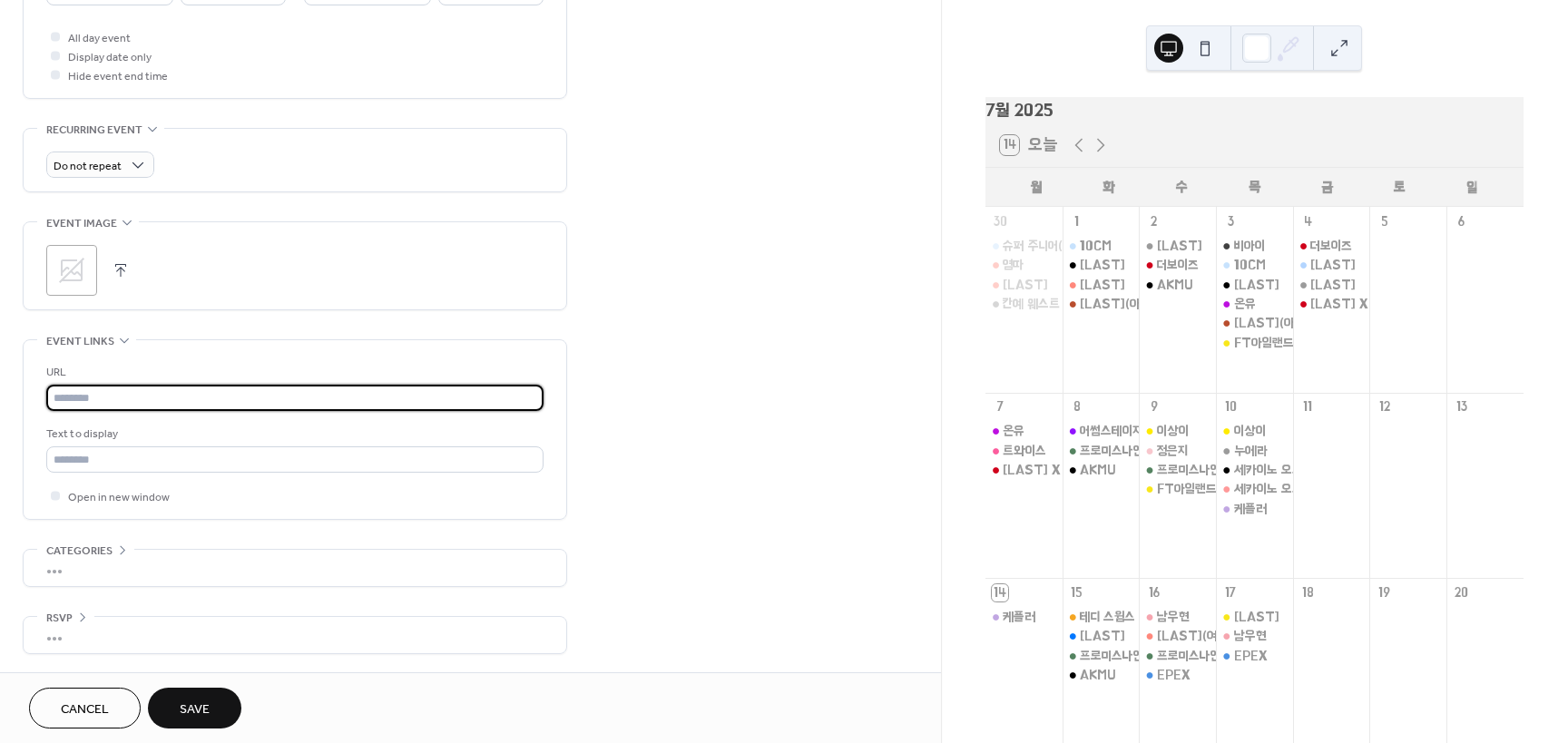 click at bounding box center (295, 397) 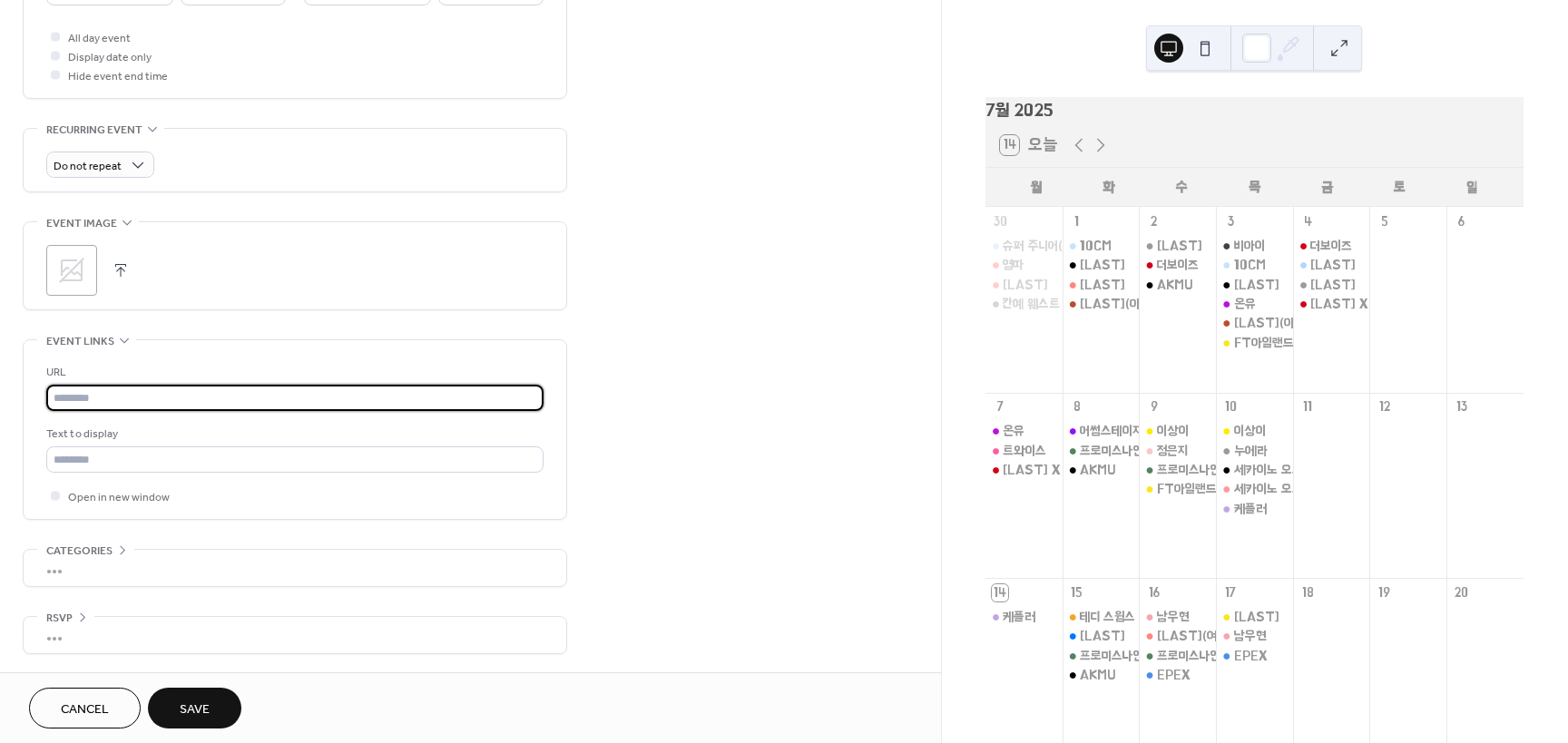 paste on "**********" 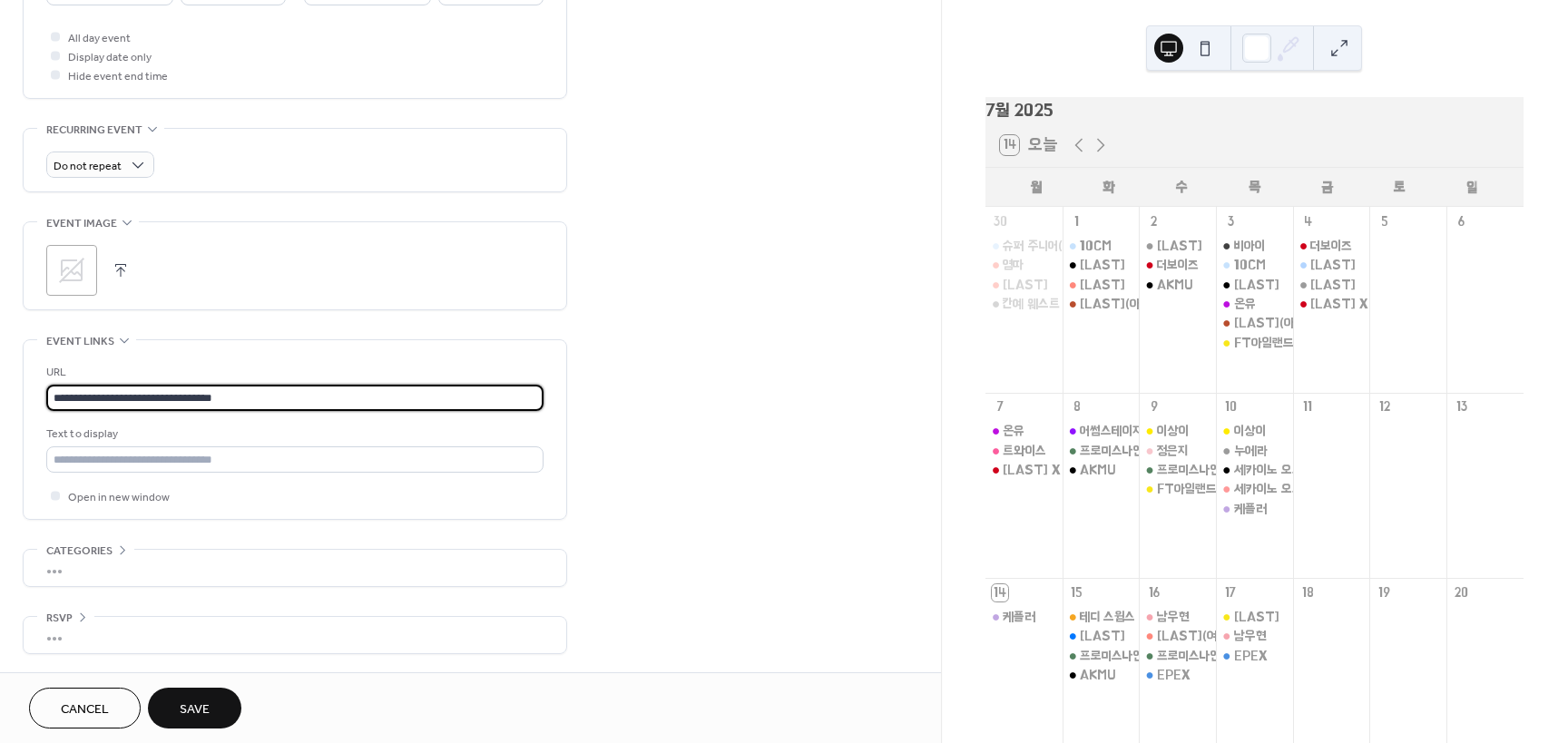type on "**********" 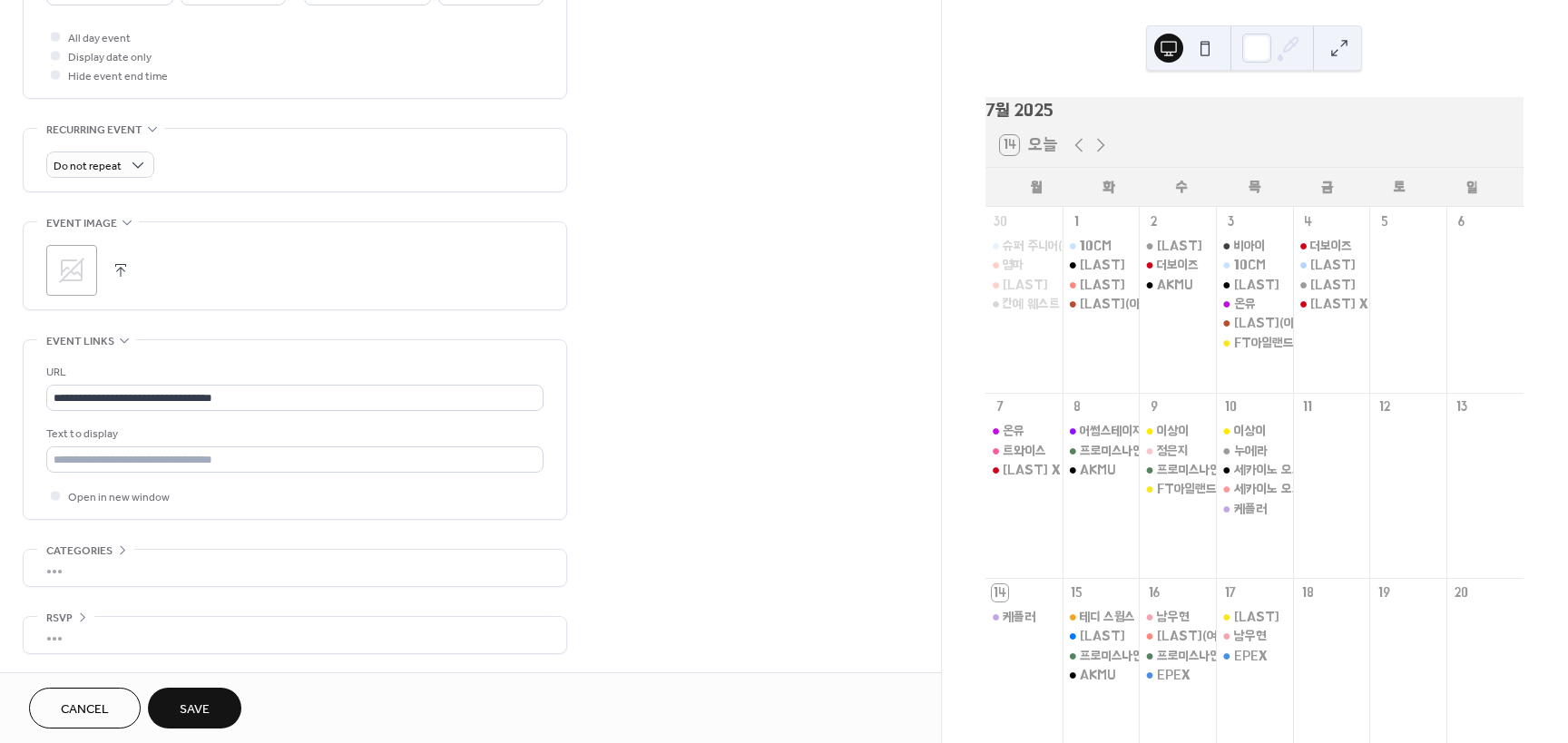scroll, scrollTop: 273, scrollLeft: 0, axis: vertical 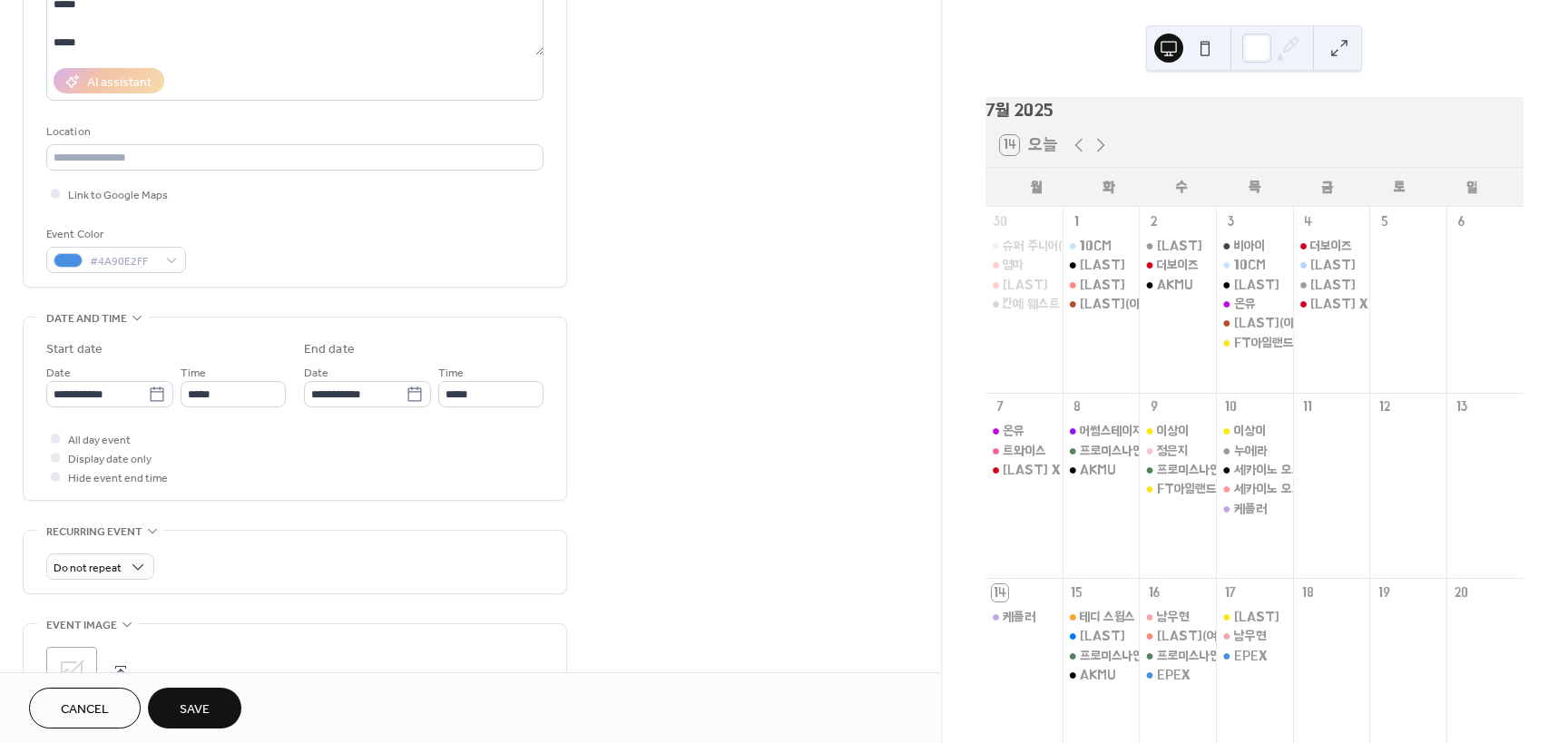 drag, startPoint x: 677, startPoint y: 448, endPoint x: 657, endPoint y: 269, distance: 180.11385 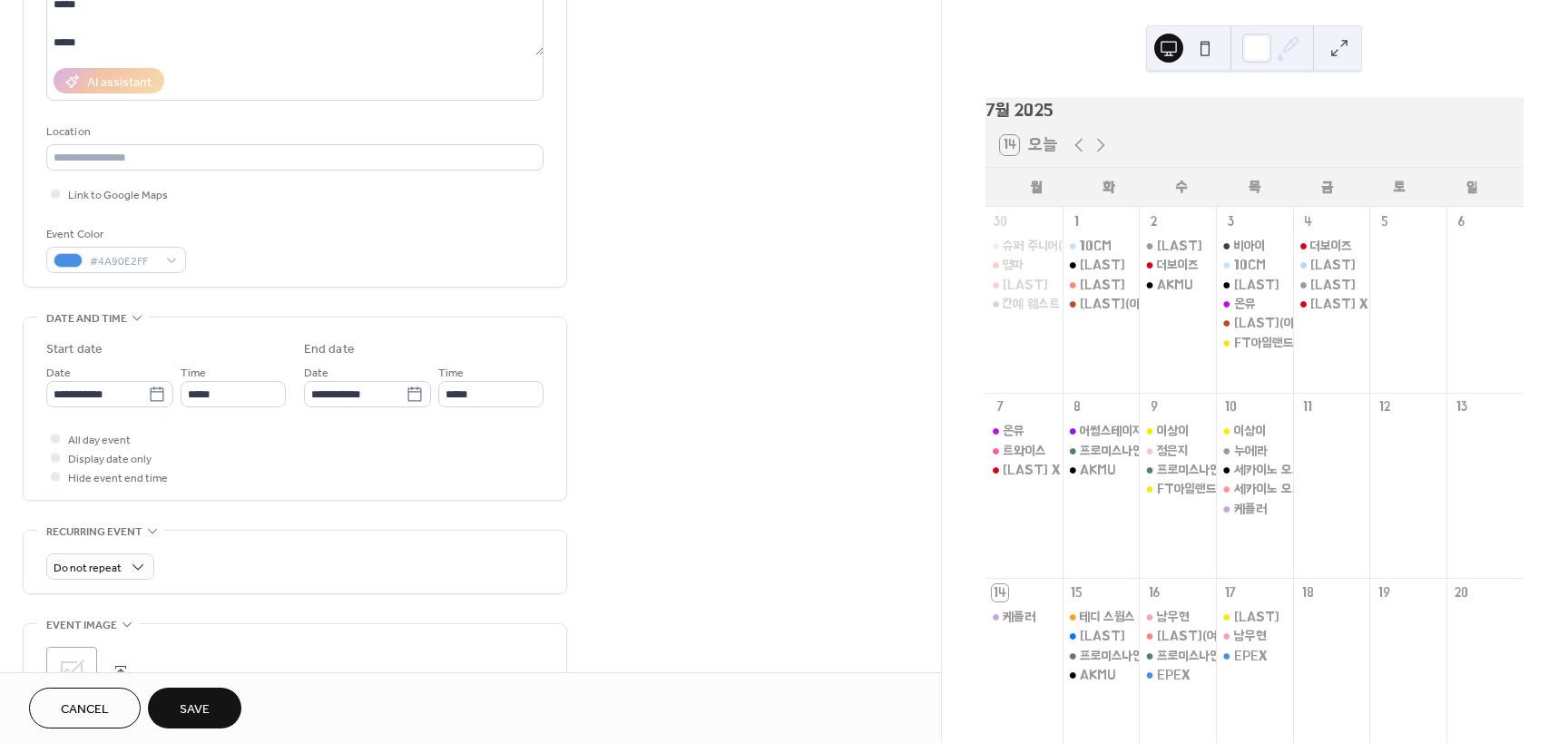 scroll, scrollTop: 0, scrollLeft: 0, axis: both 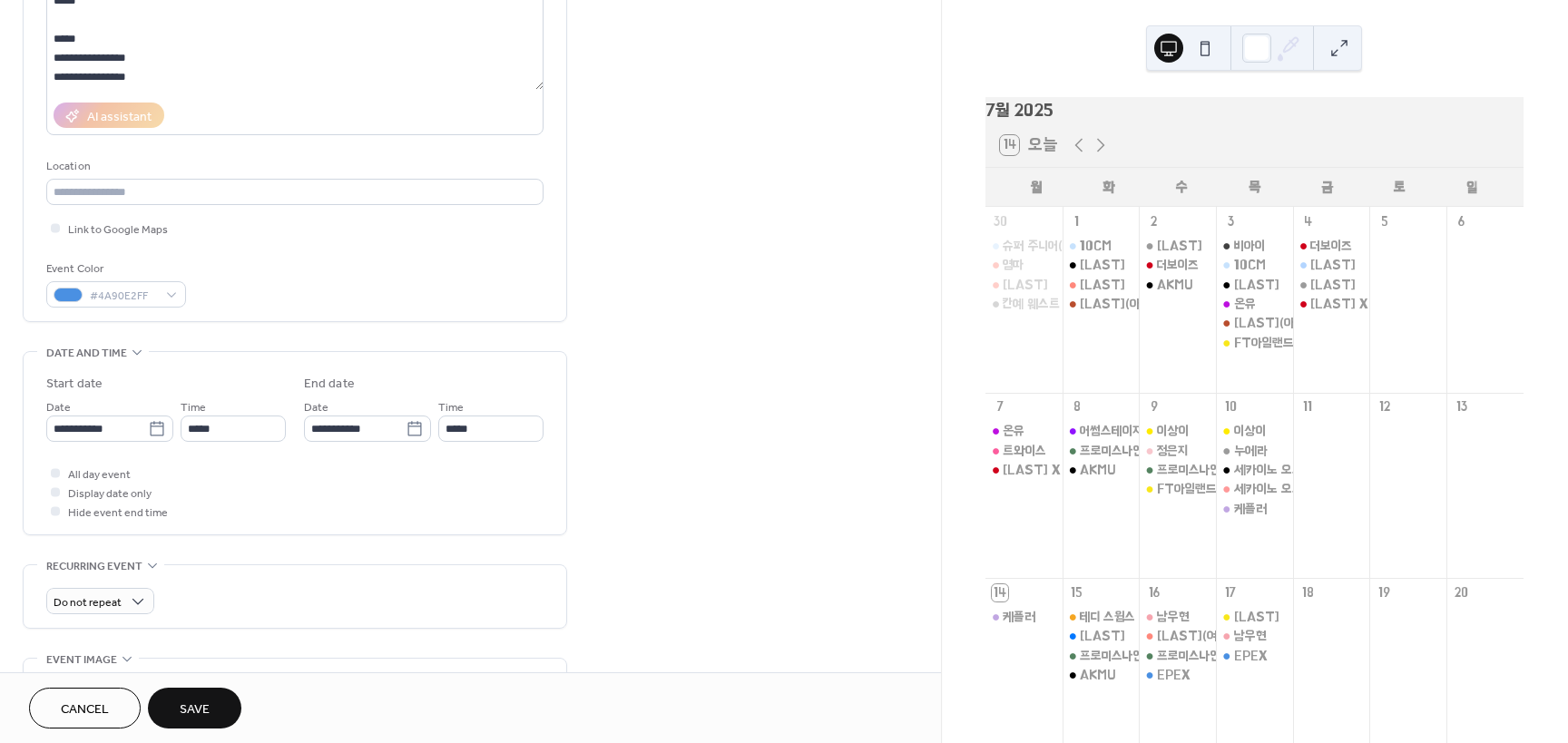 drag, startPoint x: 717, startPoint y: 429, endPoint x: 629, endPoint y: 498, distance: 111.82576 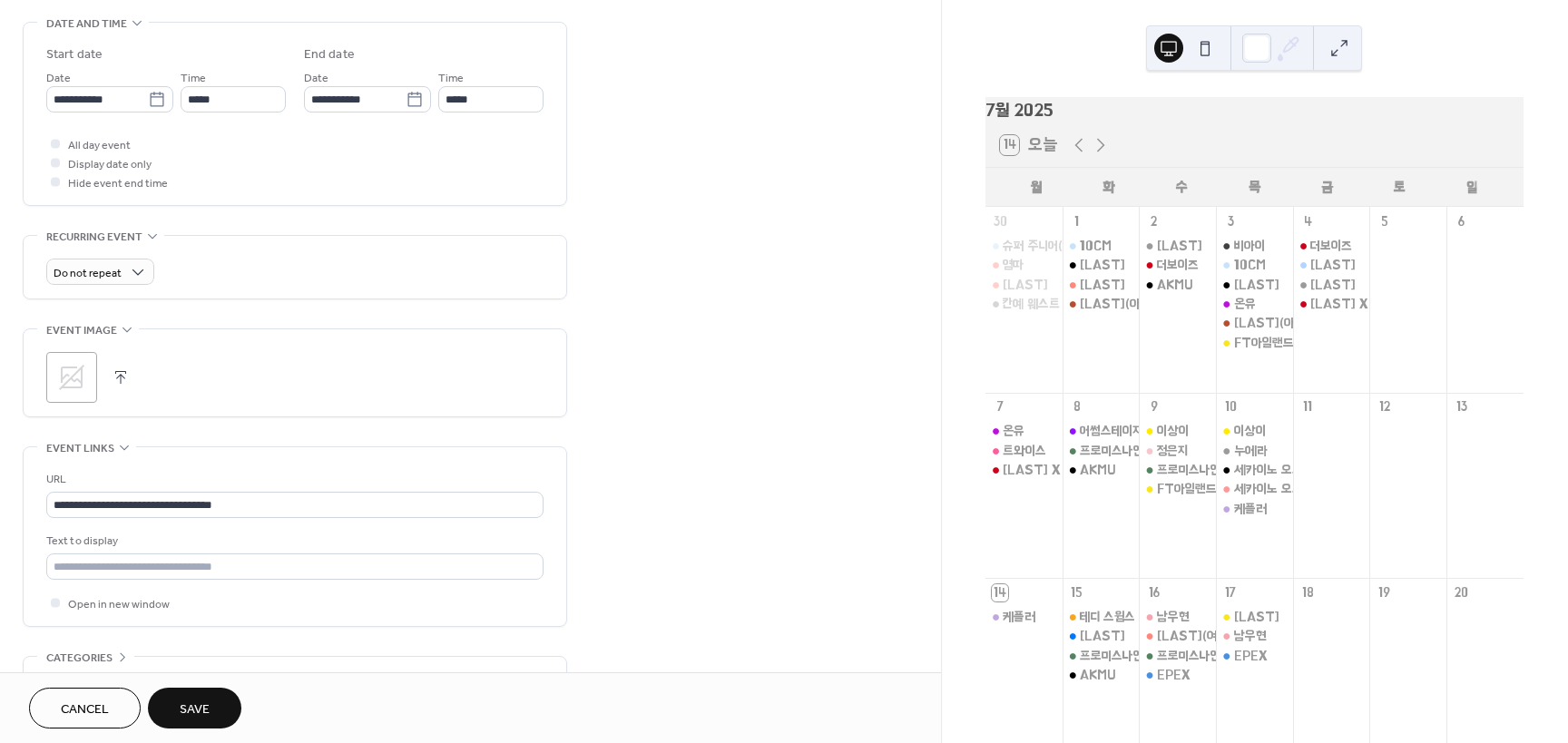 scroll, scrollTop: 675, scrollLeft: 0, axis: vertical 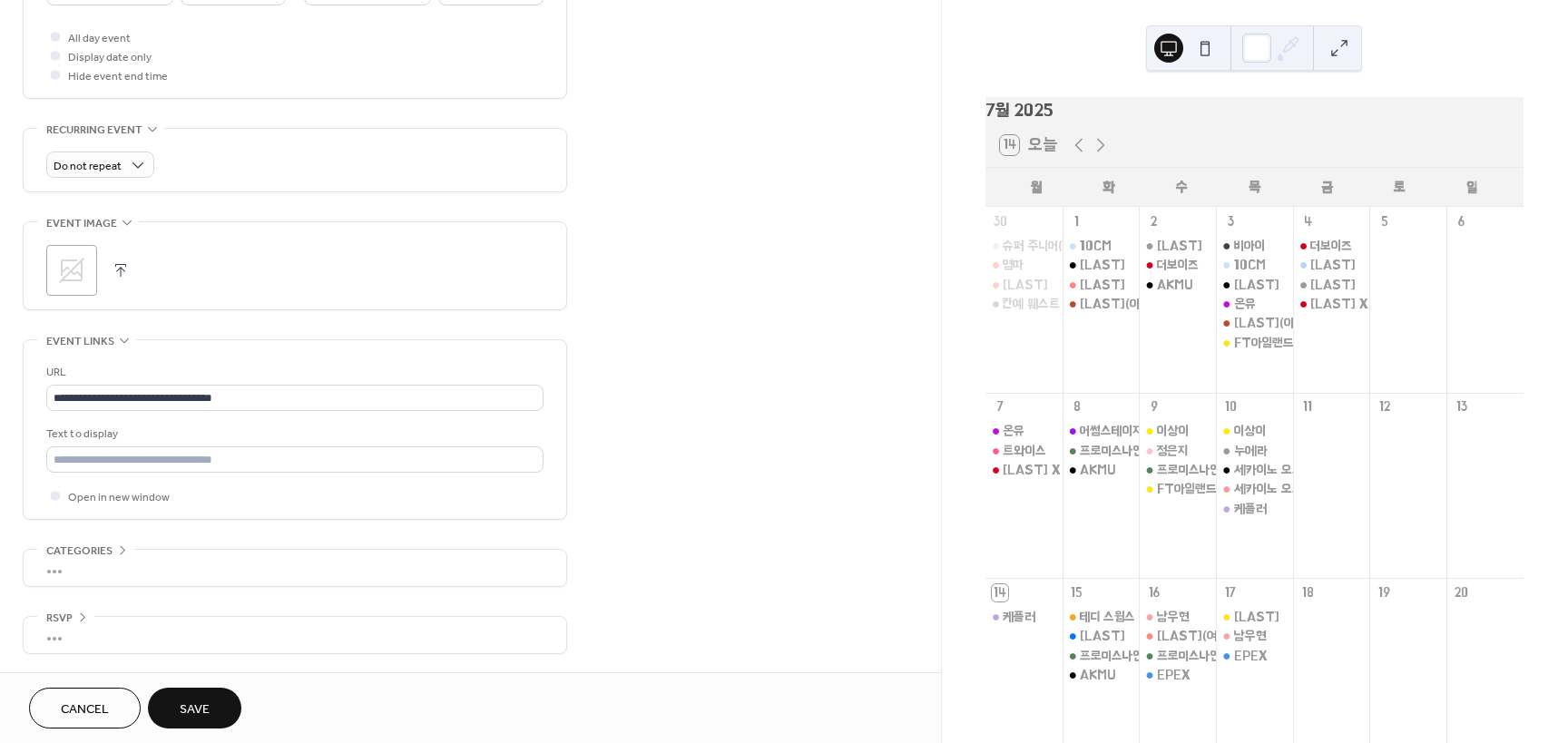 drag, startPoint x: 636, startPoint y: 368, endPoint x: 508, endPoint y: 685, distance: 341.8669 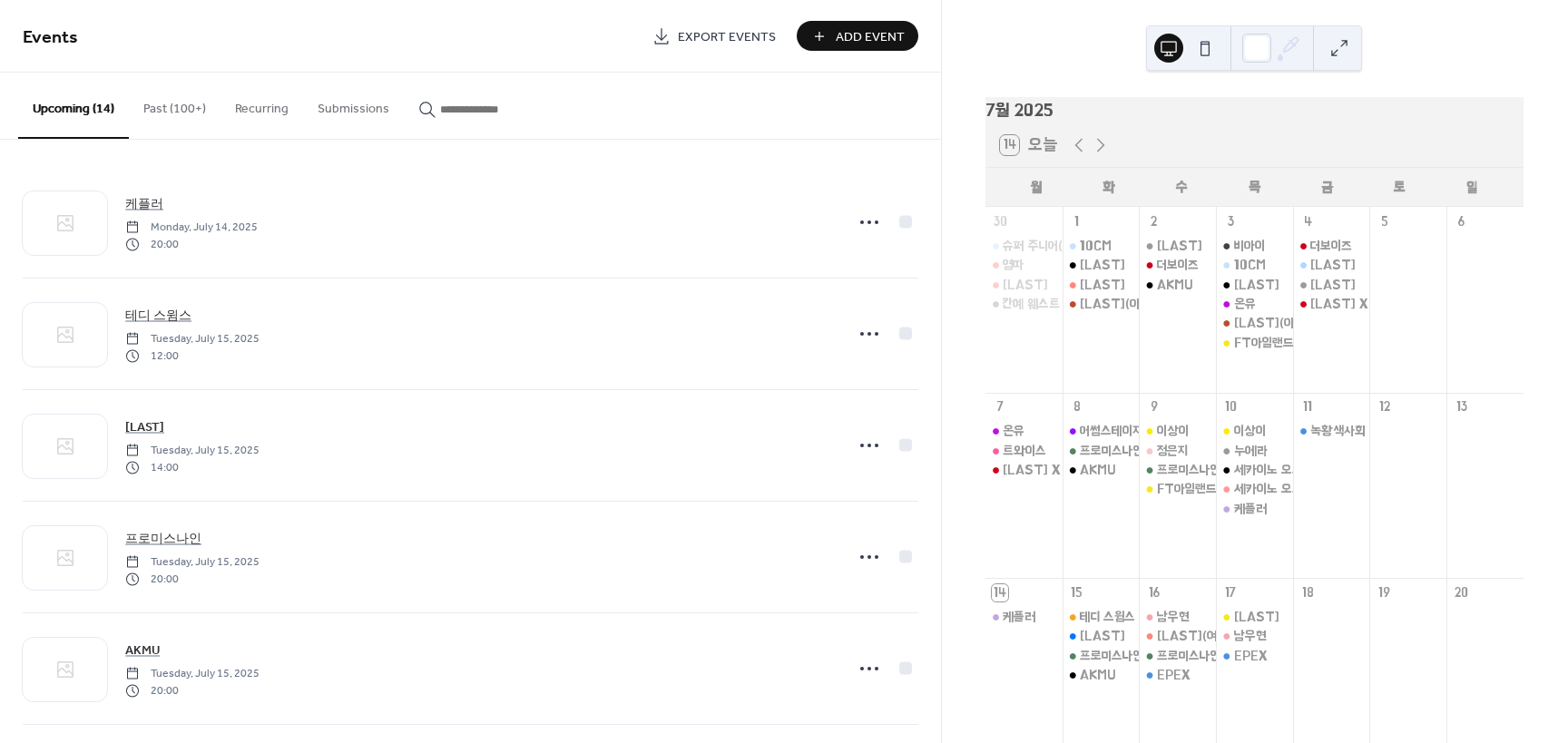 type 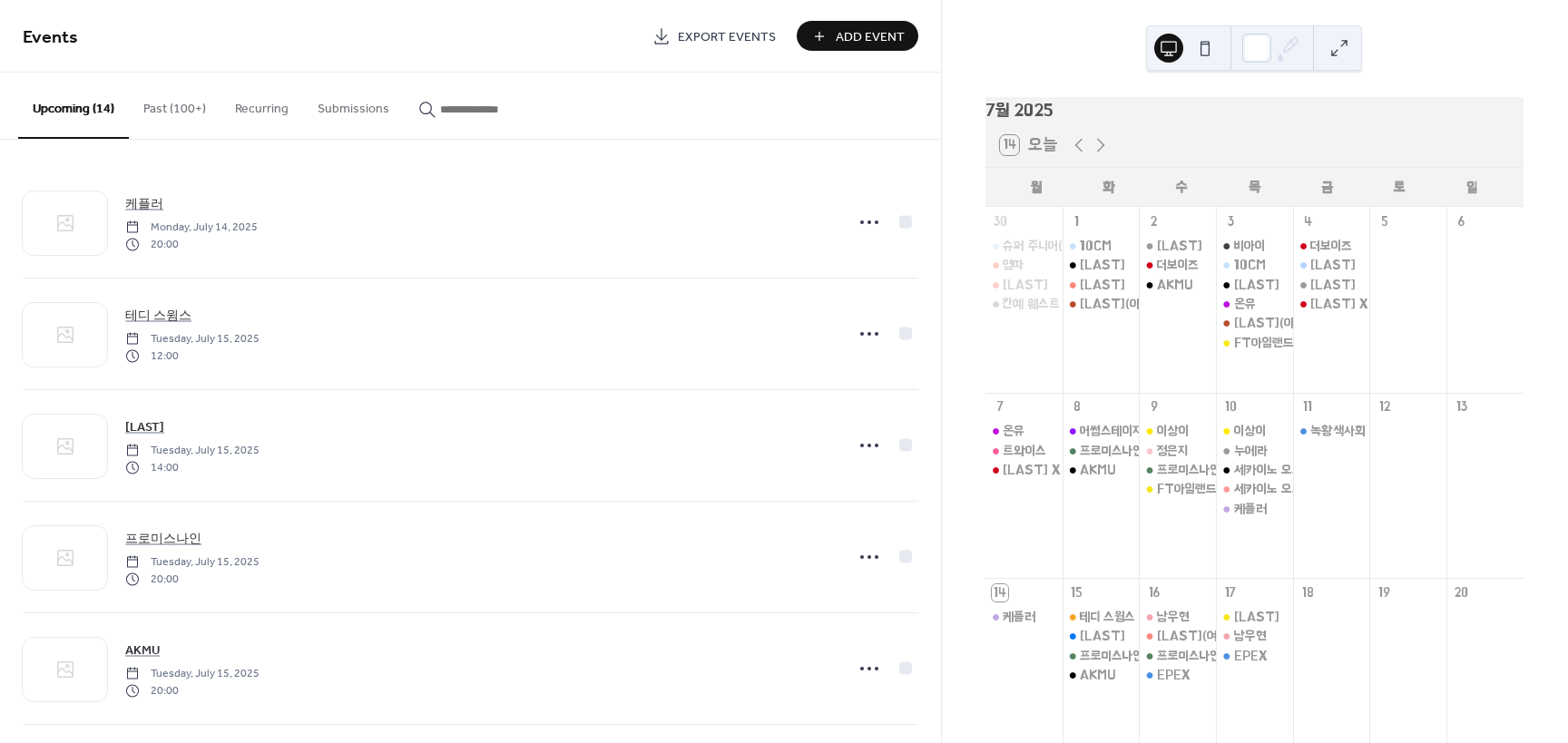 click on "Add Event" at bounding box center (870, 37) 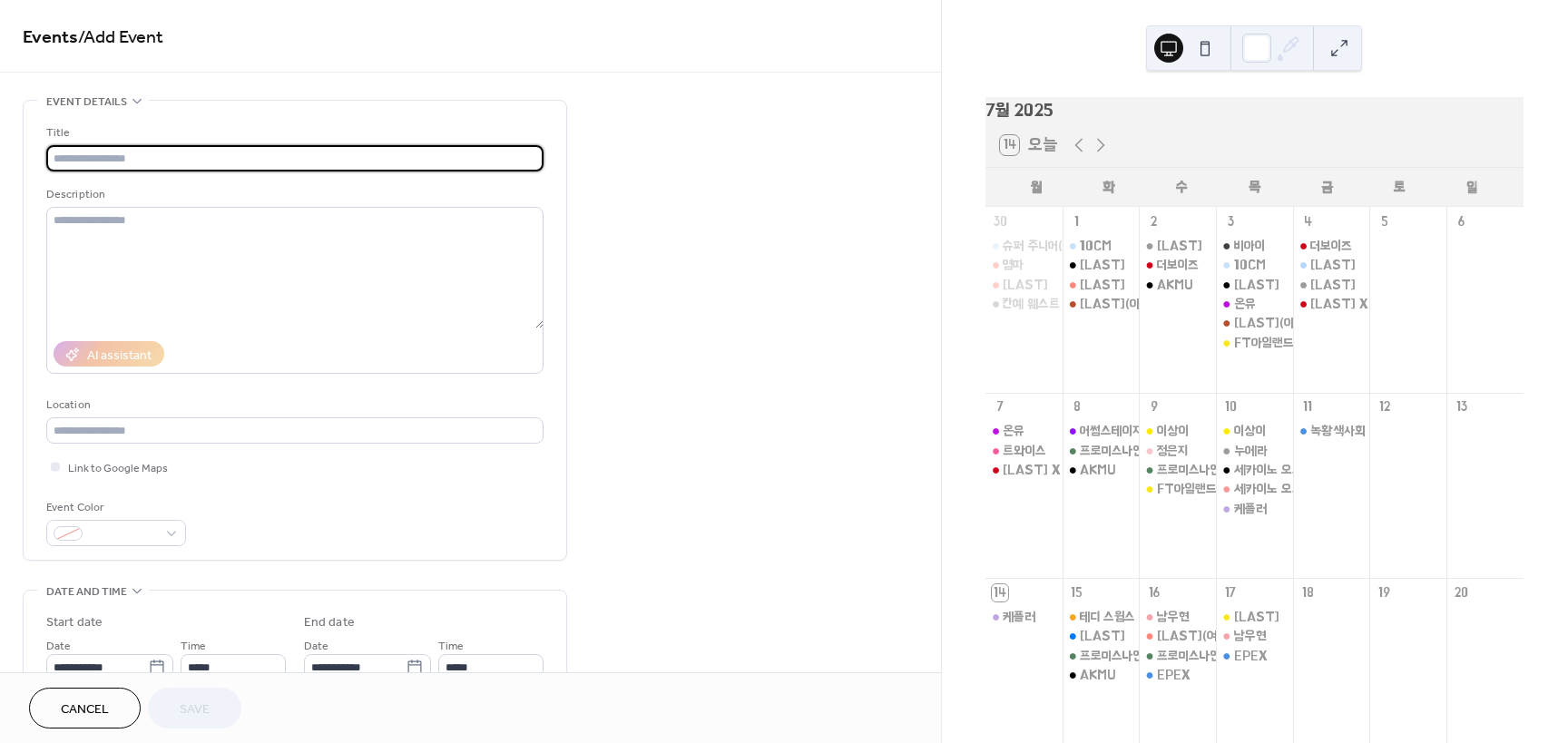 type on "*" 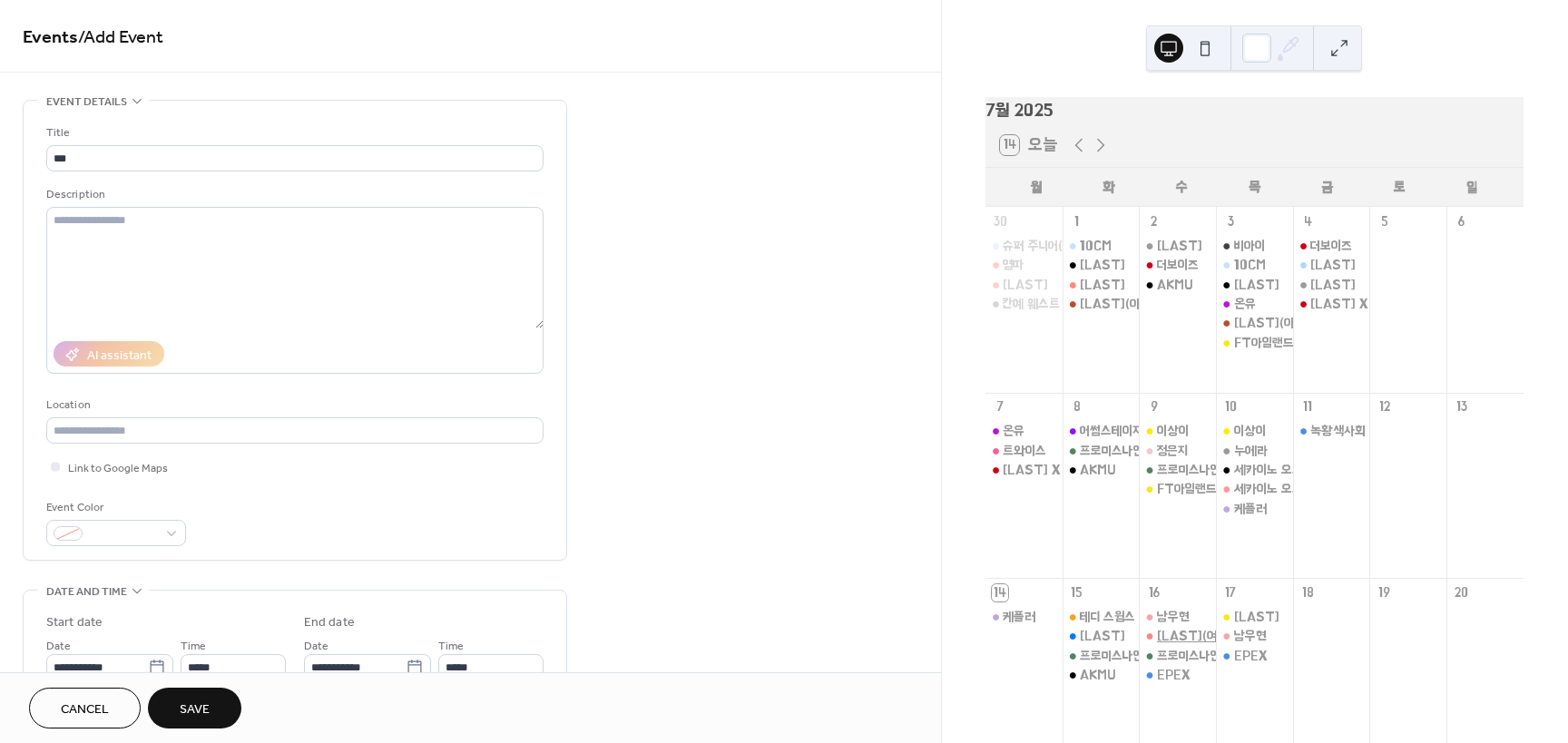 click on "예린(여자친구)" at bounding box center [1205, 636] 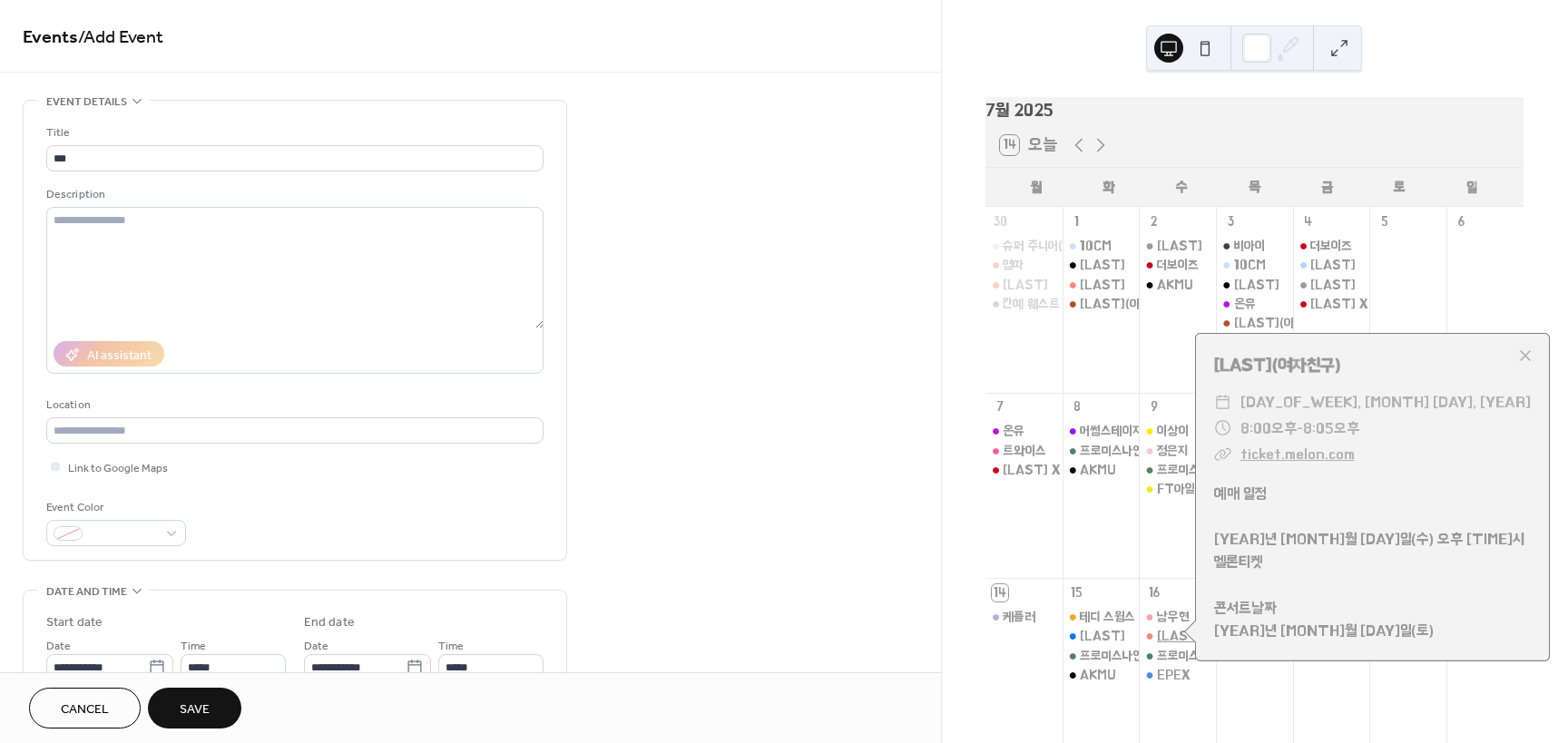 click on "예린(여자친구)" at bounding box center [1205, 636] 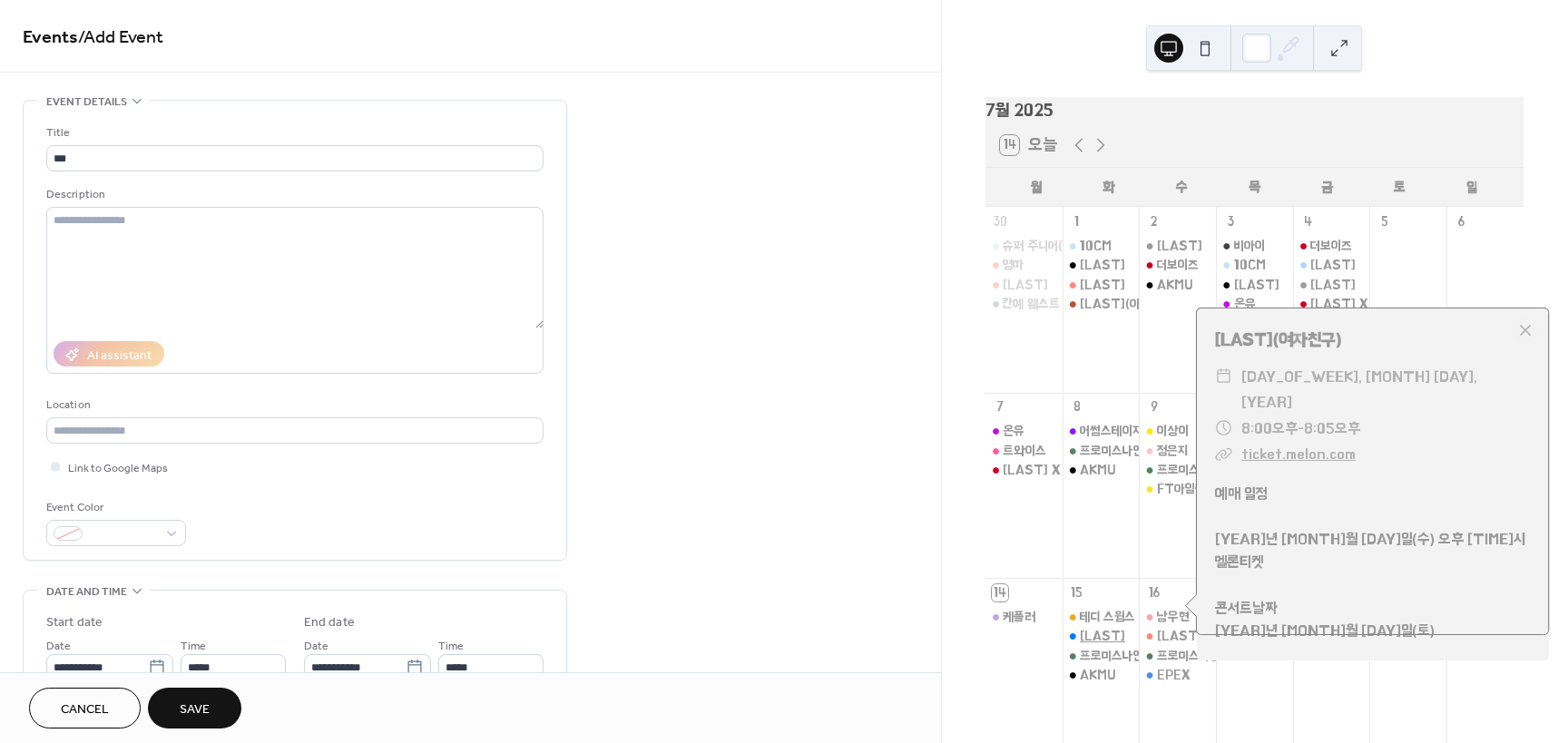 click on "[FIRST] [LAST]" at bounding box center [1102, 636] 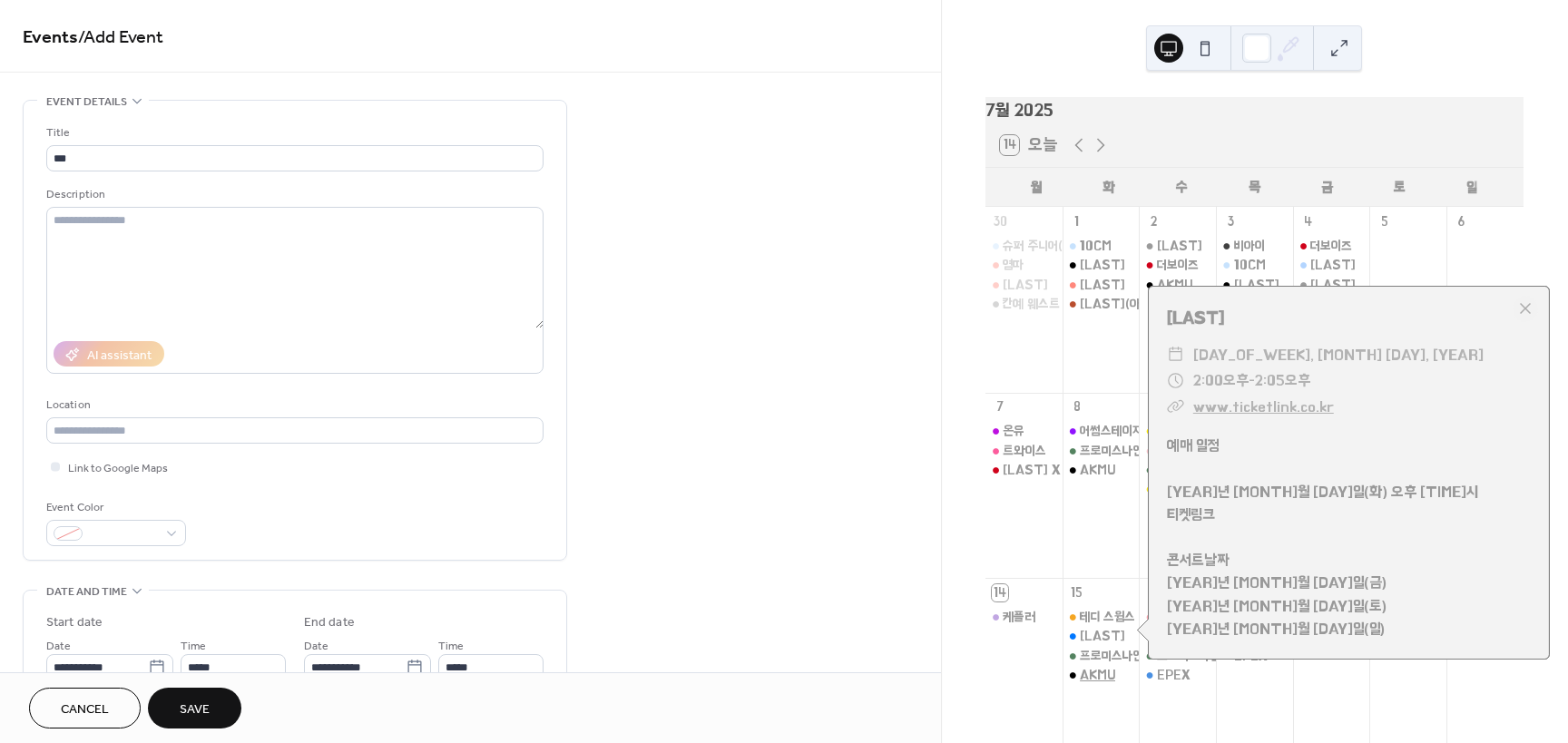 click on "AKMU" at bounding box center (1097, 675) 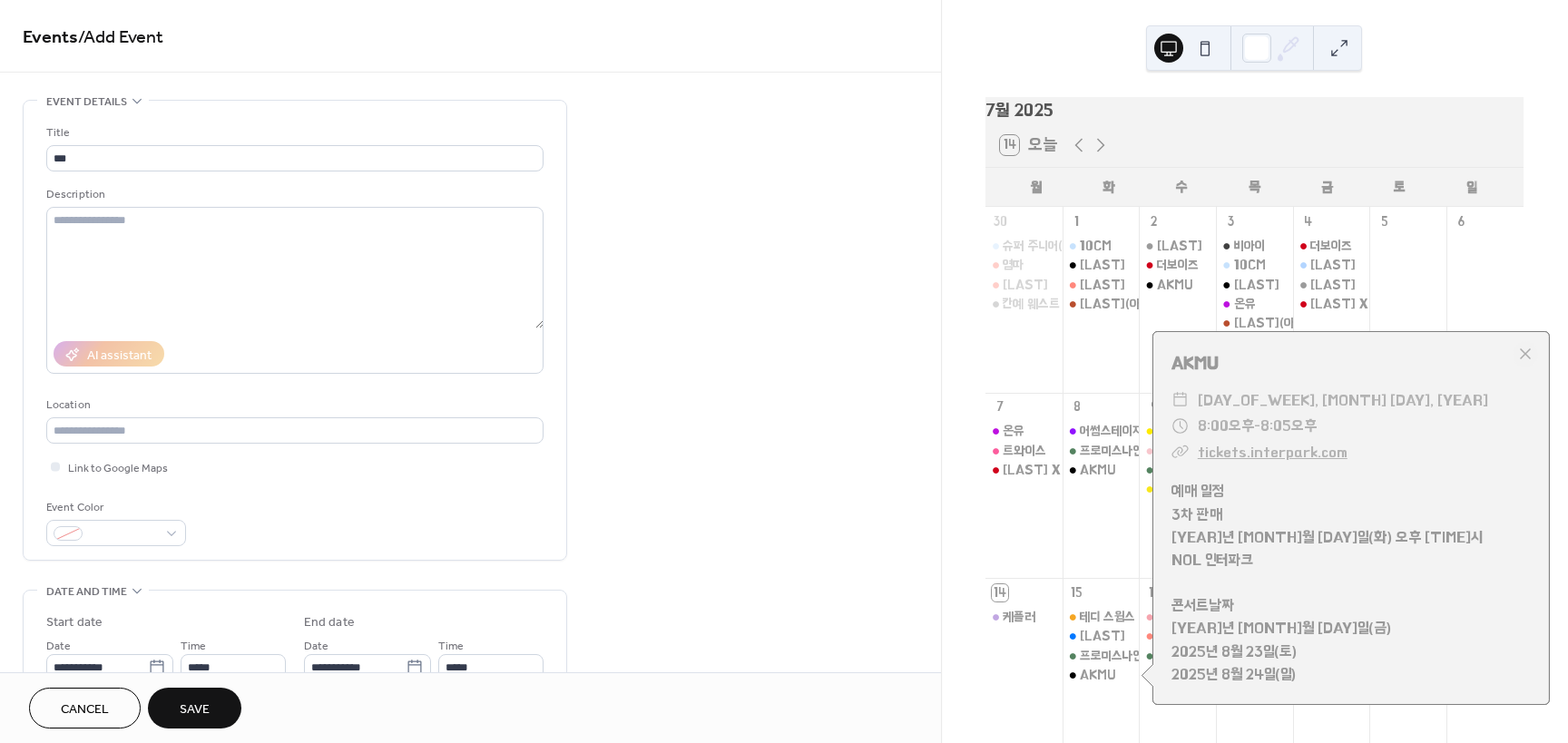 click on "예매 일정 3차 판매 2025년 7월 15일(화) 오후 8시 NOL 인터파크 콘서트날짜 2025년 8월 22일(금) 2025년 8월 23일(토) 2025년 8월 24일(일)" at bounding box center [1351, 582] 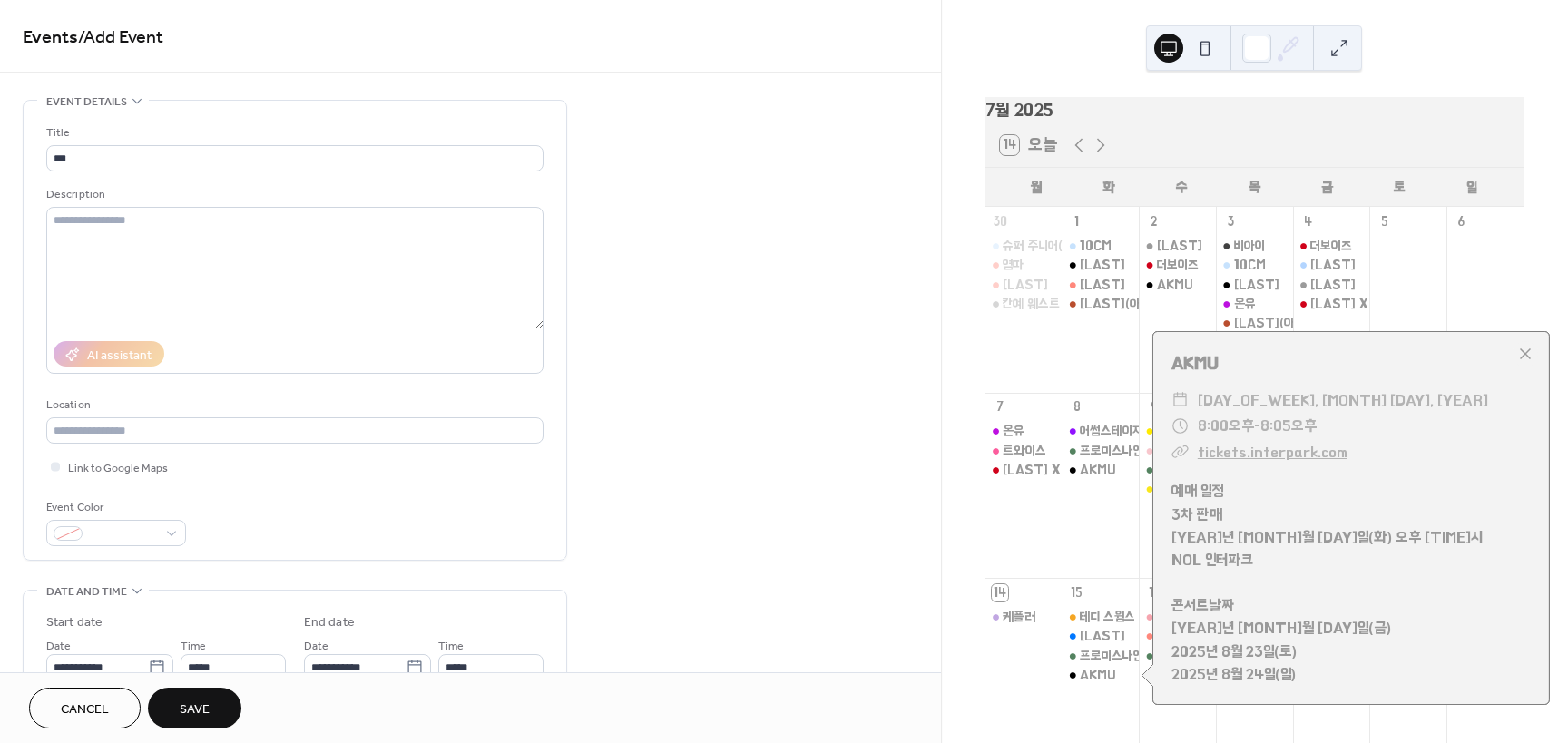 click at bounding box center [1525, 354] 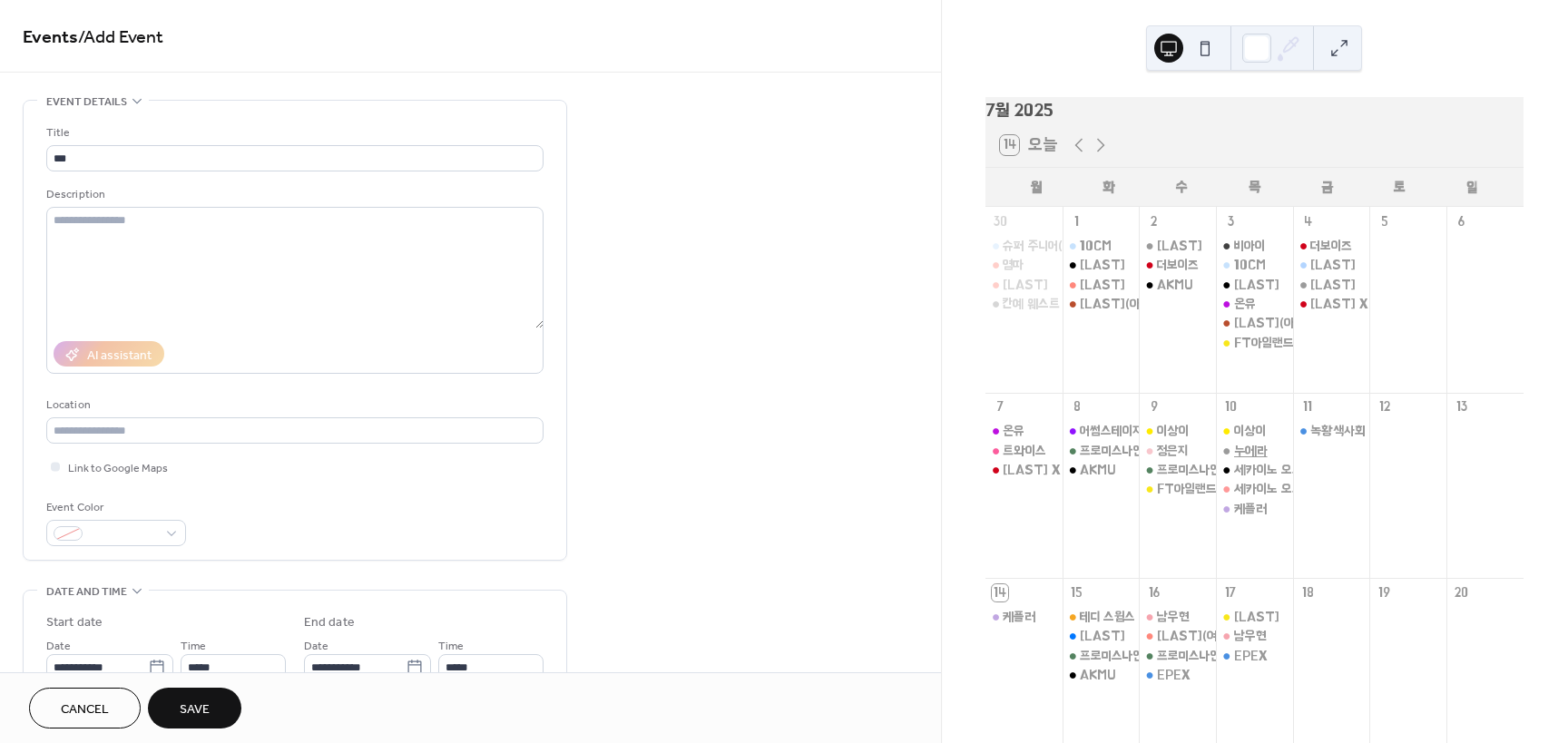 click on "누에라" at bounding box center (1250, 451) 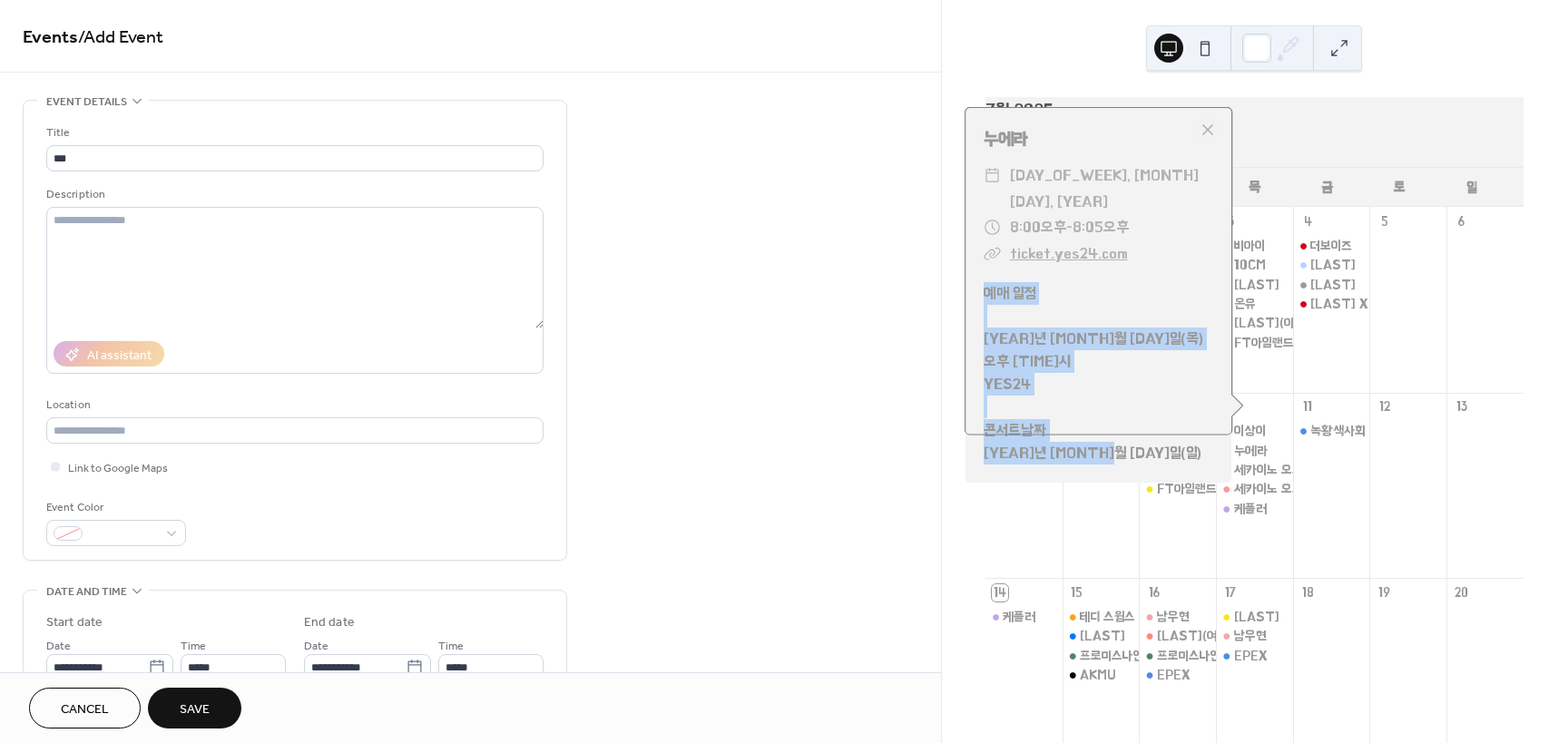 drag, startPoint x: 1148, startPoint y: 460, endPoint x: 972, endPoint y: 334, distance: 216.45323 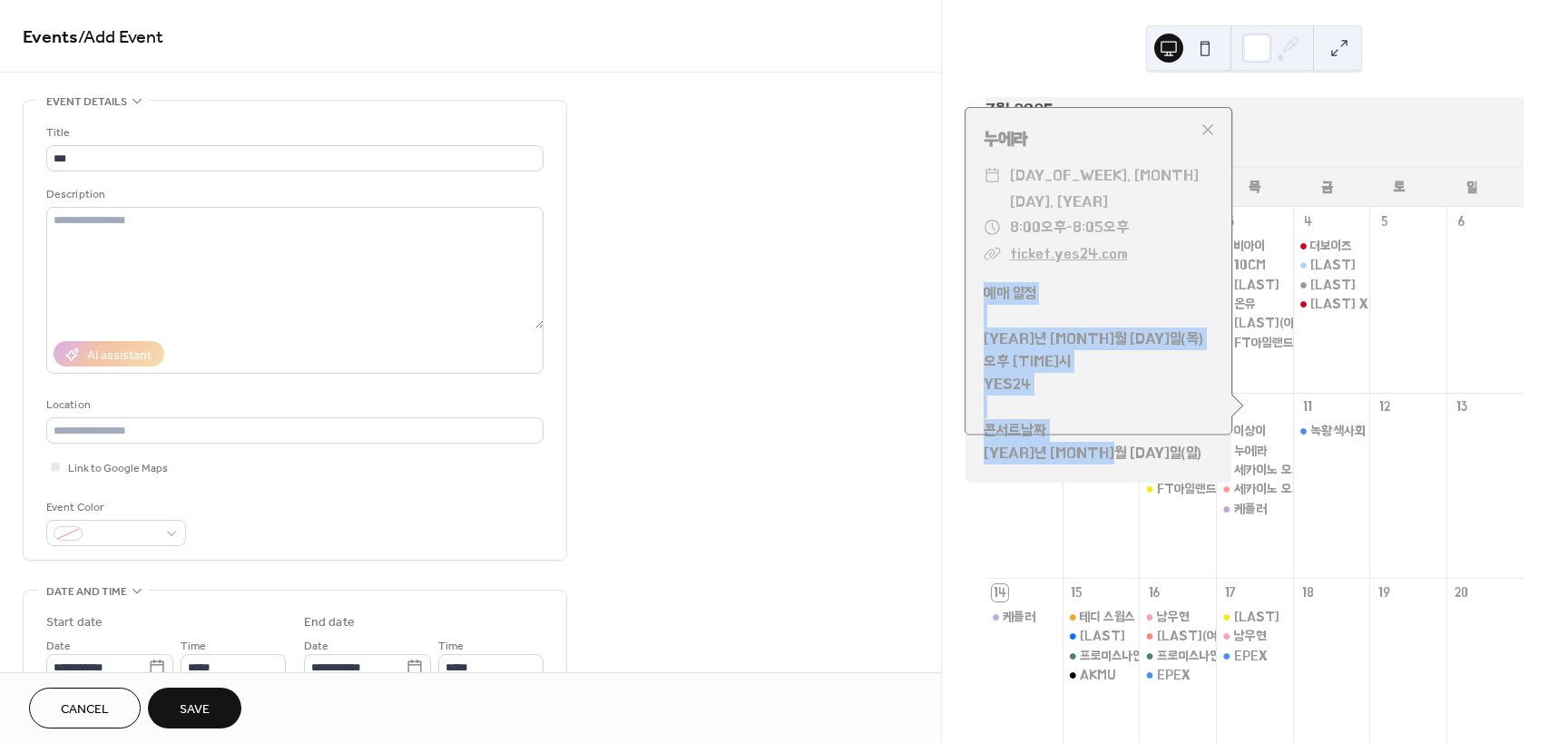 click on "예매 일정 2025년 7월 10일(목) 오후 8시 YES24 콘서트날짜 2025년 8월 17일(일)" at bounding box center [1098, 374] 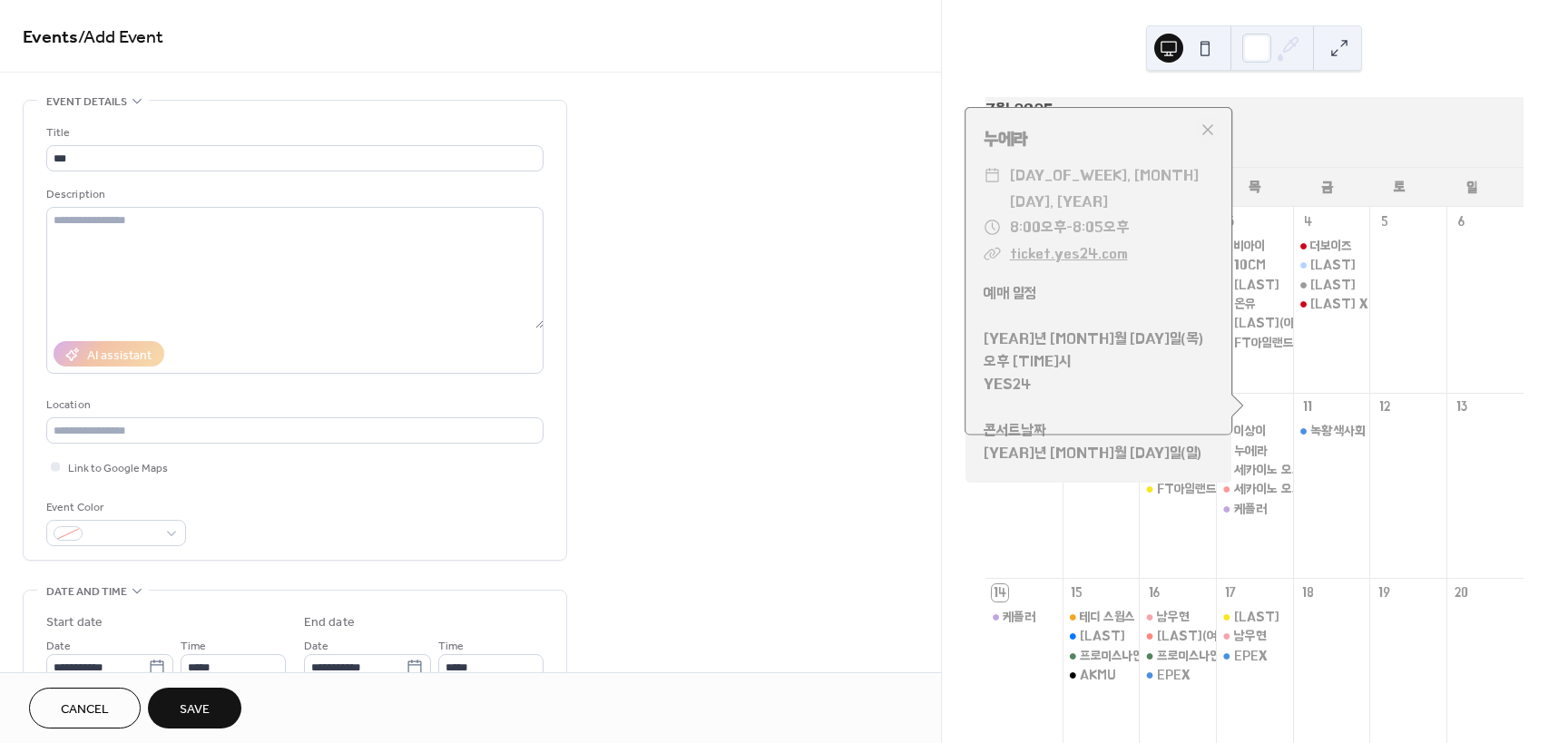 click on "12" at bounding box center [1407, 407] 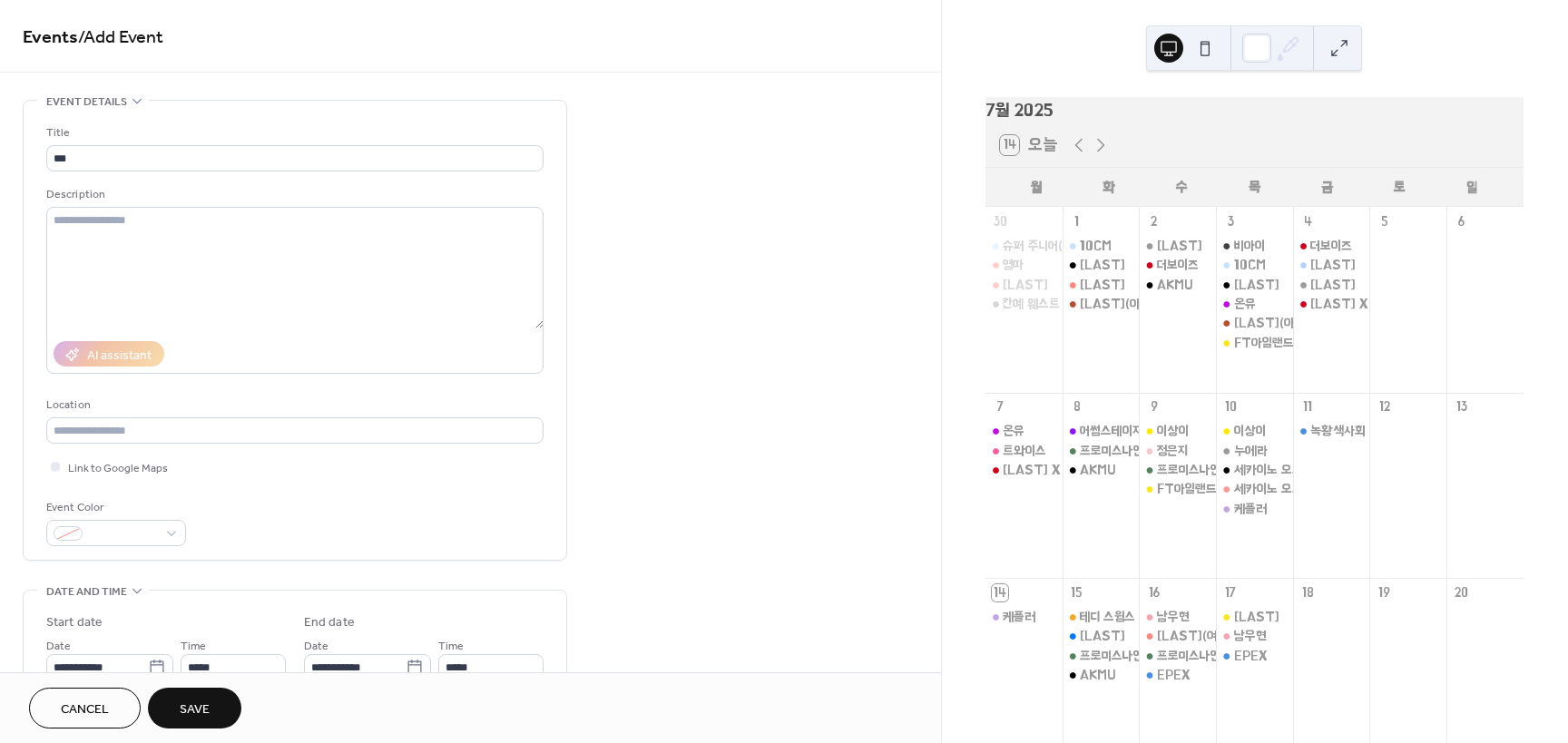 scroll, scrollTop: 91, scrollLeft: 0, axis: vertical 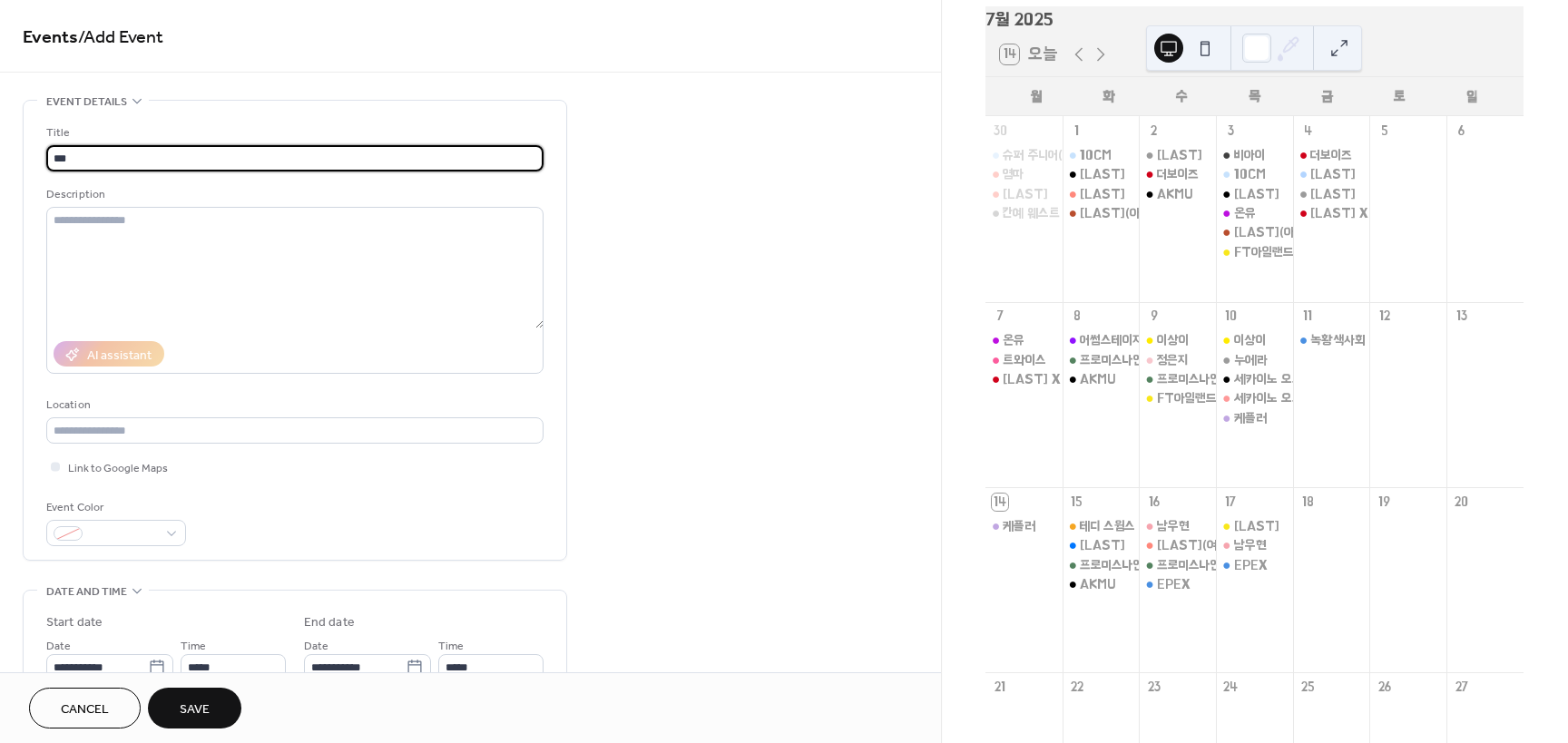 drag, startPoint x: 173, startPoint y: 160, endPoint x: -87, endPoint y: 160, distance: 260 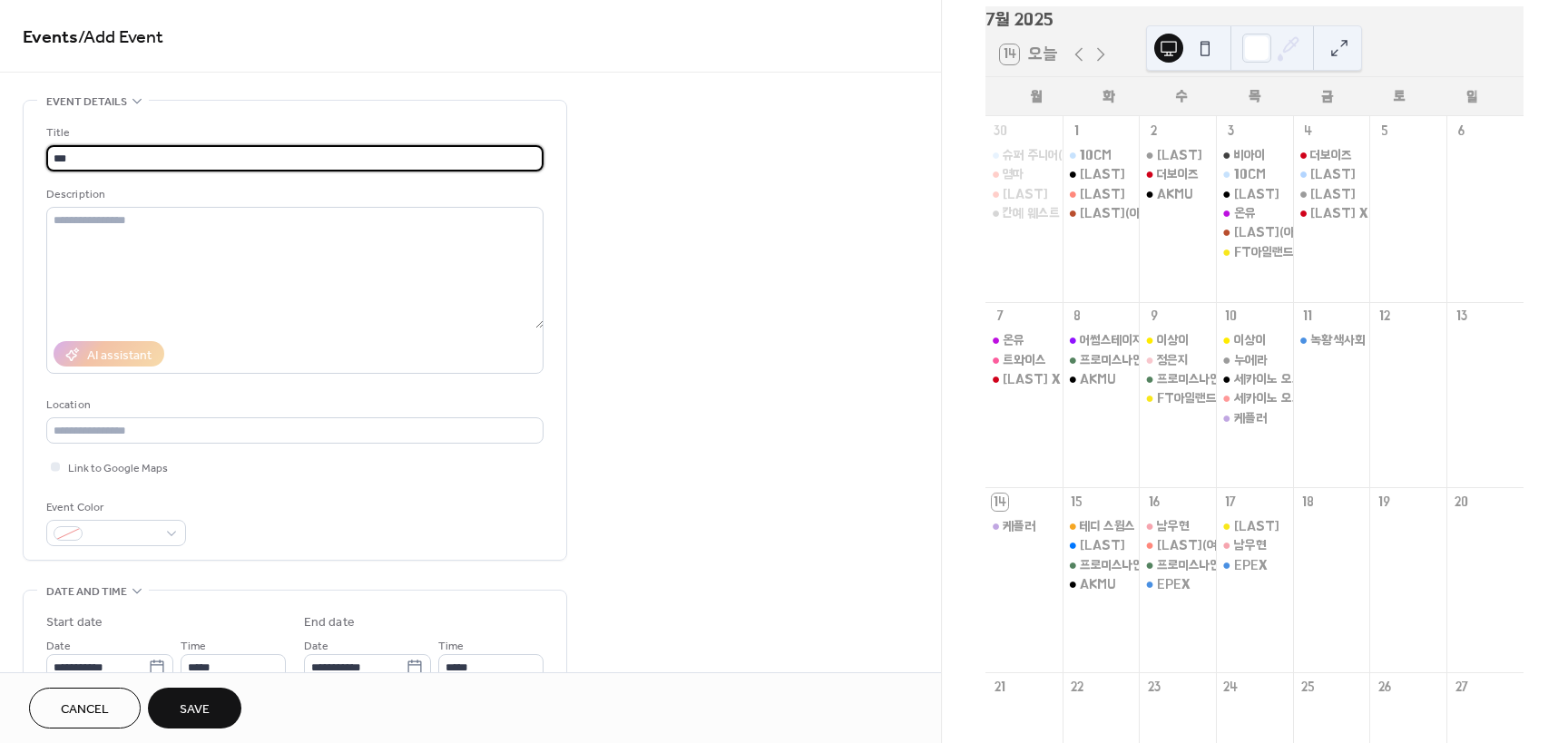 click on "**********" at bounding box center (784, 371) 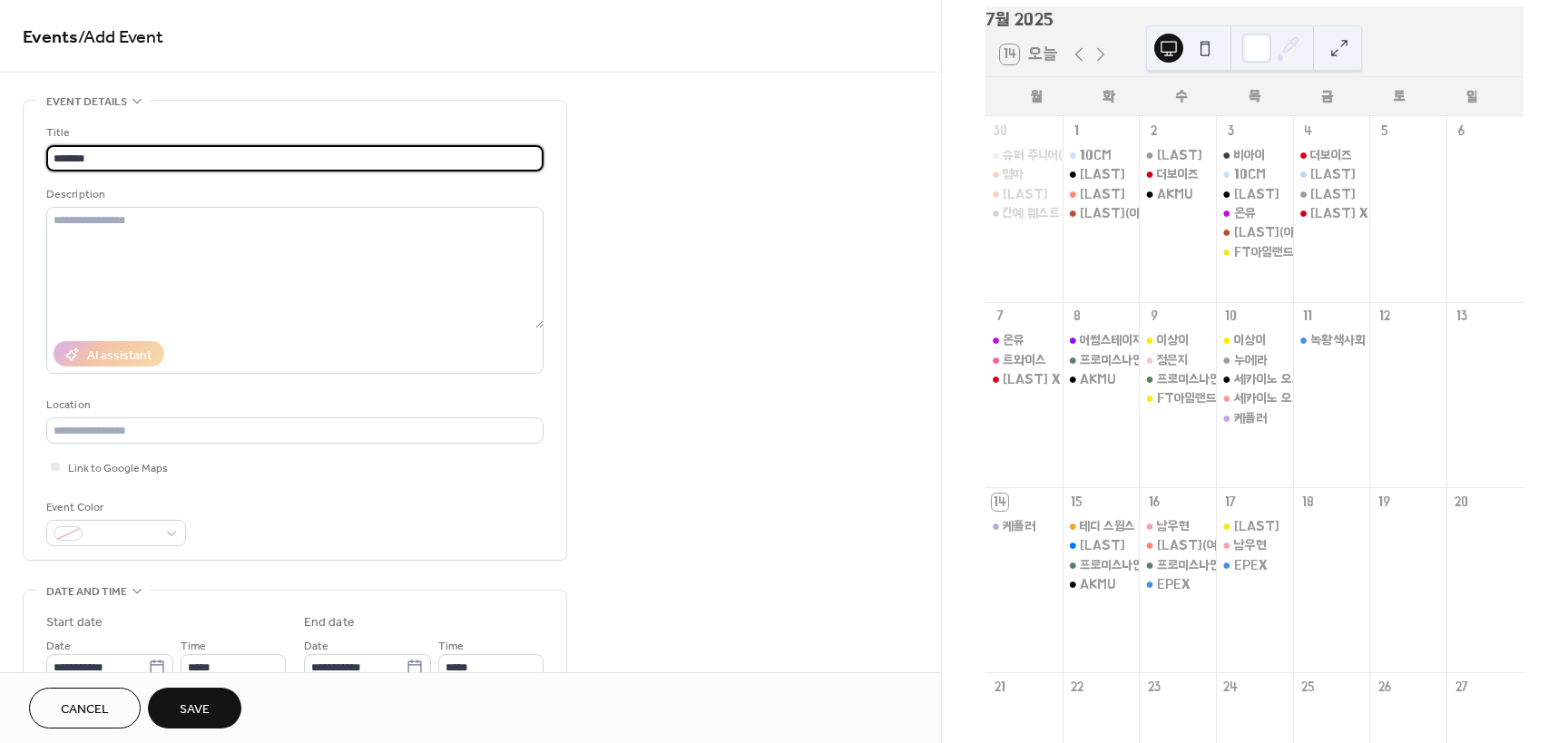 type on "*******" 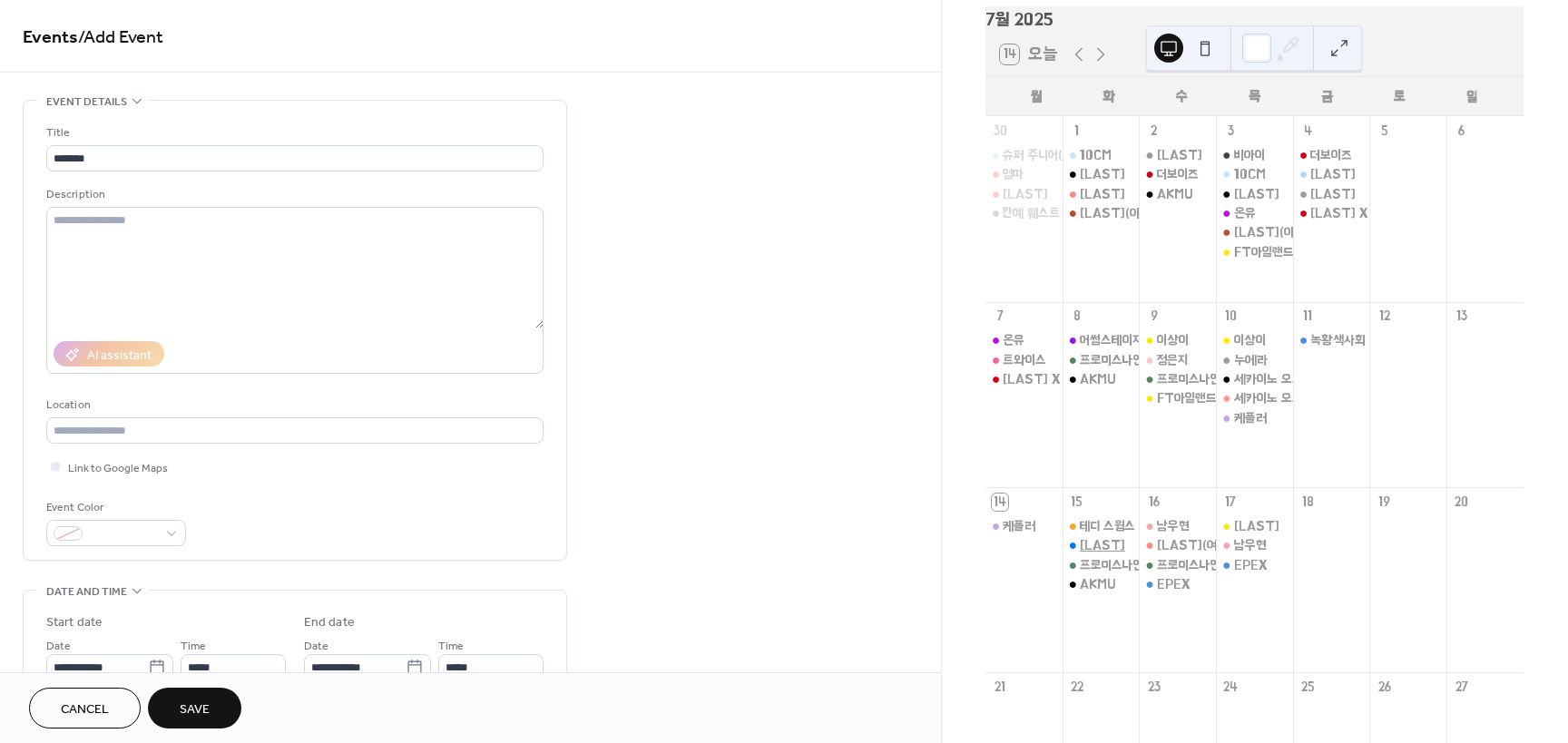 click on "[FIRST] [LAST]" at bounding box center [1102, 545] 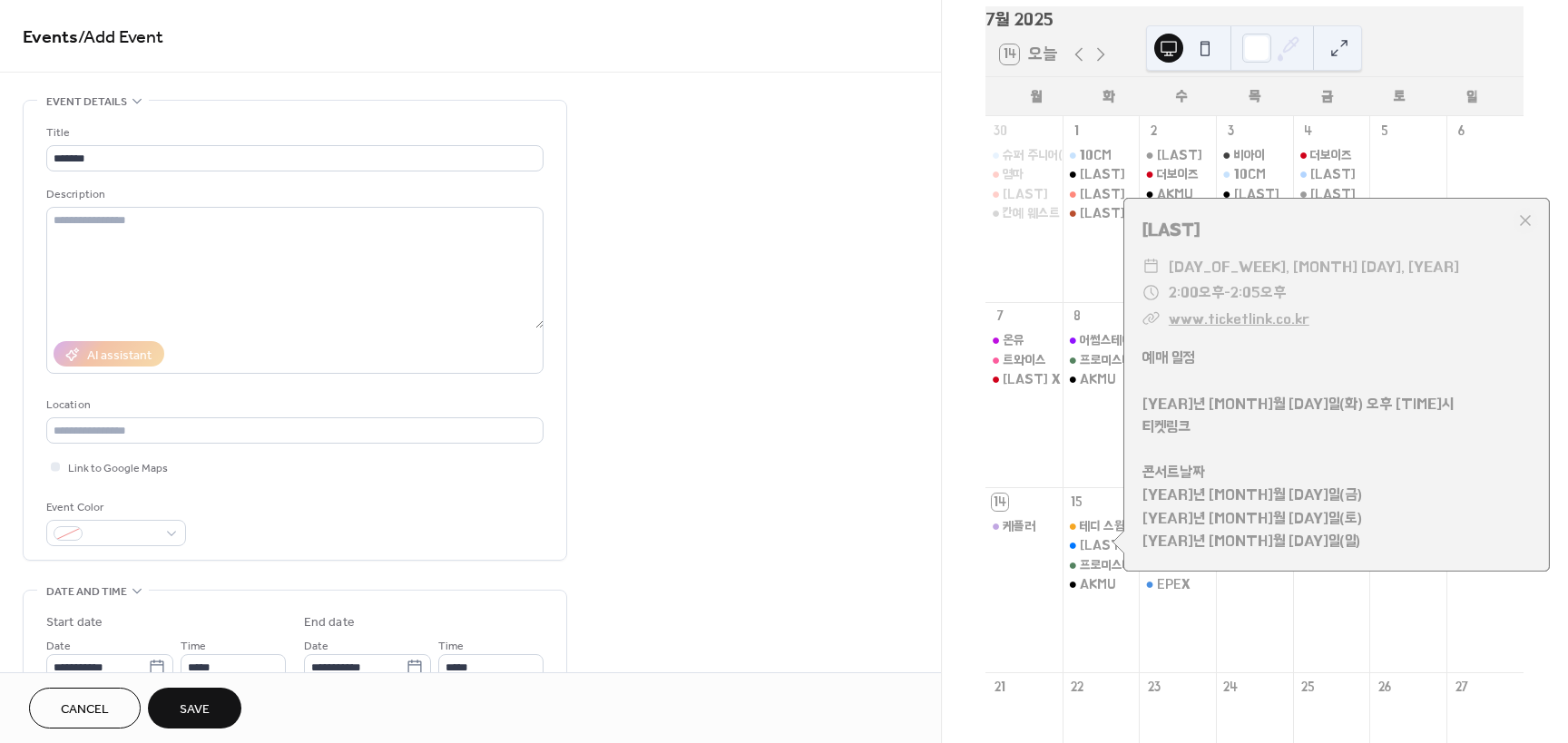 click on "케플러" at bounding box center (1024, 591) 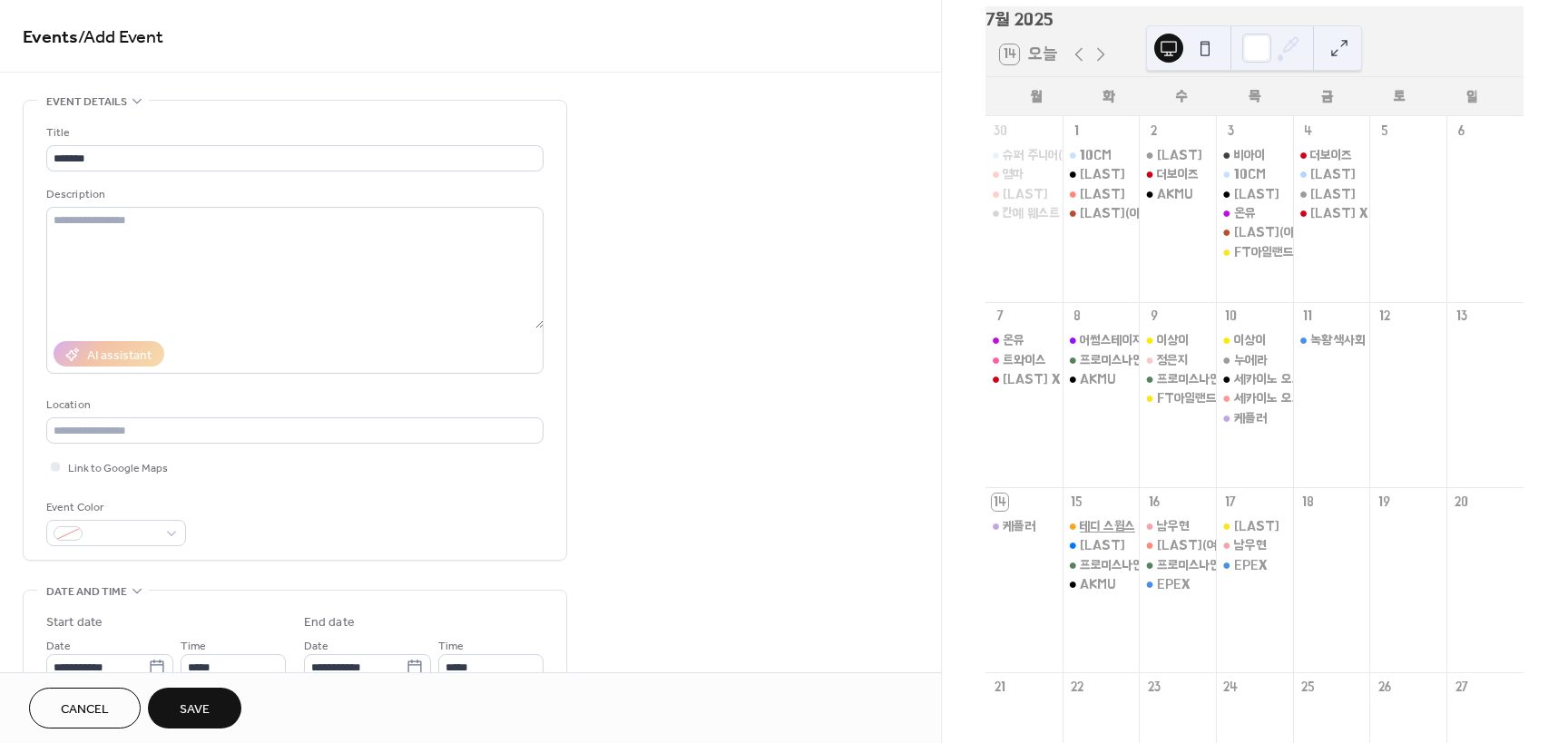 click on "테디 스윔스" at bounding box center (1107, 526) 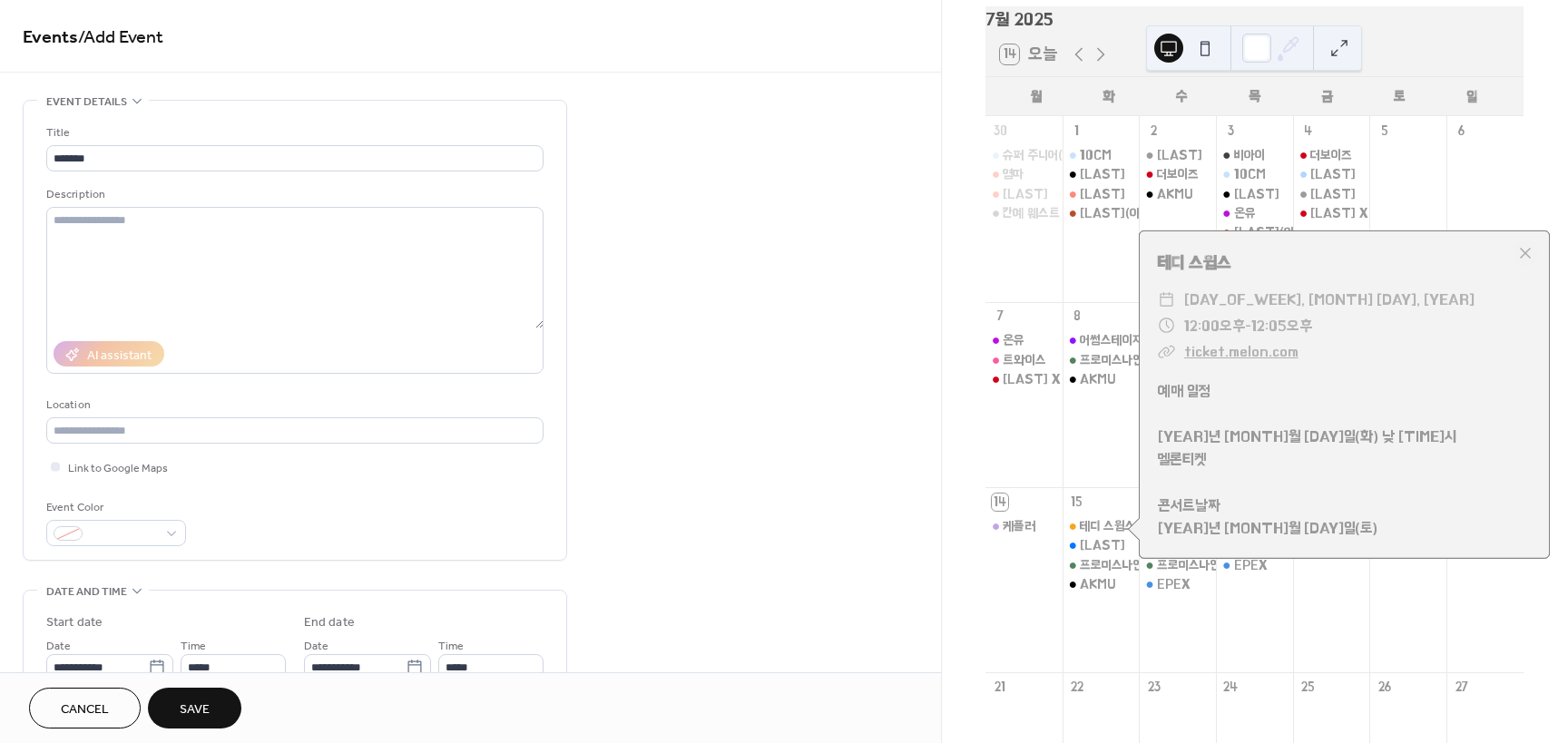 click on "로버트 글래스퍼 남우현 EPEX" at bounding box center [1254, 591] 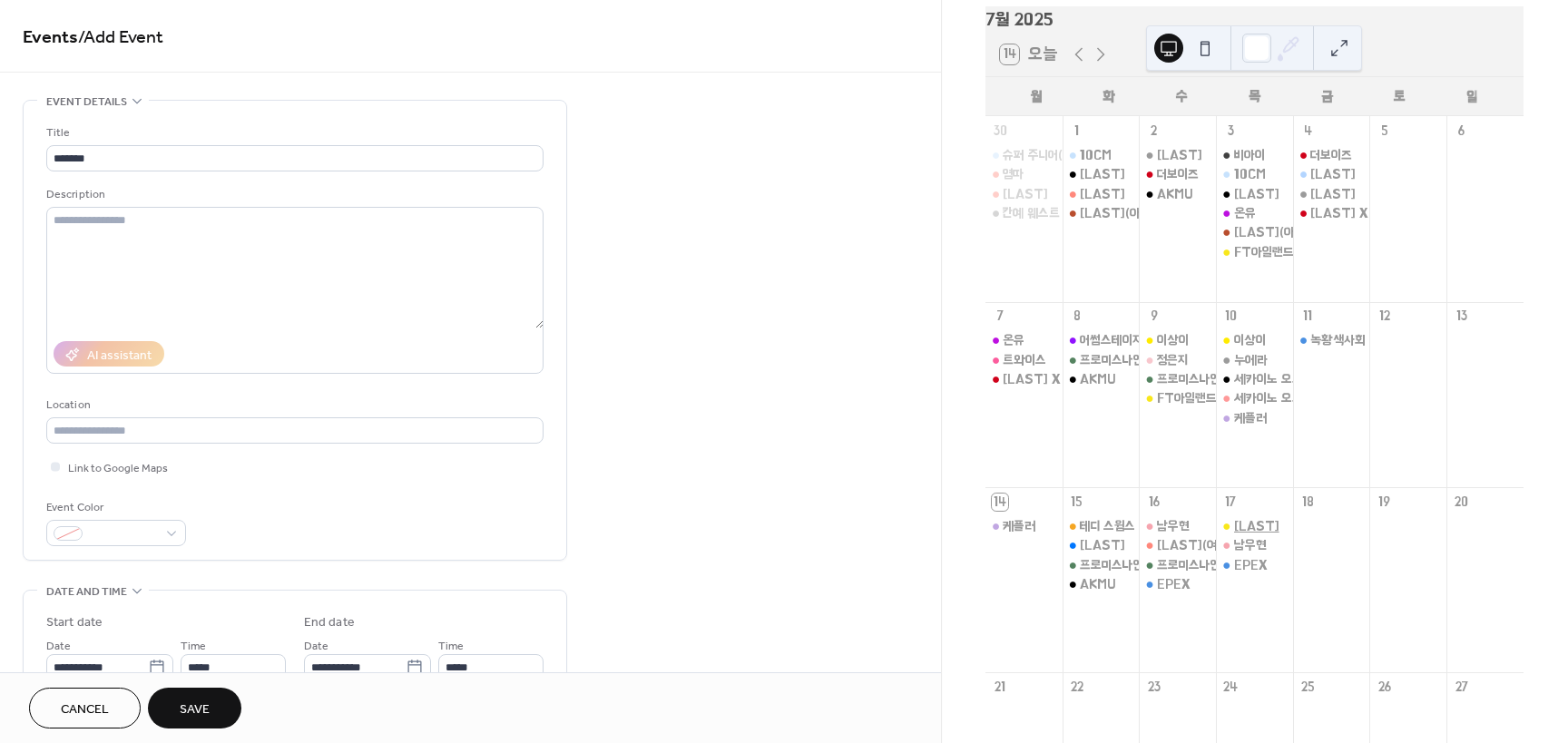 click on "[PERSON_NAME]" at bounding box center (1257, 526) 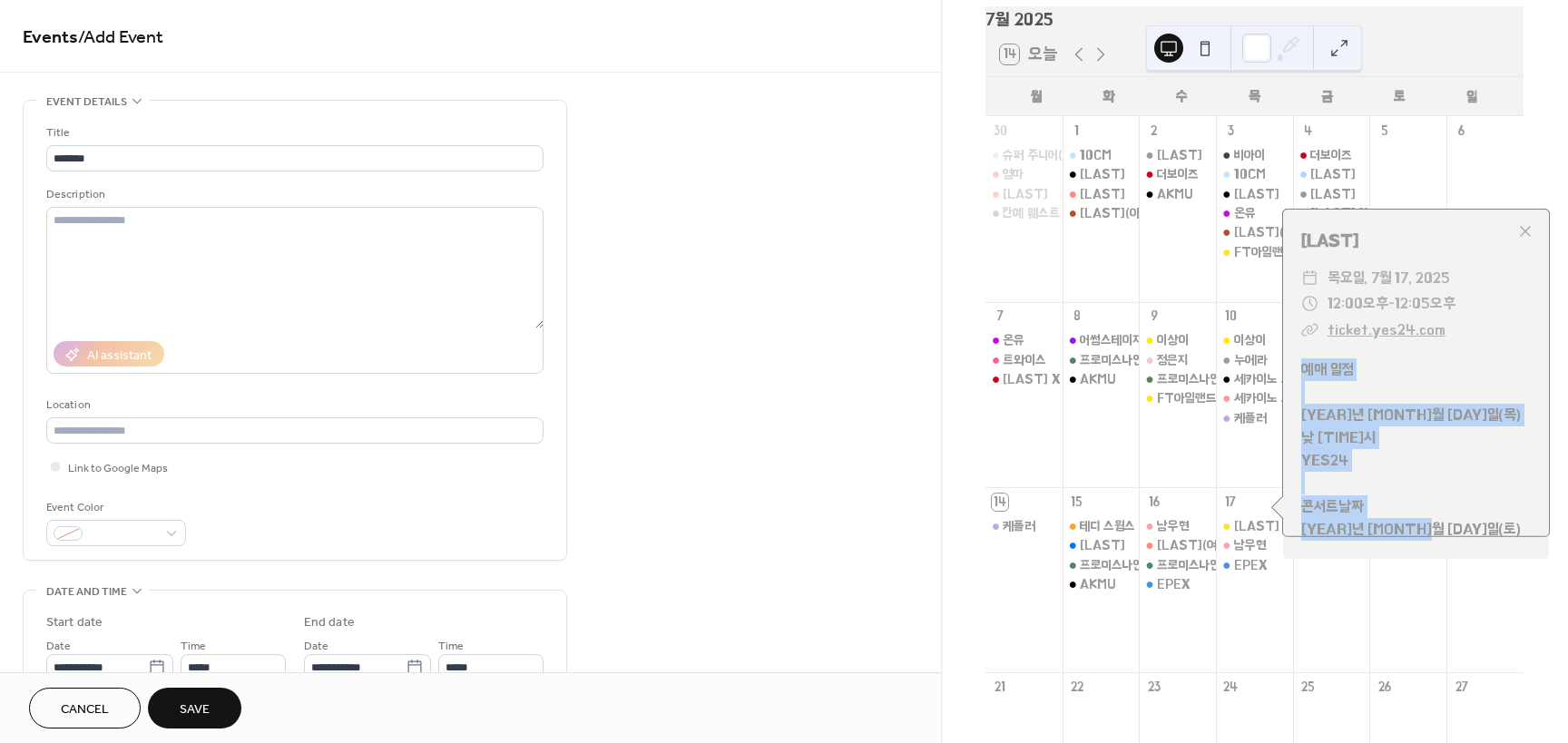 drag, startPoint x: 1306, startPoint y: 387, endPoint x: 1493, endPoint y: 539, distance: 240.9834 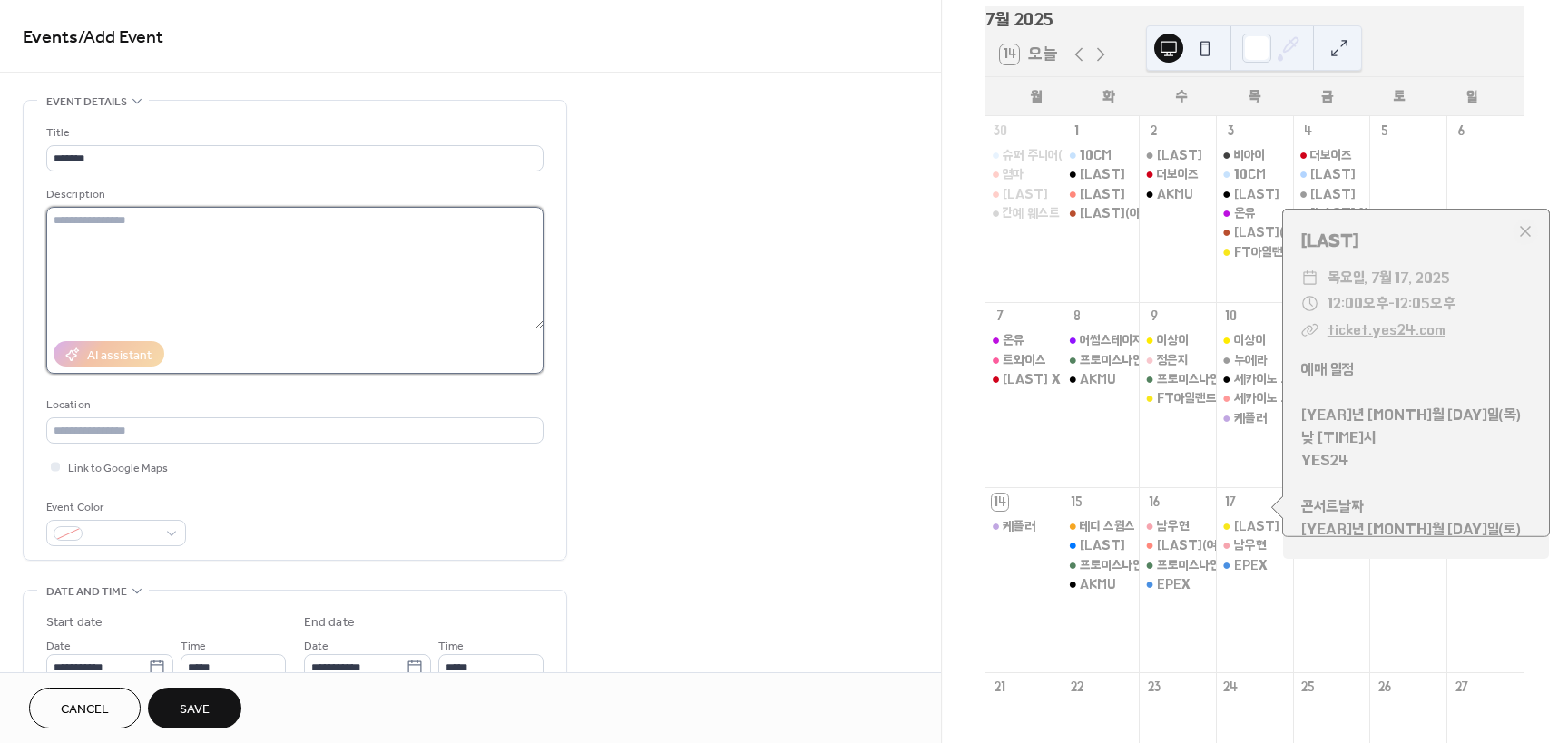 click at bounding box center (295, 268) 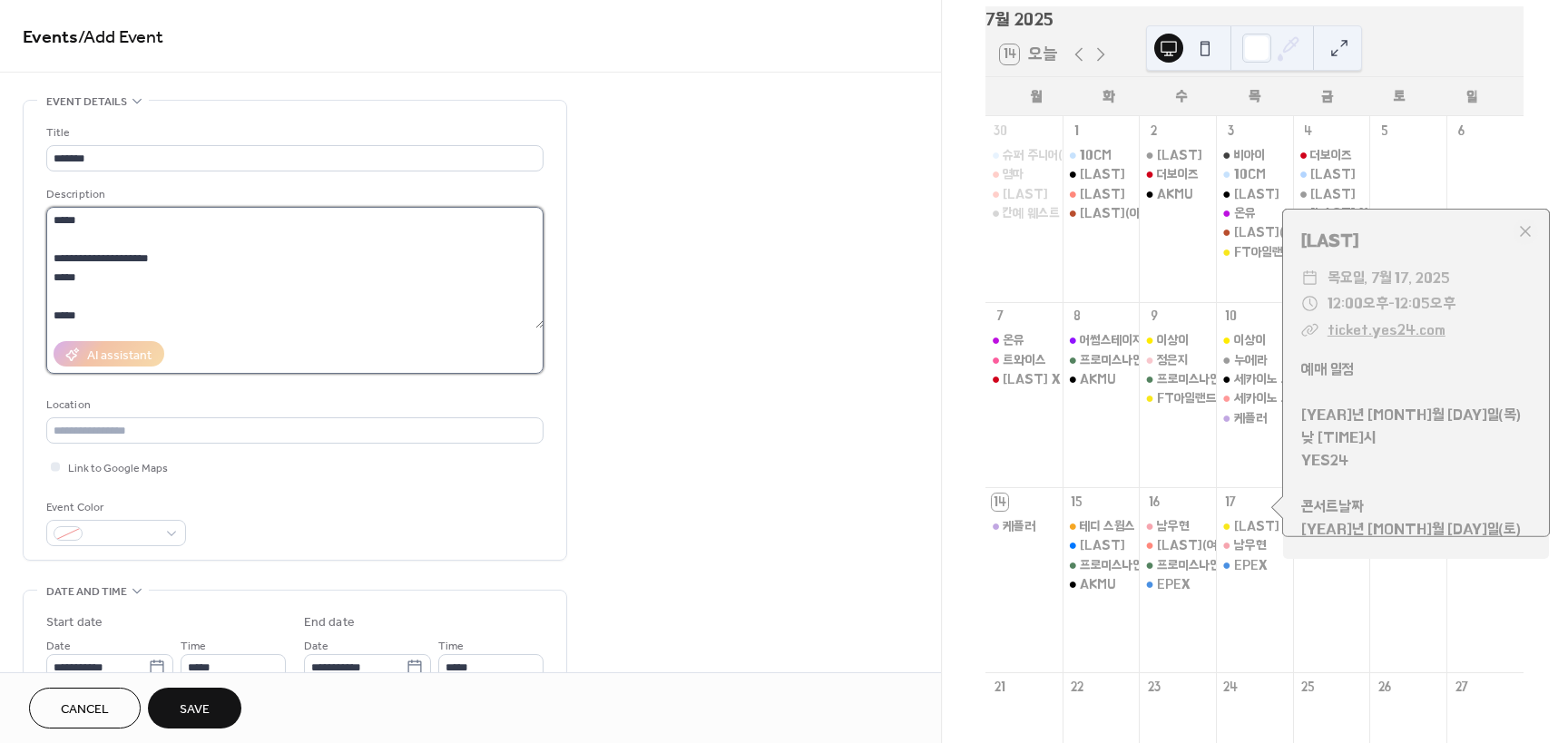 scroll, scrollTop: 16, scrollLeft: 0, axis: vertical 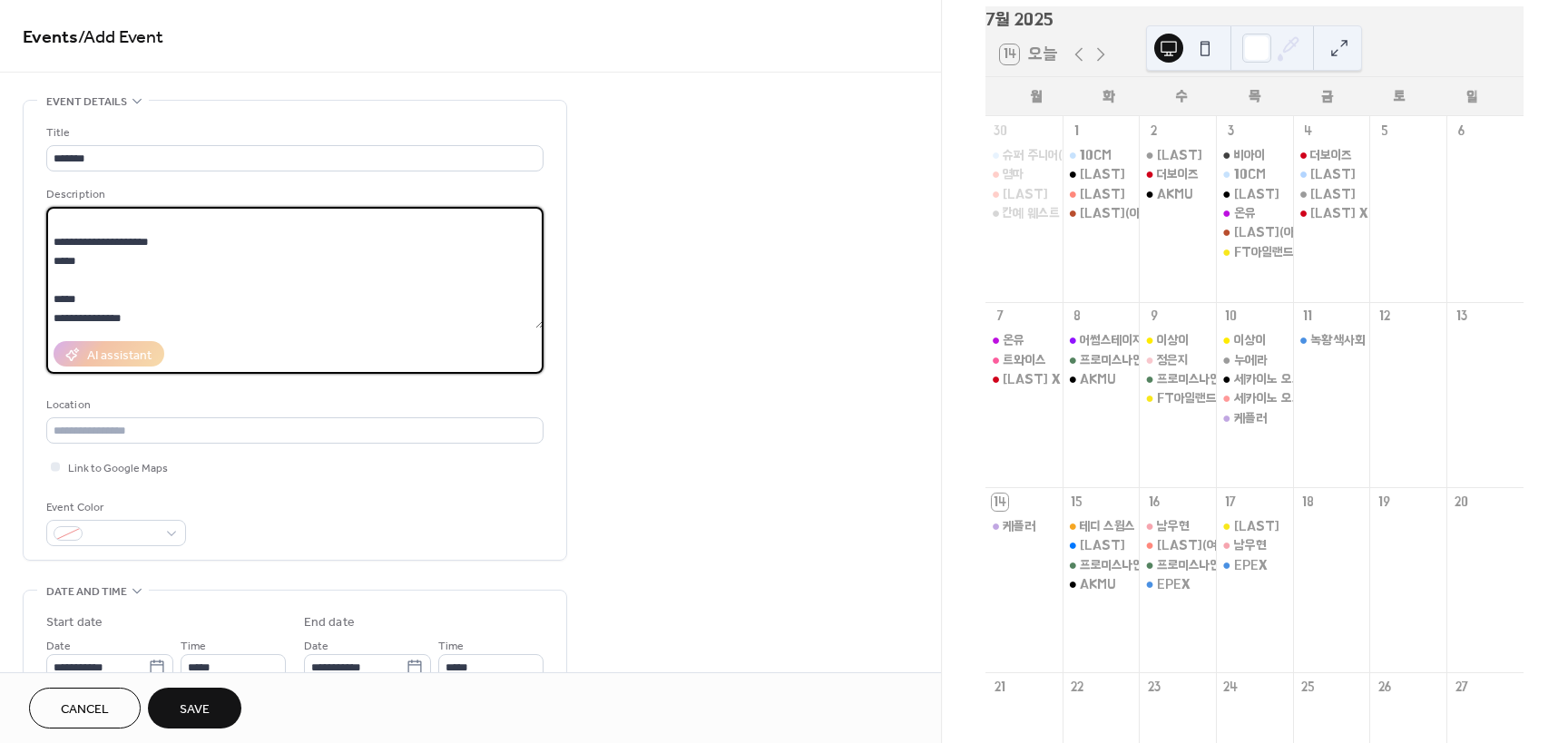 click on "**********" at bounding box center (295, 268) 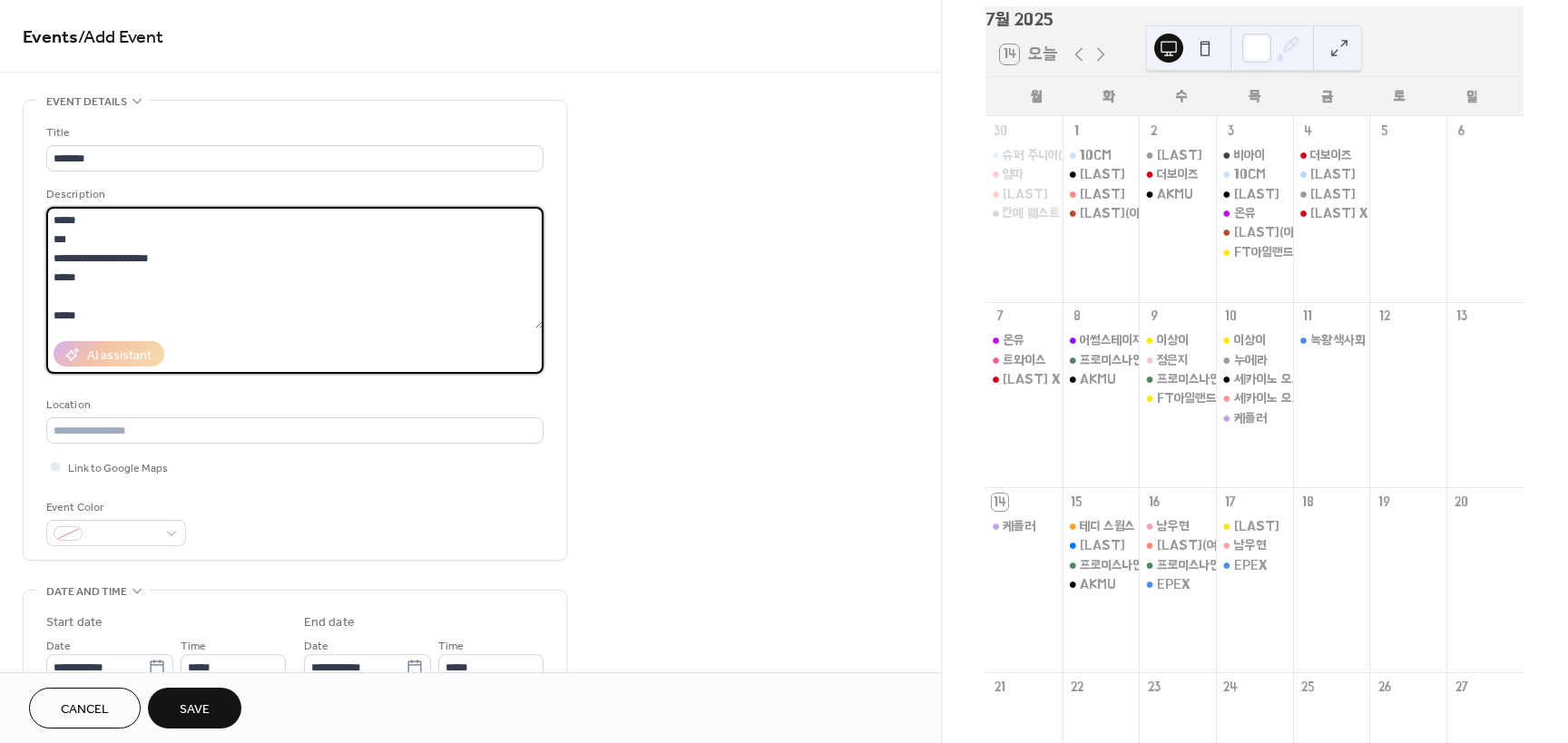 scroll, scrollTop: 19, scrollLeft: 0, axis: vertical 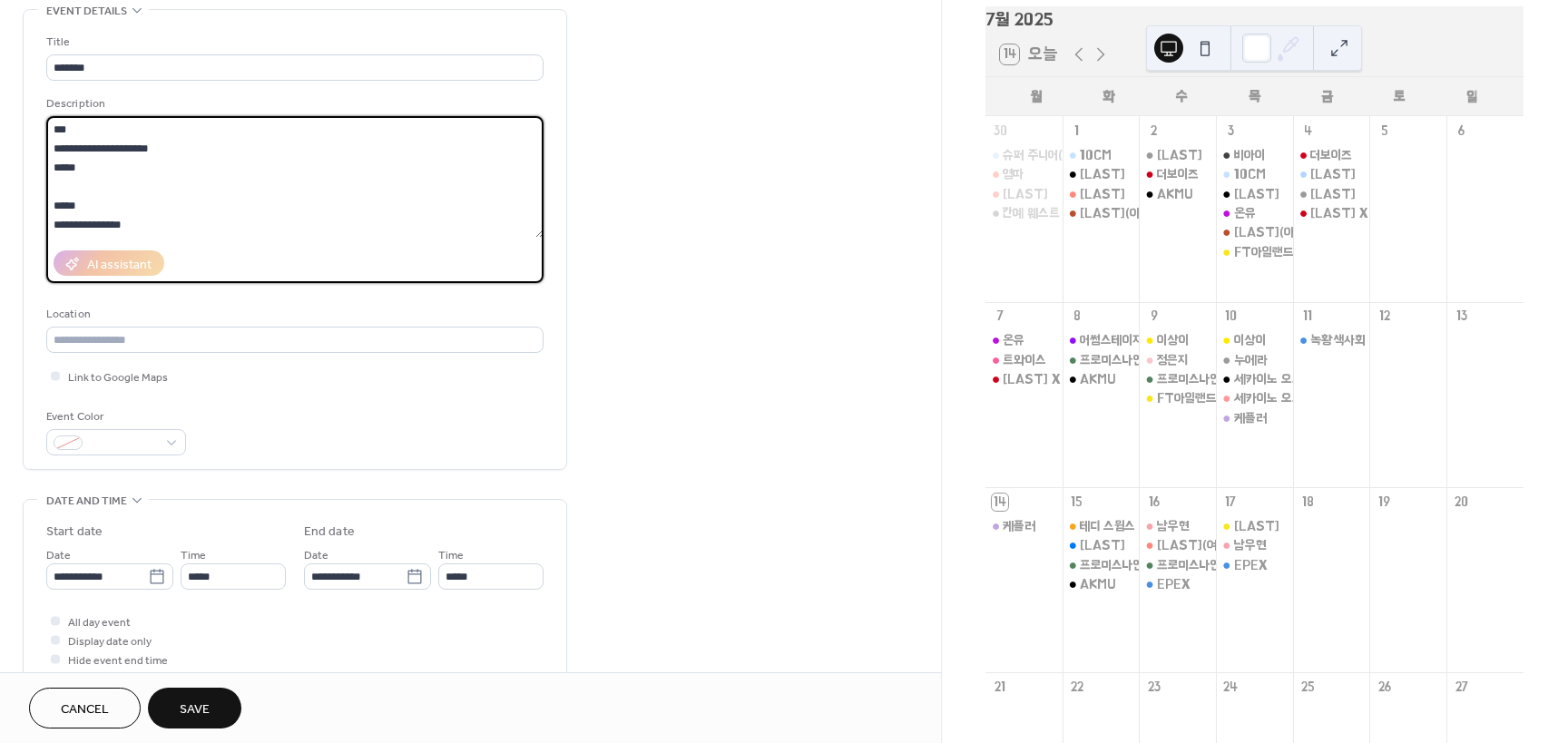 click on "**********" at bounding box center [295, 177] 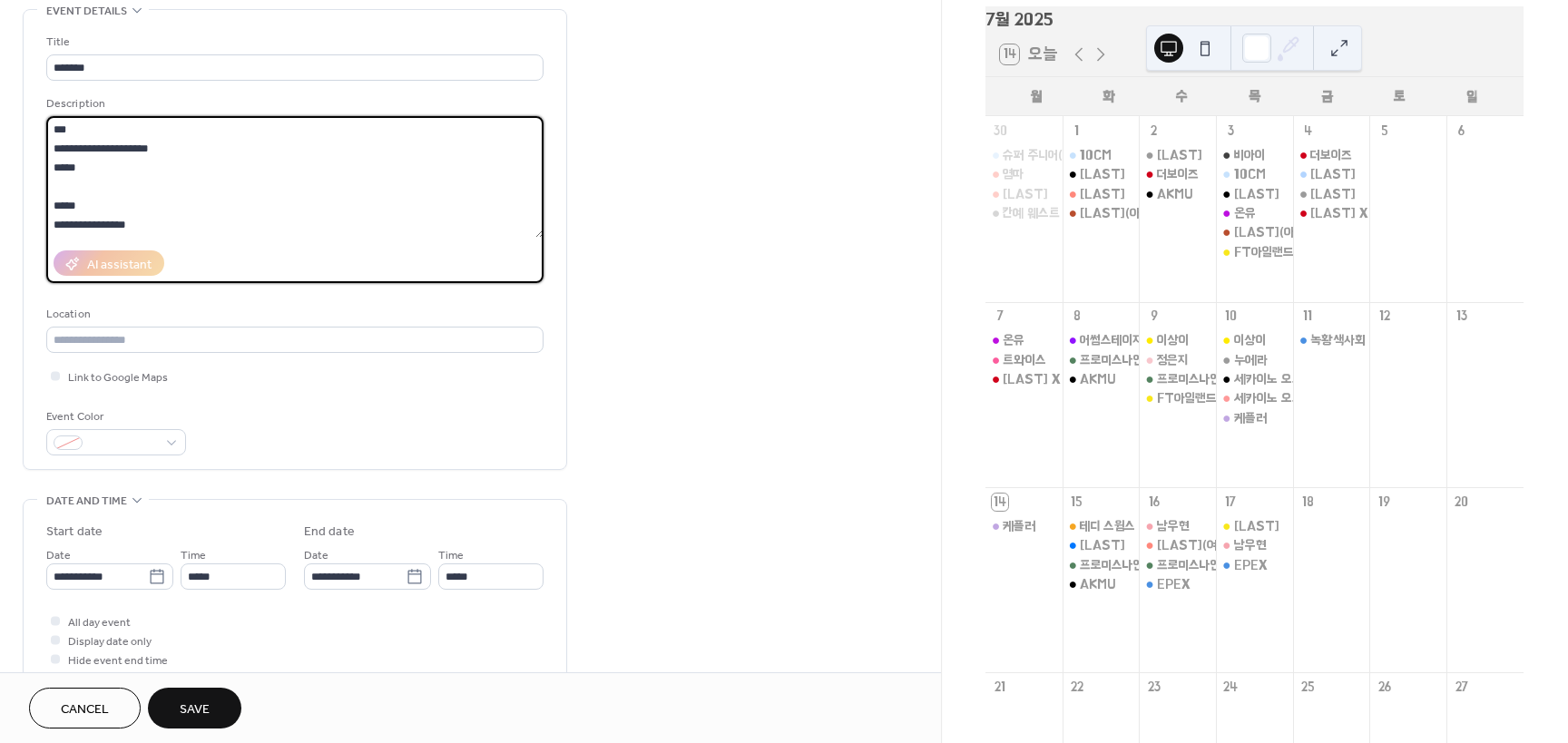 scroll, scrollTop: 0, scrollLeft: 0, axis: both 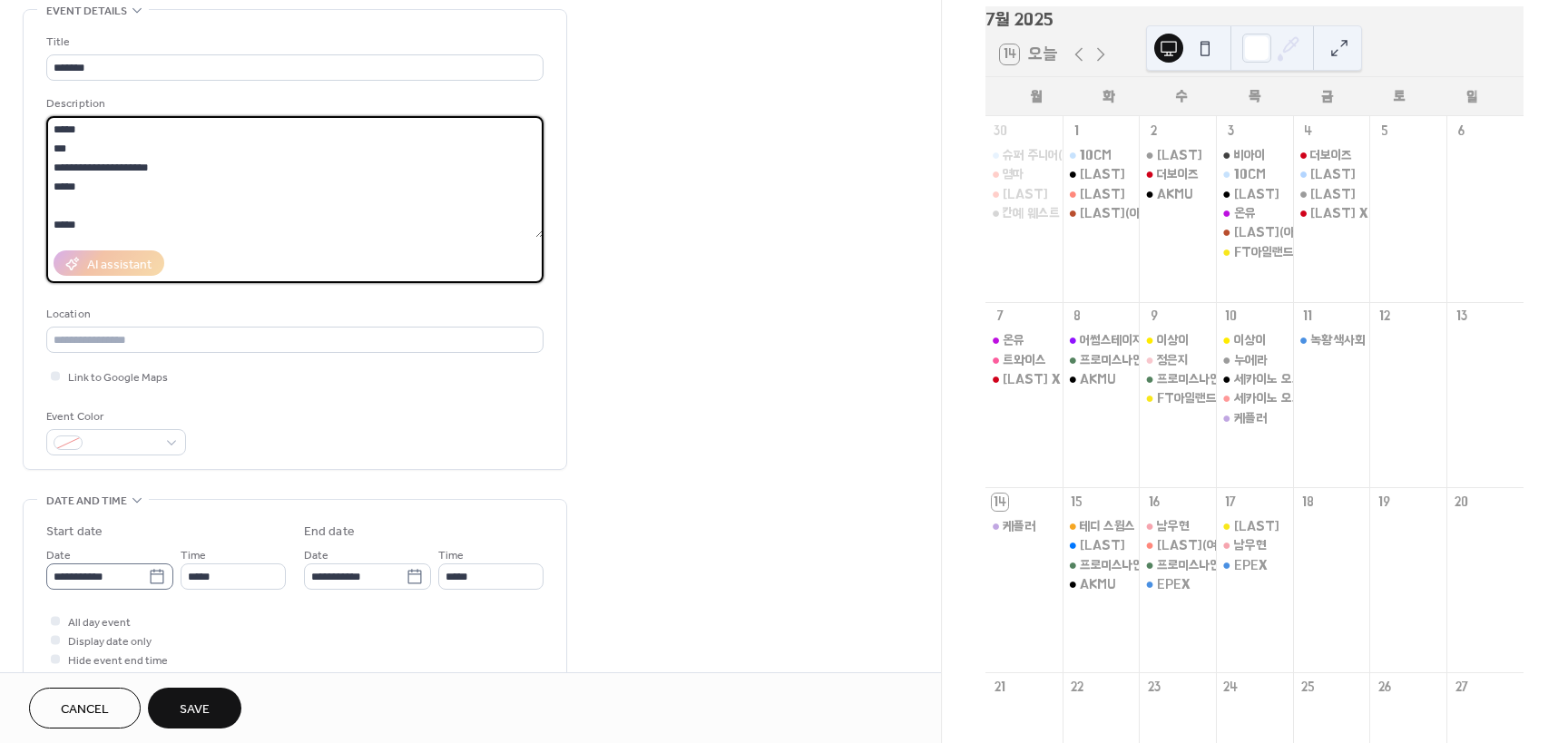 type on "**********" 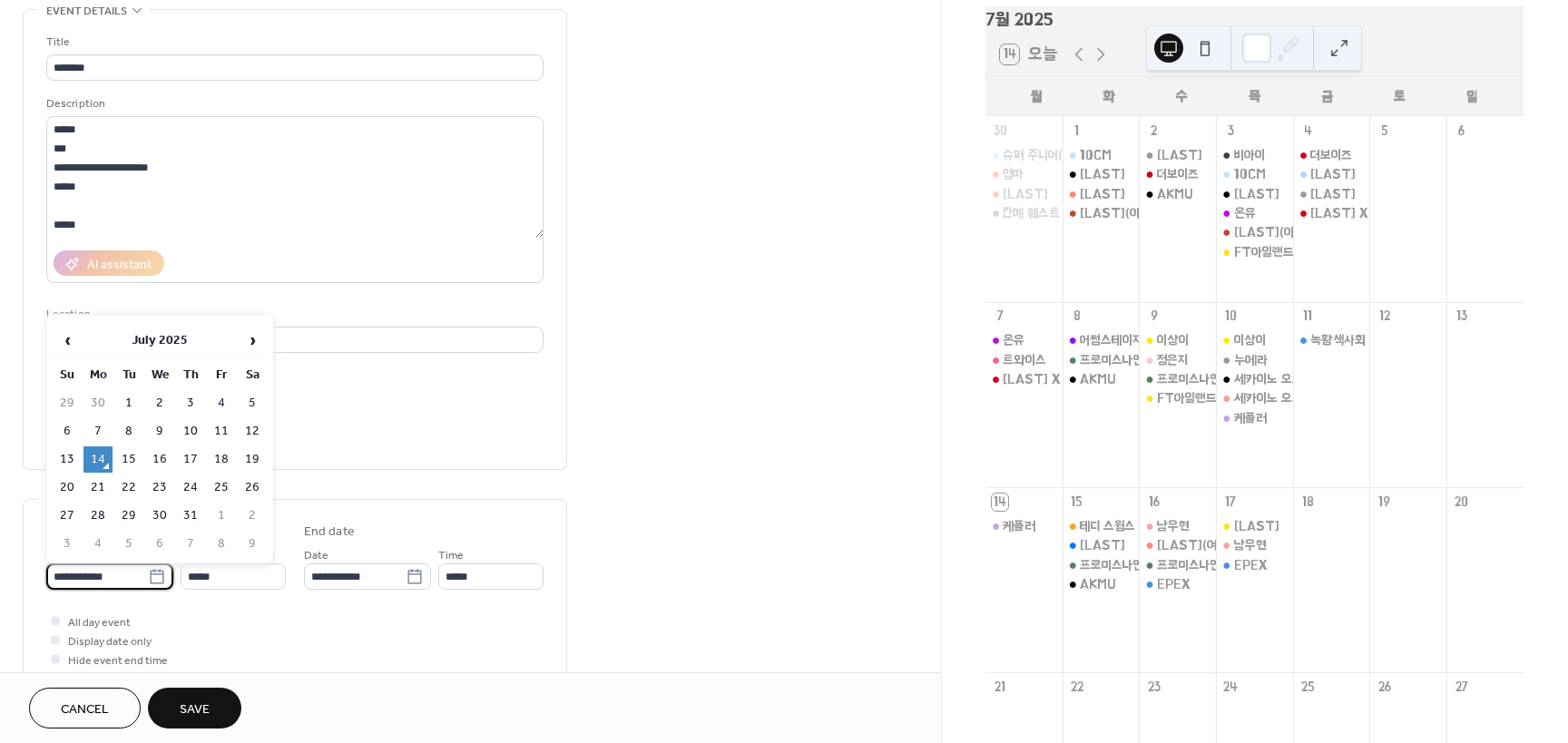 click on "**********" at bounding box center (97, 576) 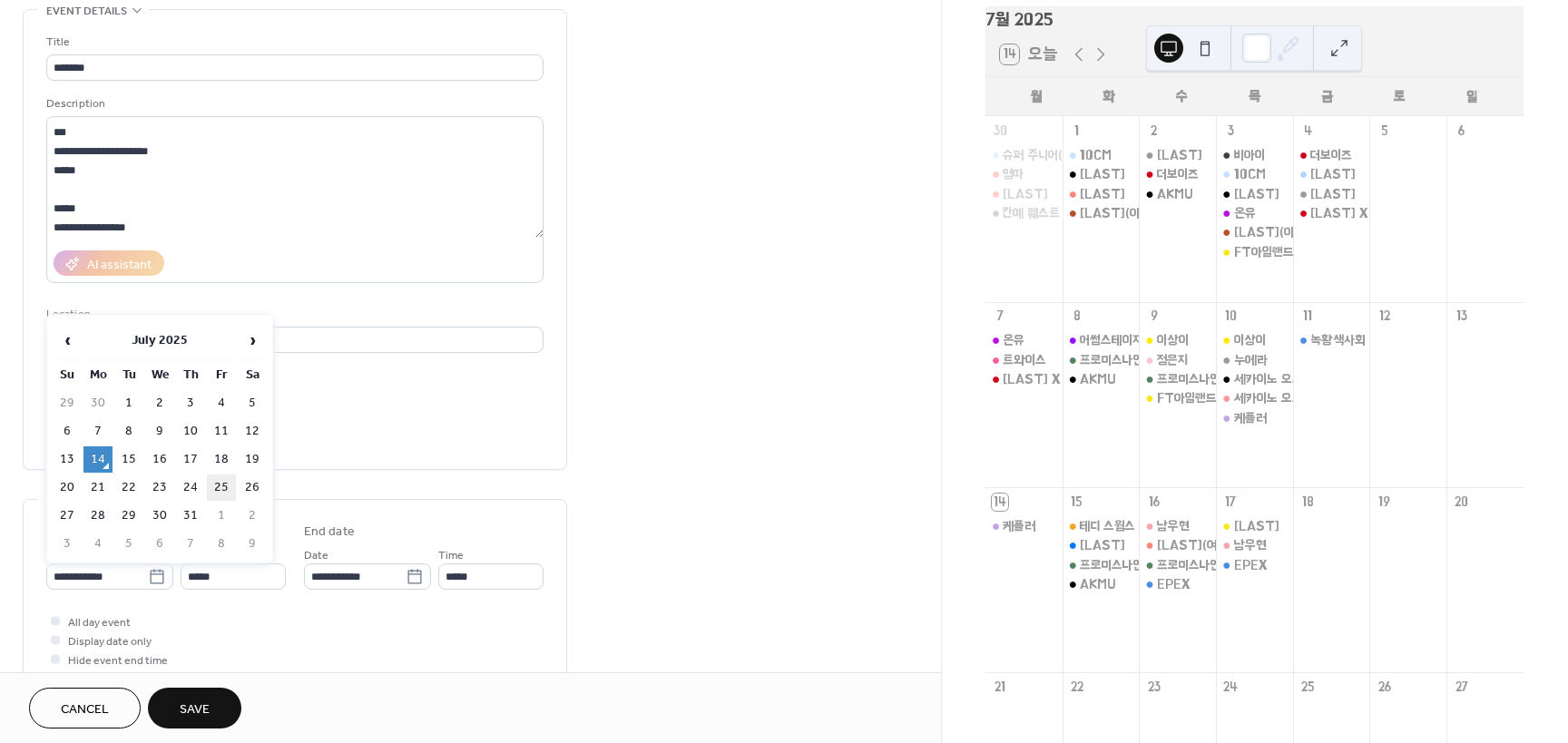 click on "25" at bounding box center (221, 487) 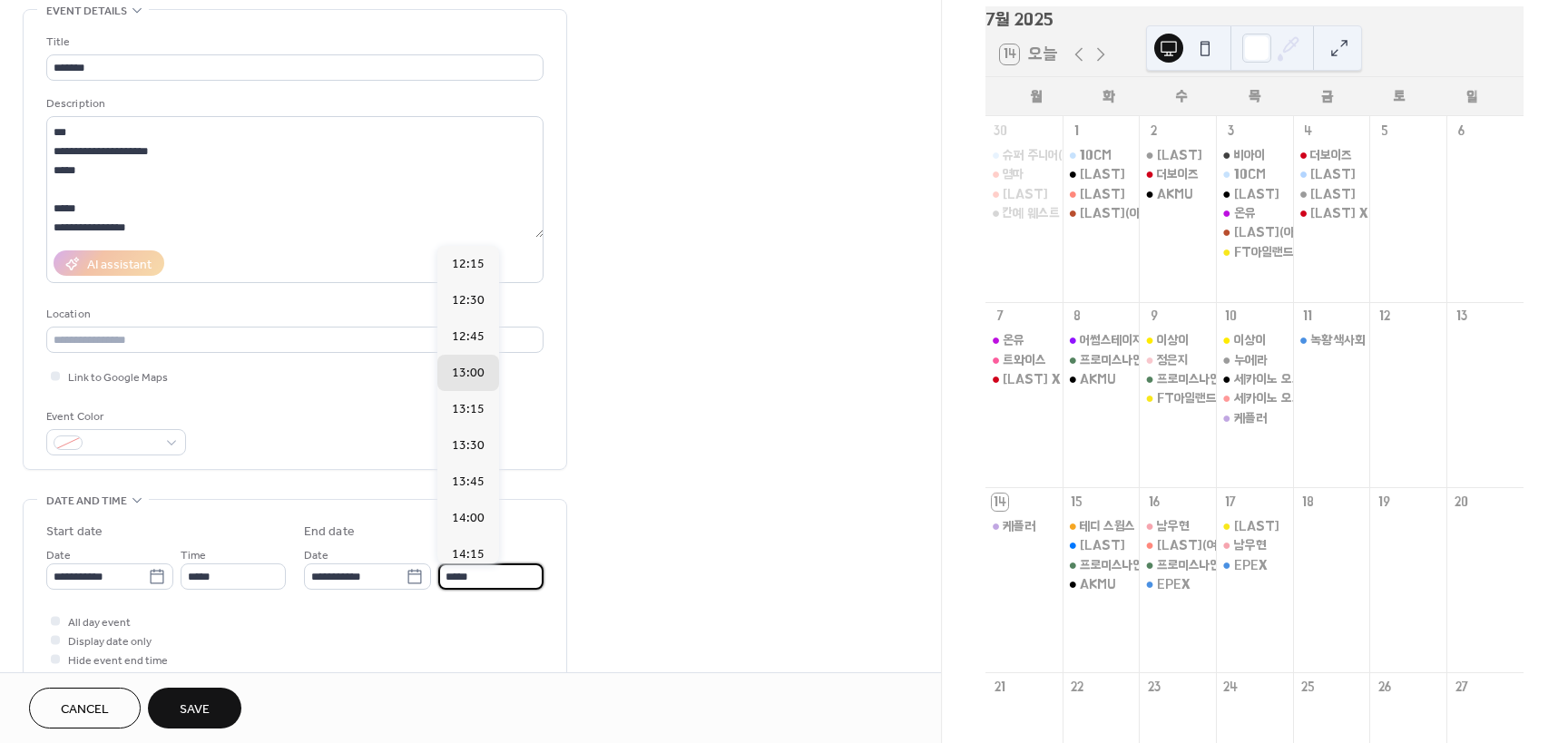 drag, startPoint x: 495, startPoint y: 583, endPoint x: 427, endPoint y: 562, distance: 71.16881 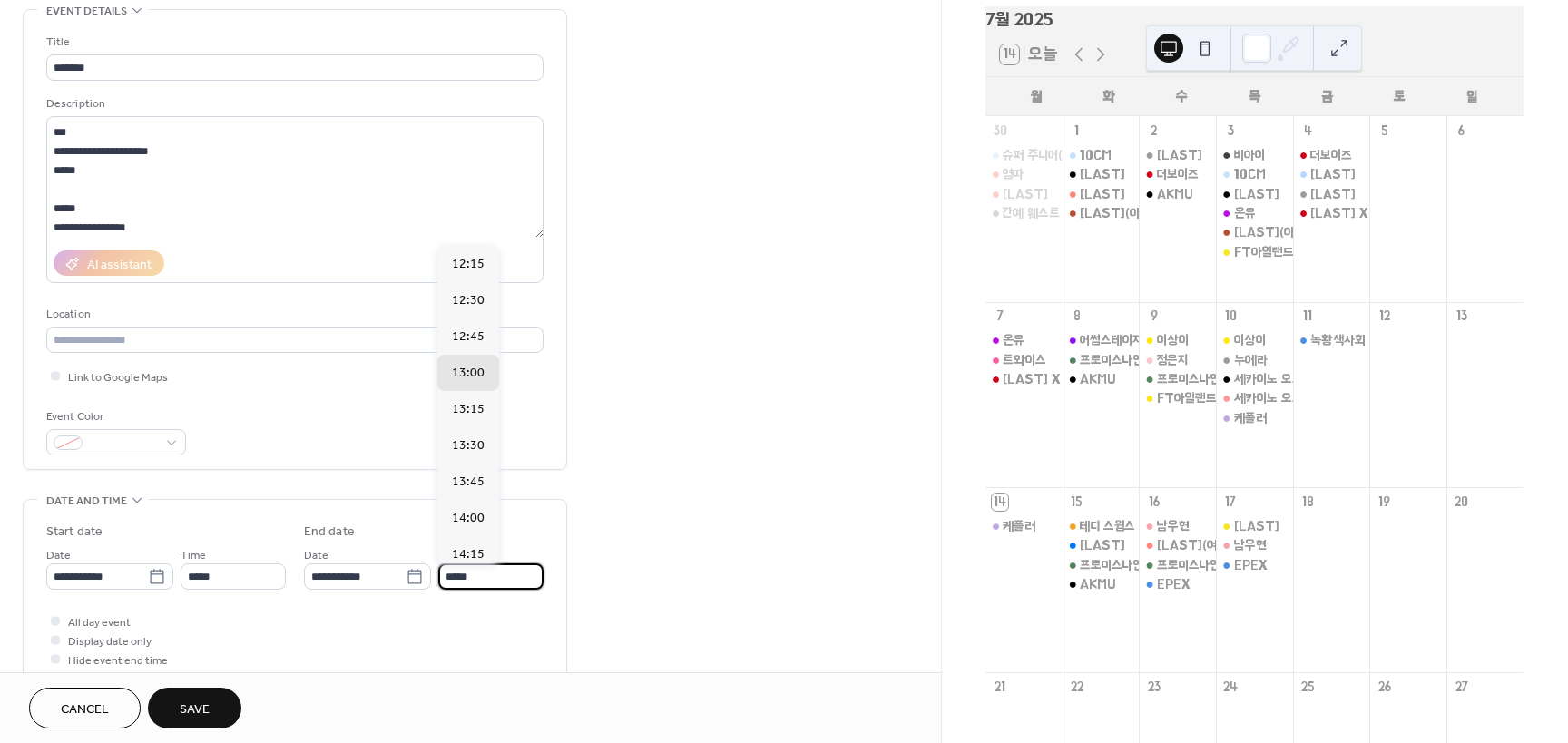 click on "**********" at bounding box center (424, 567) 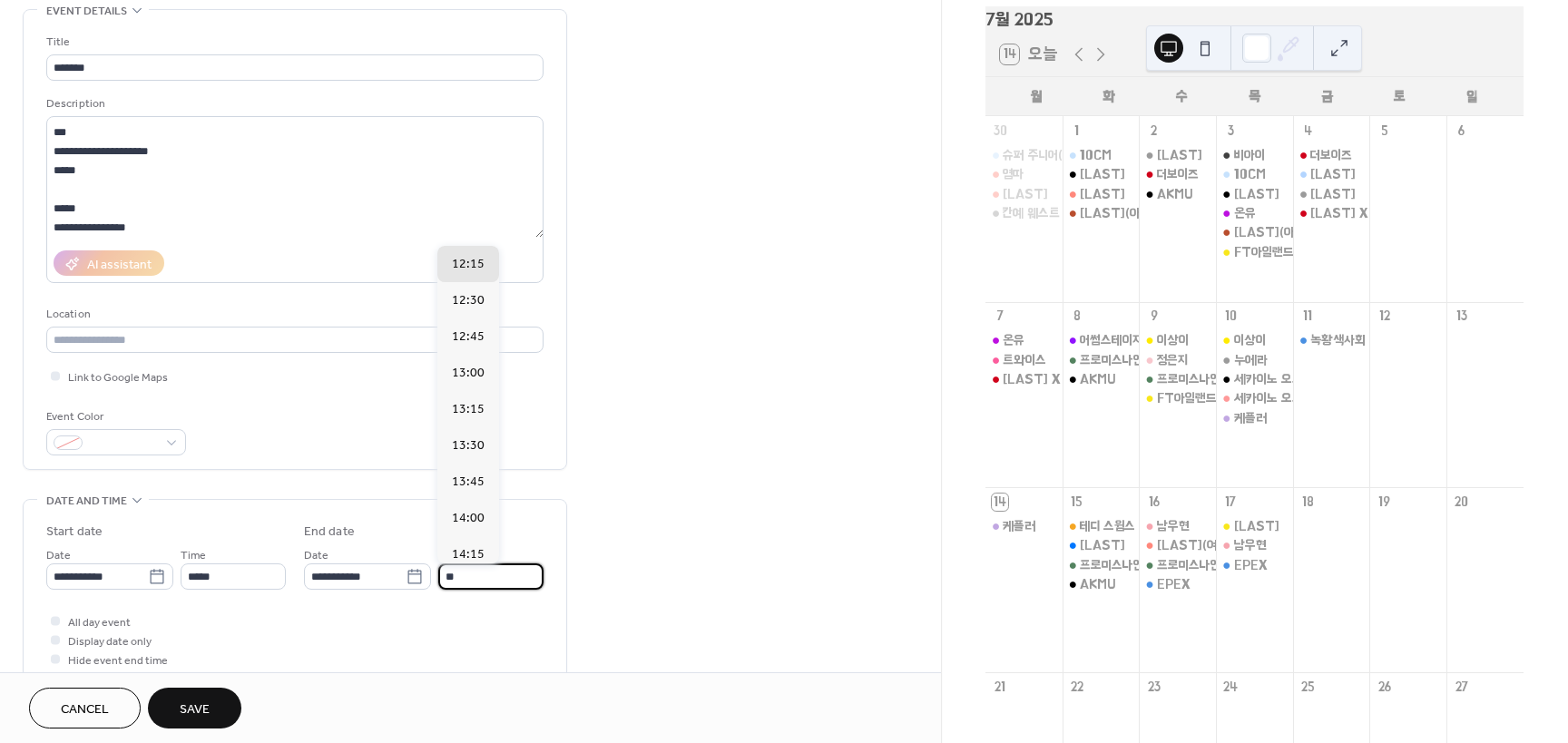 type on "*****" 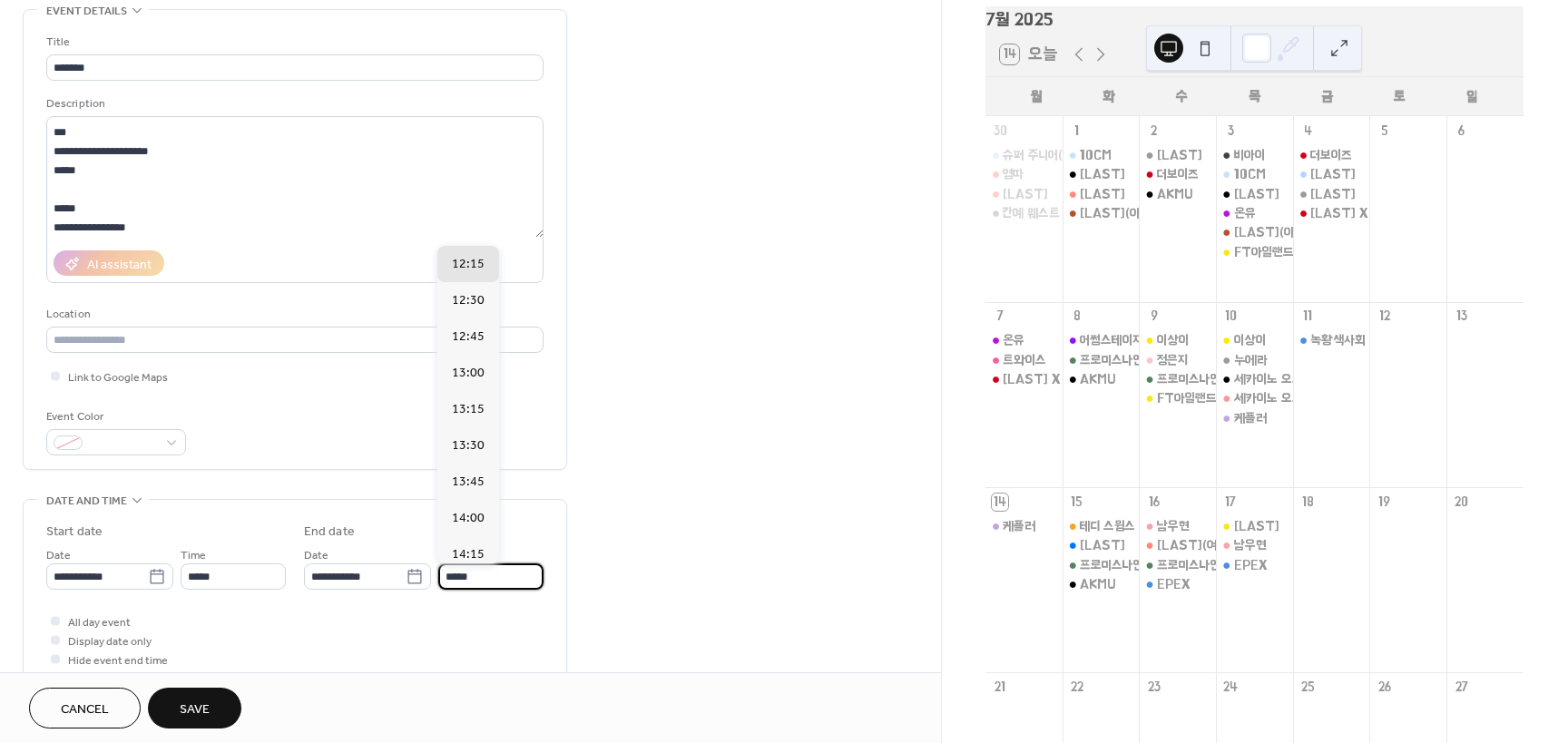 click on "**********" at bounding box center (470, 632) 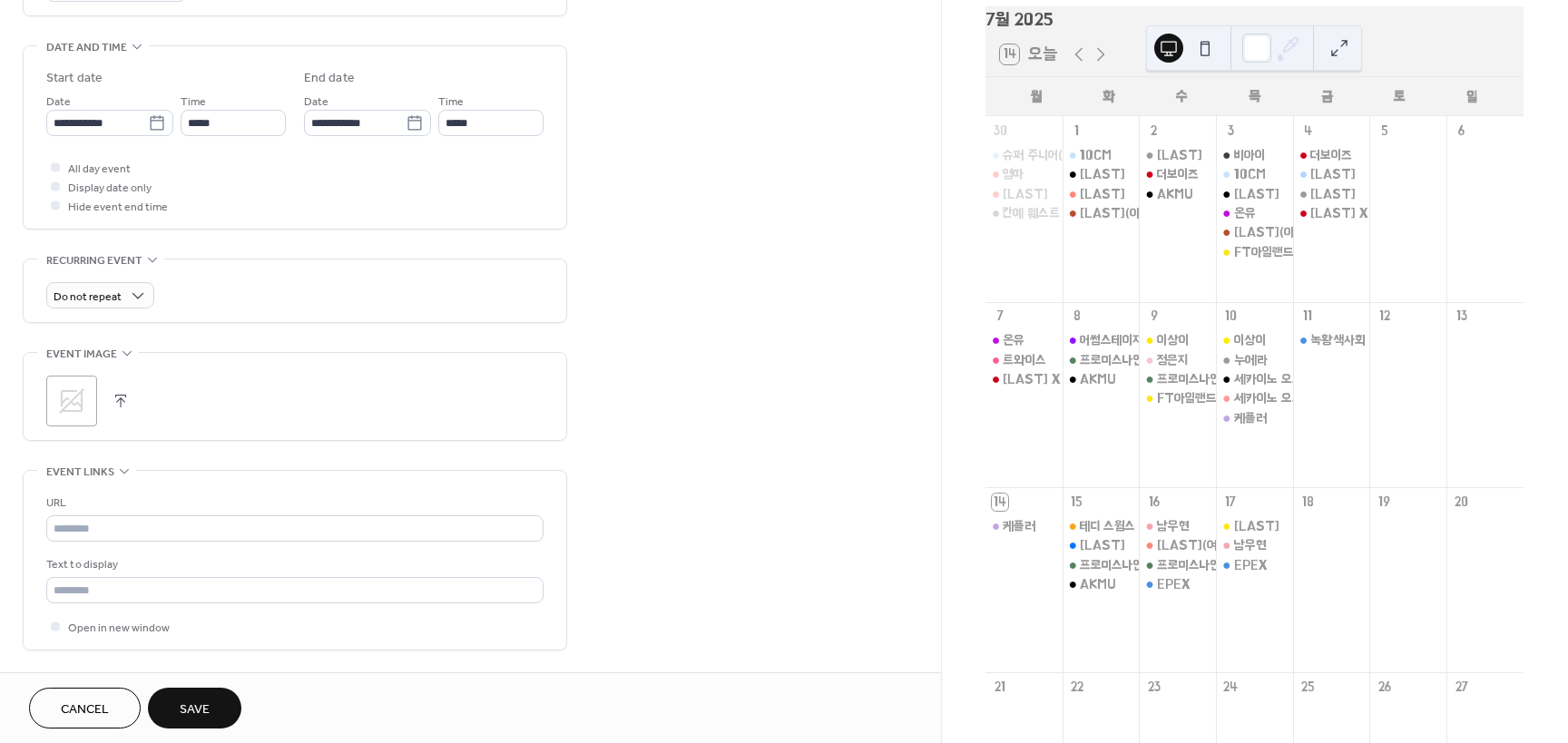 scroll, scrollTop: 635, scrollLeft: 0, axis: vertical 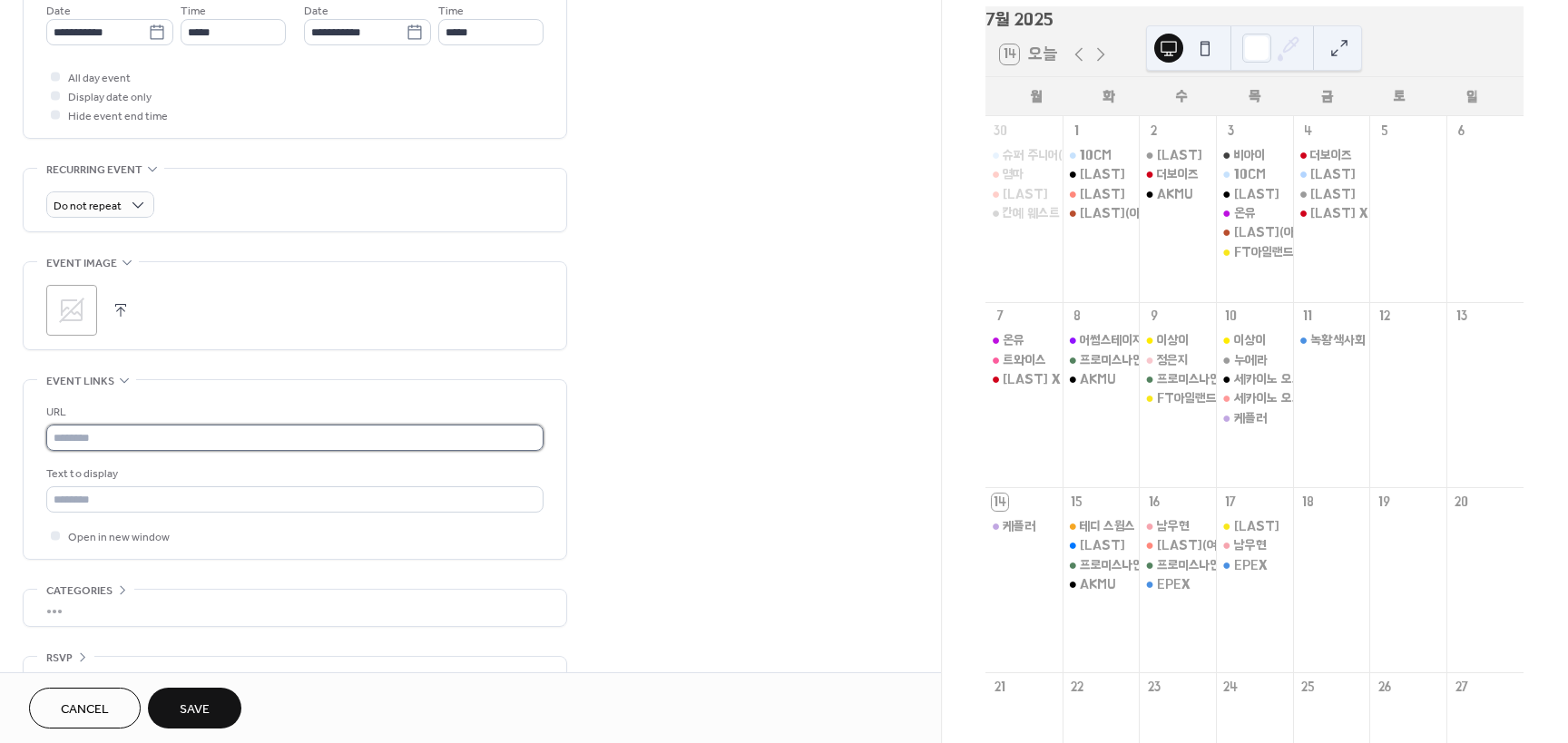 click at bounding box center (295, 437) 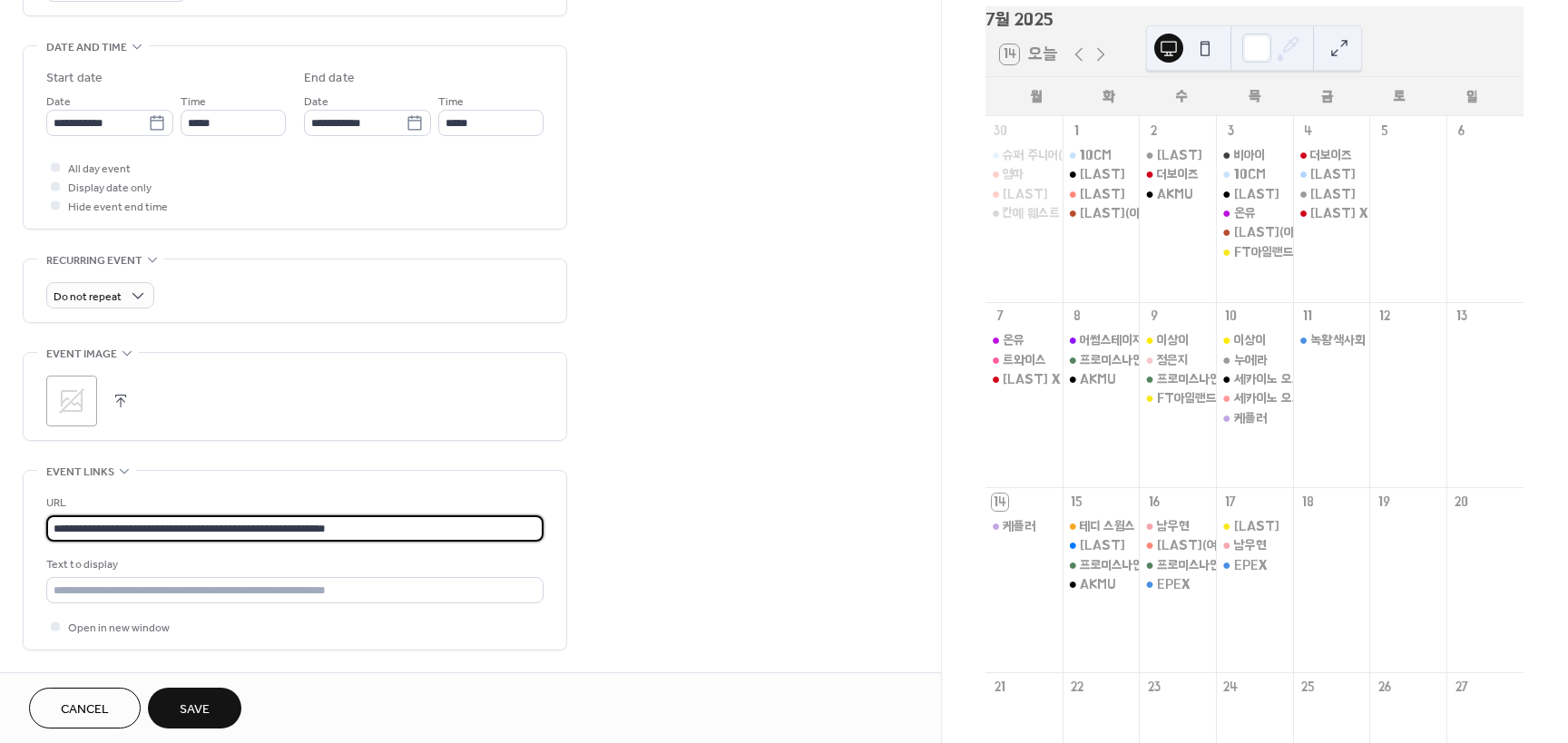 scroll, scrollTop: 363, scrollLeft: 0, axis: vertical 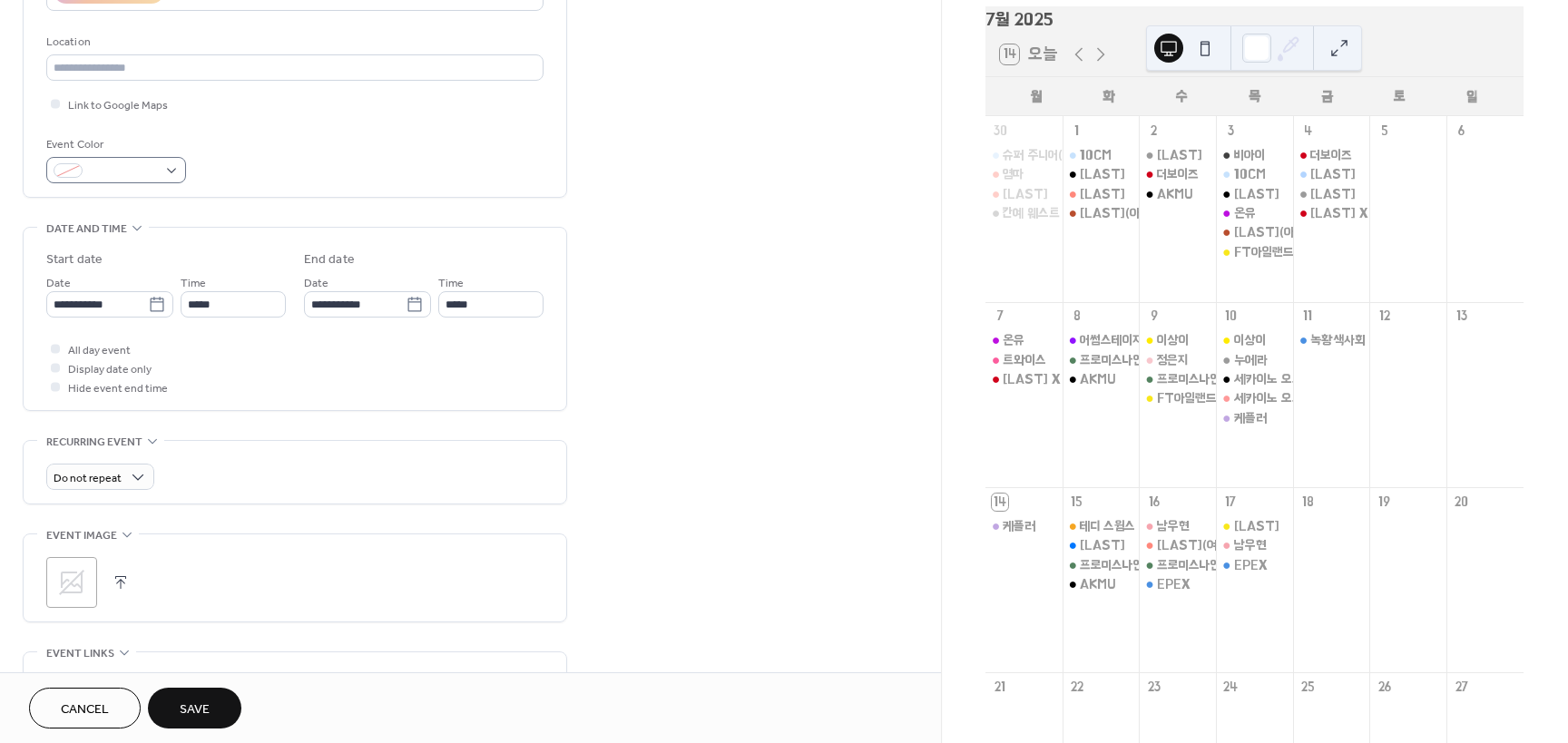 type on "**********" 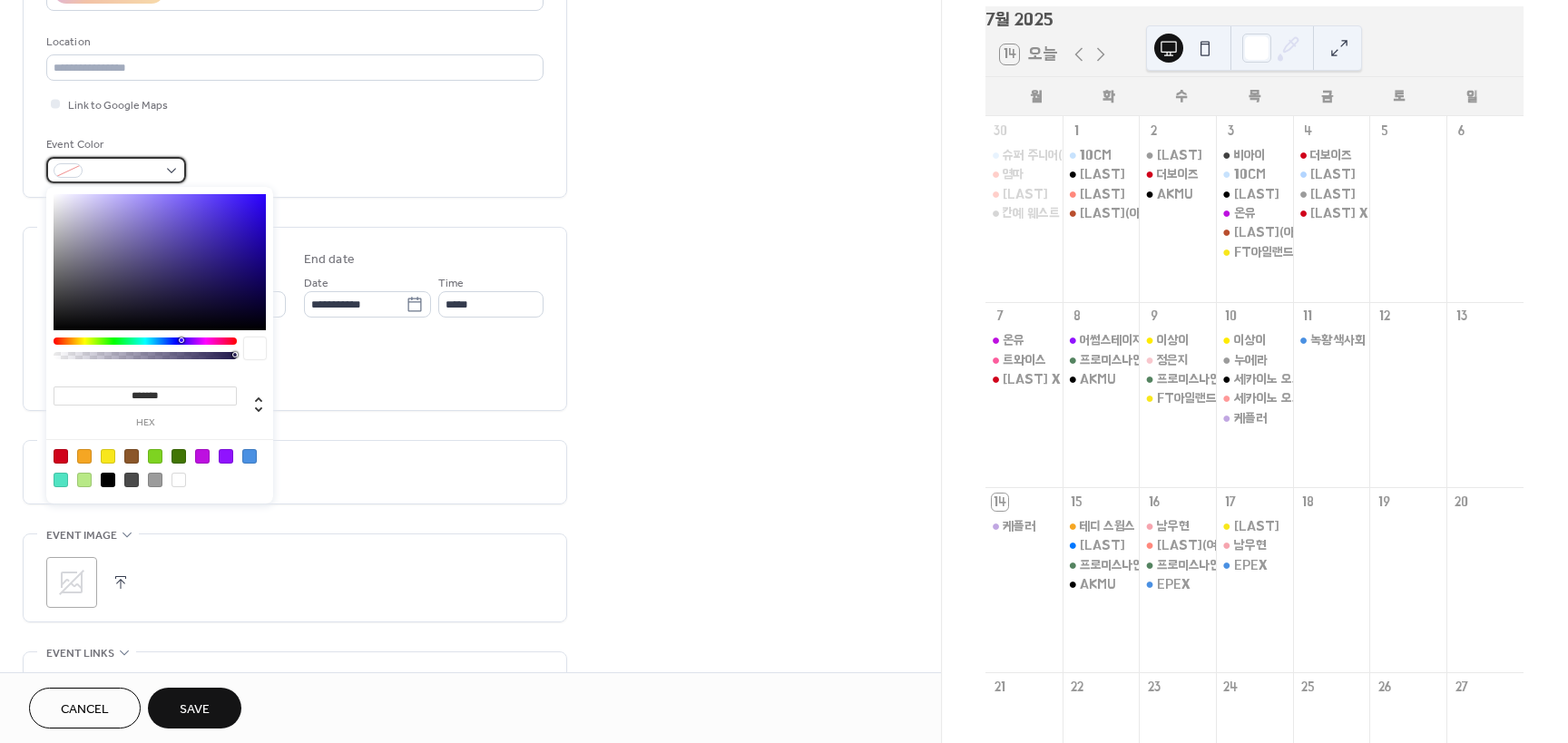 click at bounding box center (123, 171) 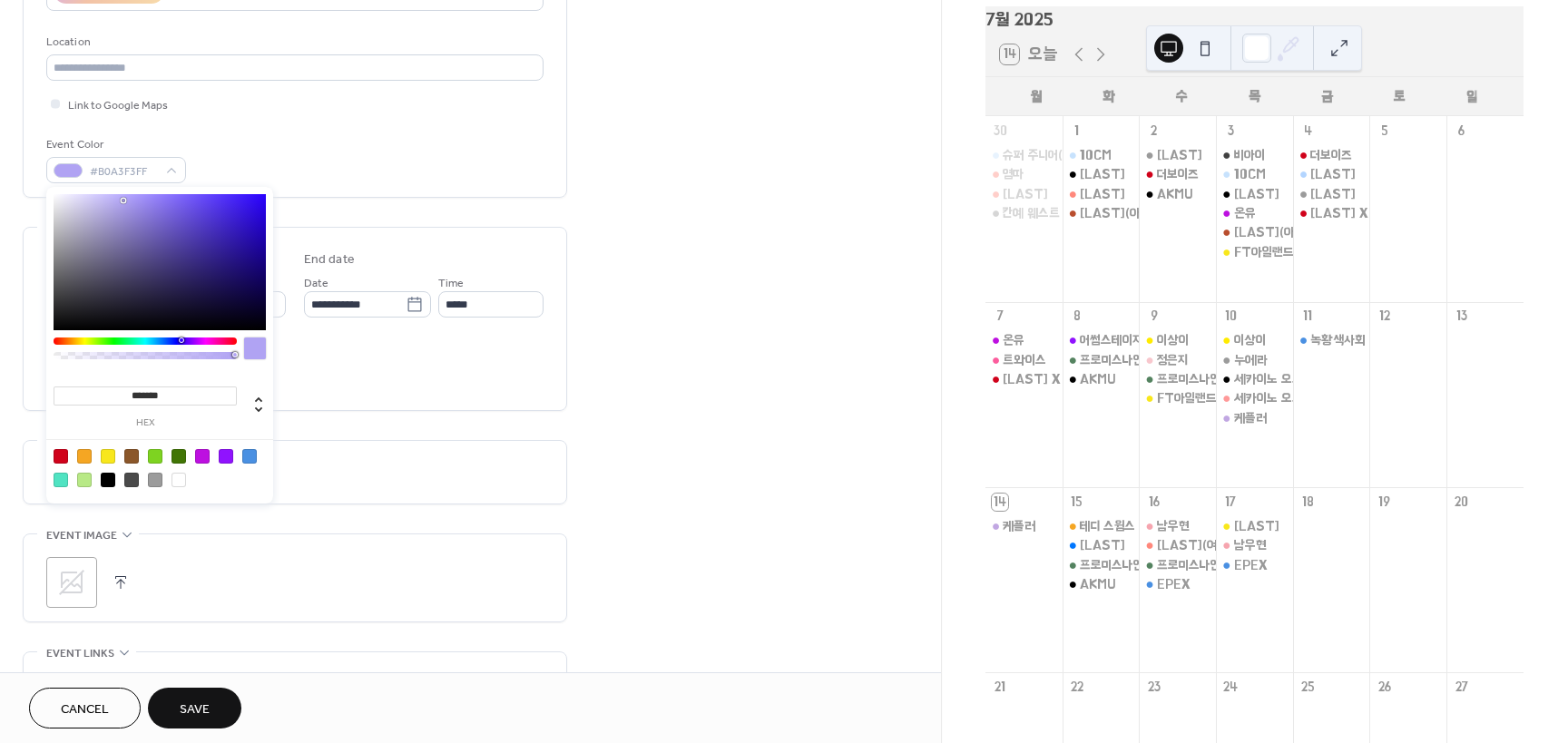 drag, startPoint x: 138, startPoint y: 235, endPoint x: 123, endPoint y: 200, distance: 38.078866 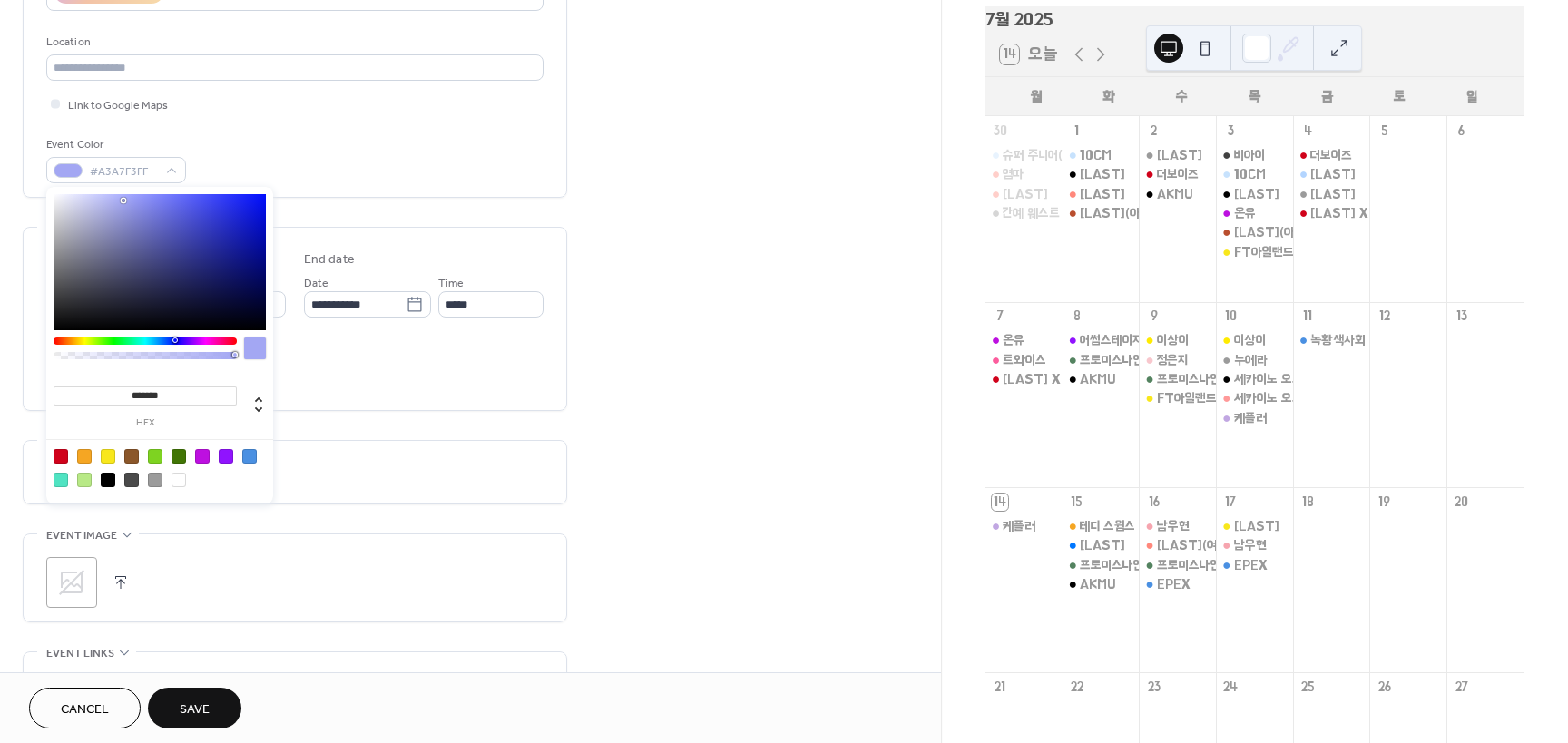 click at bounding box center (145, 341) 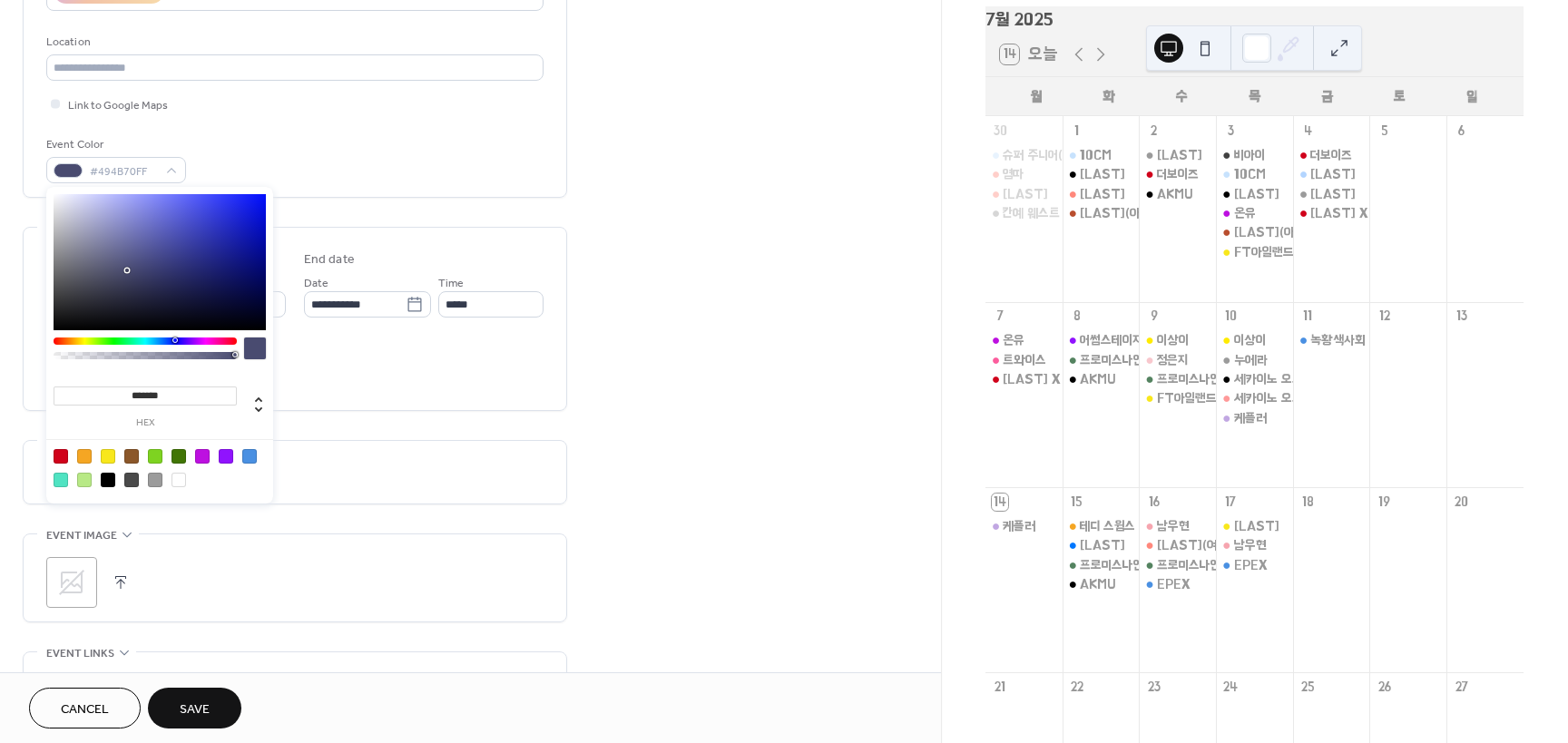 drag, startPoint x: 118, startPoint y: 252, endPoint x: 76, endPoint y: 136, distance: 123.36936 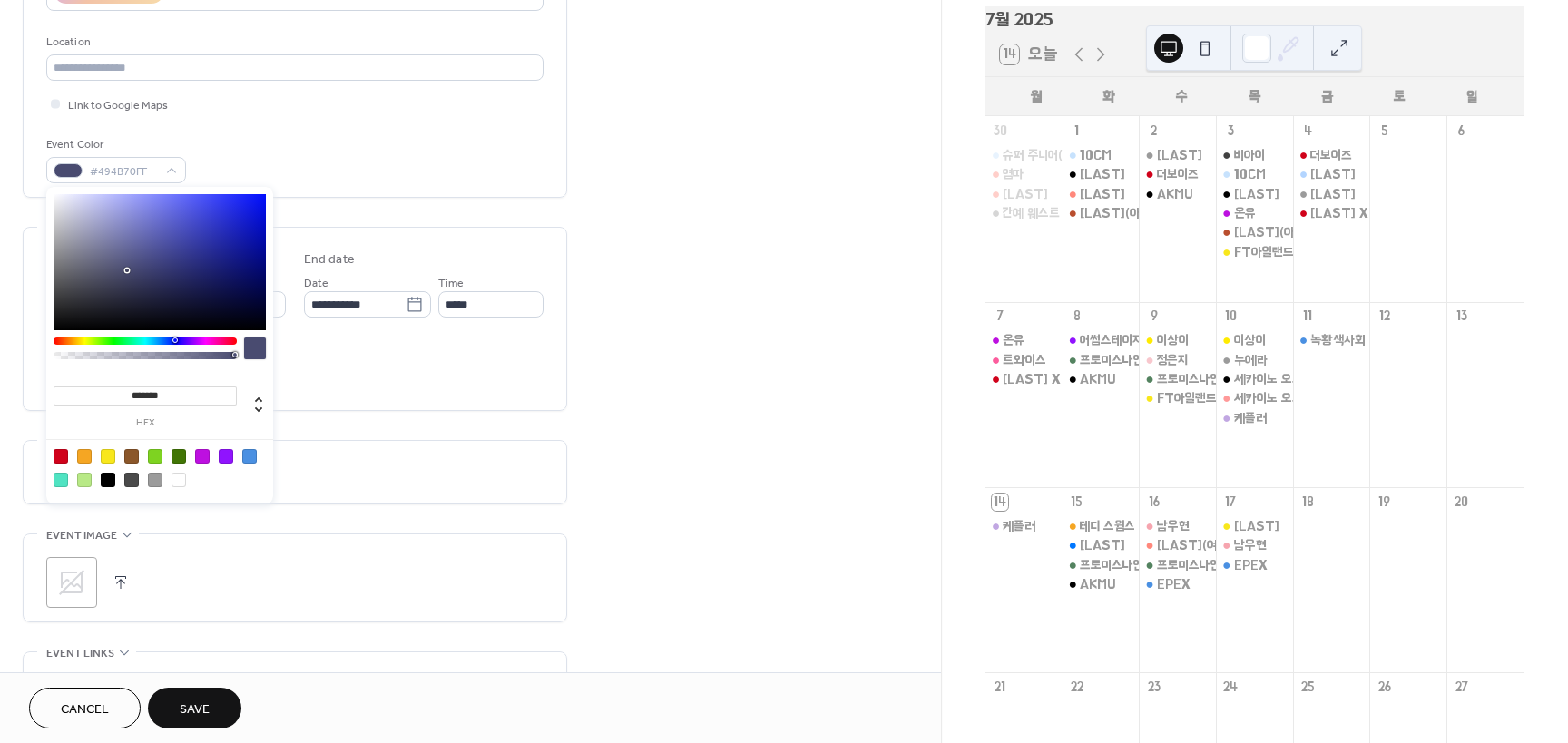 click on "**********" at bounding box center (784, 371) 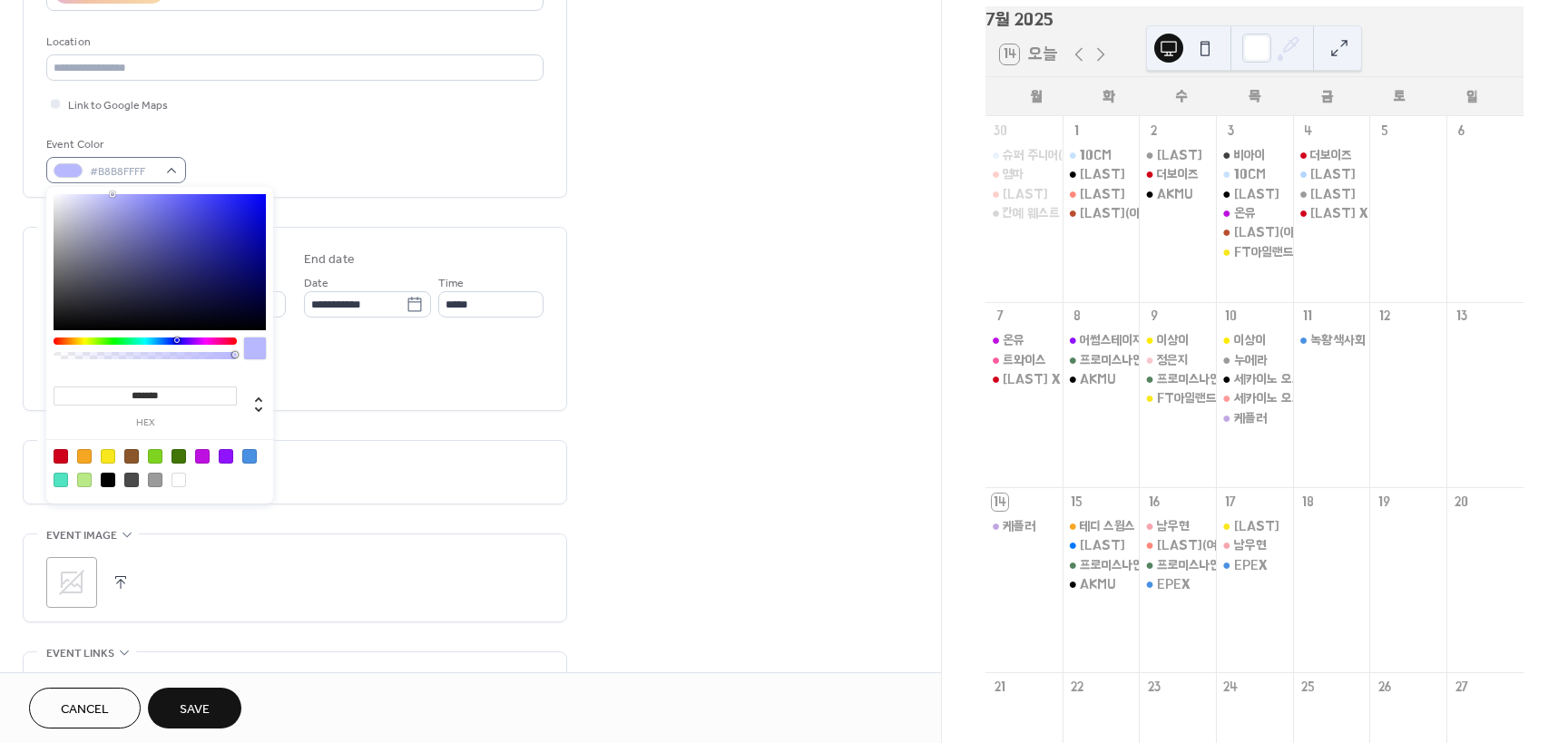 type on "*******" 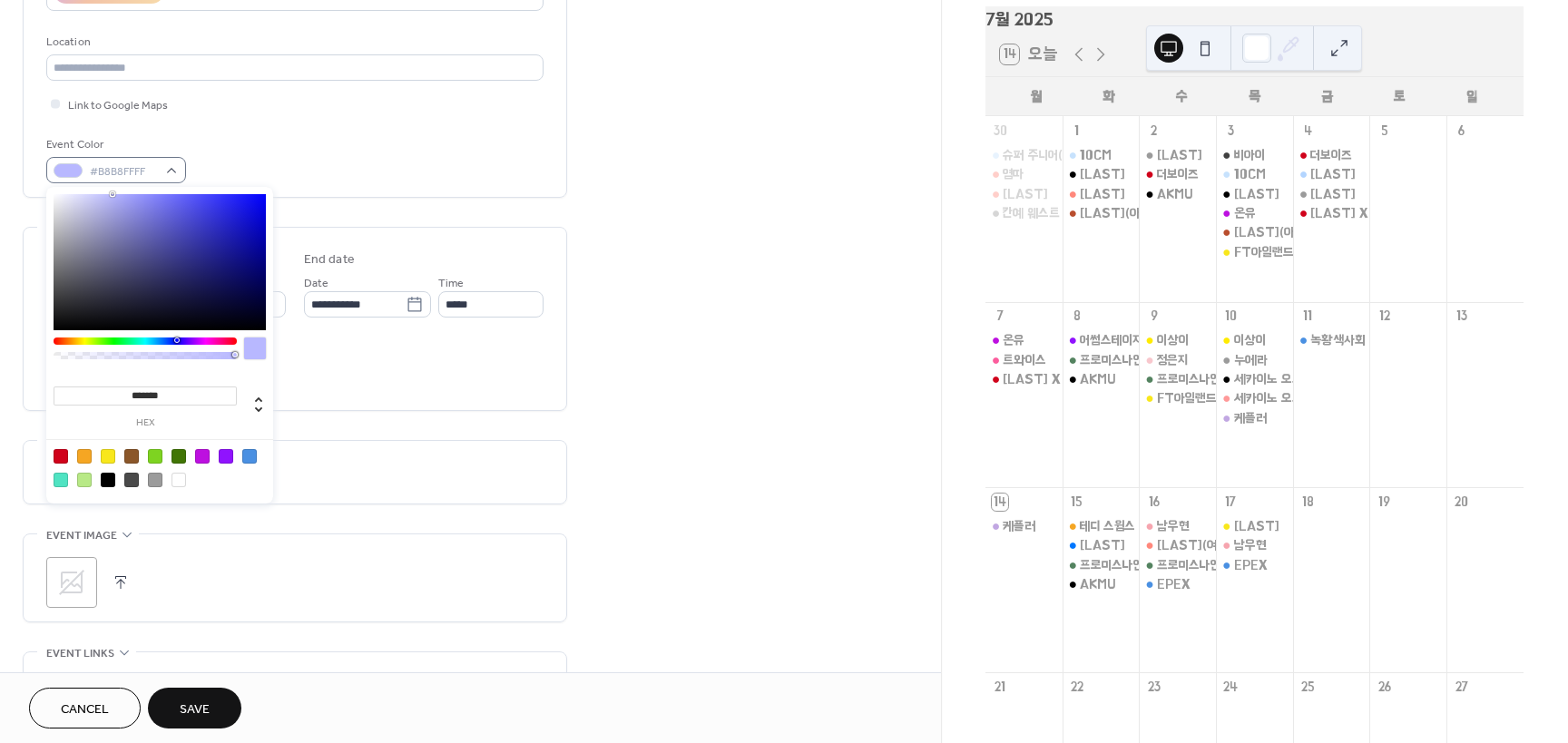 drag, startPoint x: 59, startPoint y: 227, endPoint x: 113, endPoint y: 167, distance: 80.72174 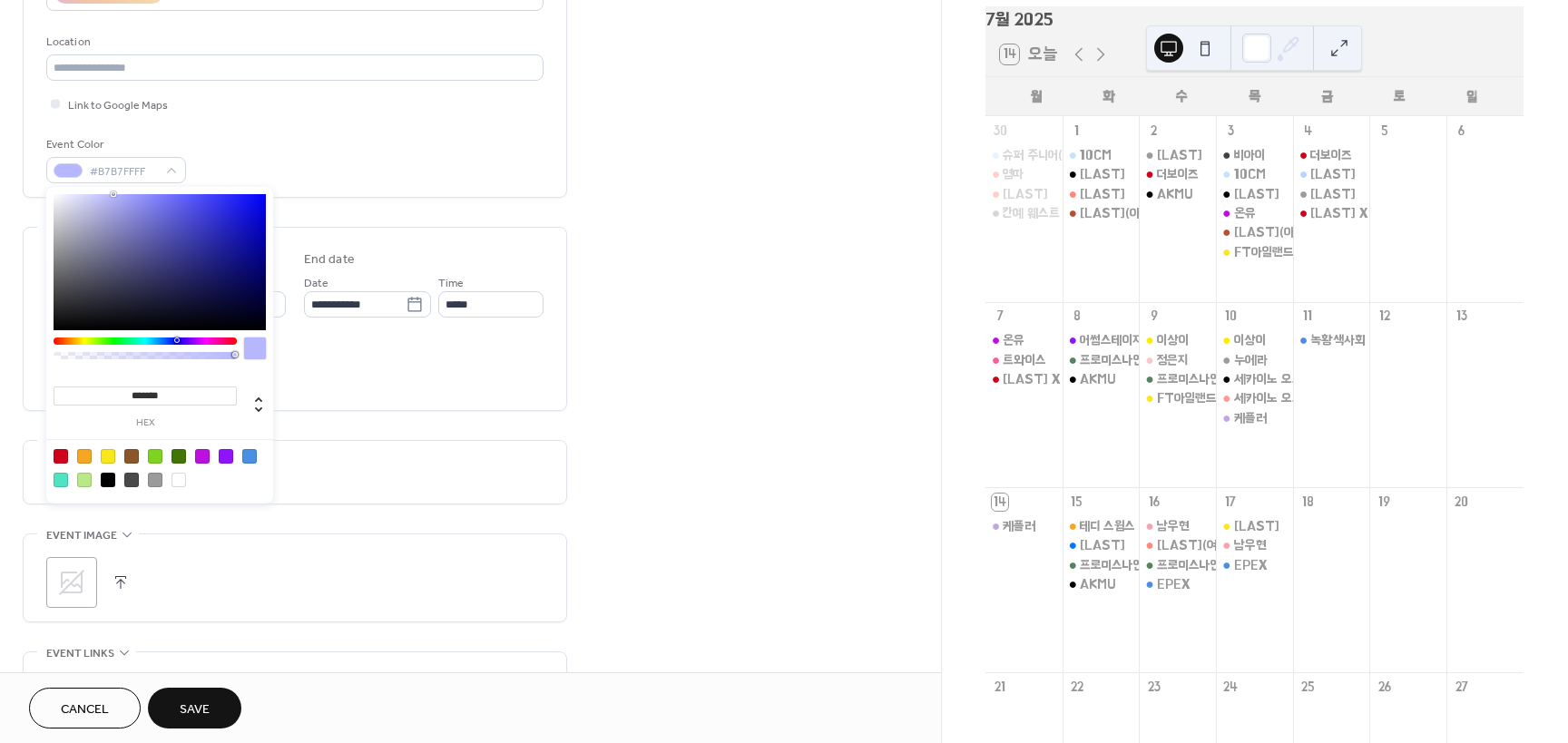 click on "**********" at bounding box center [470, 360] 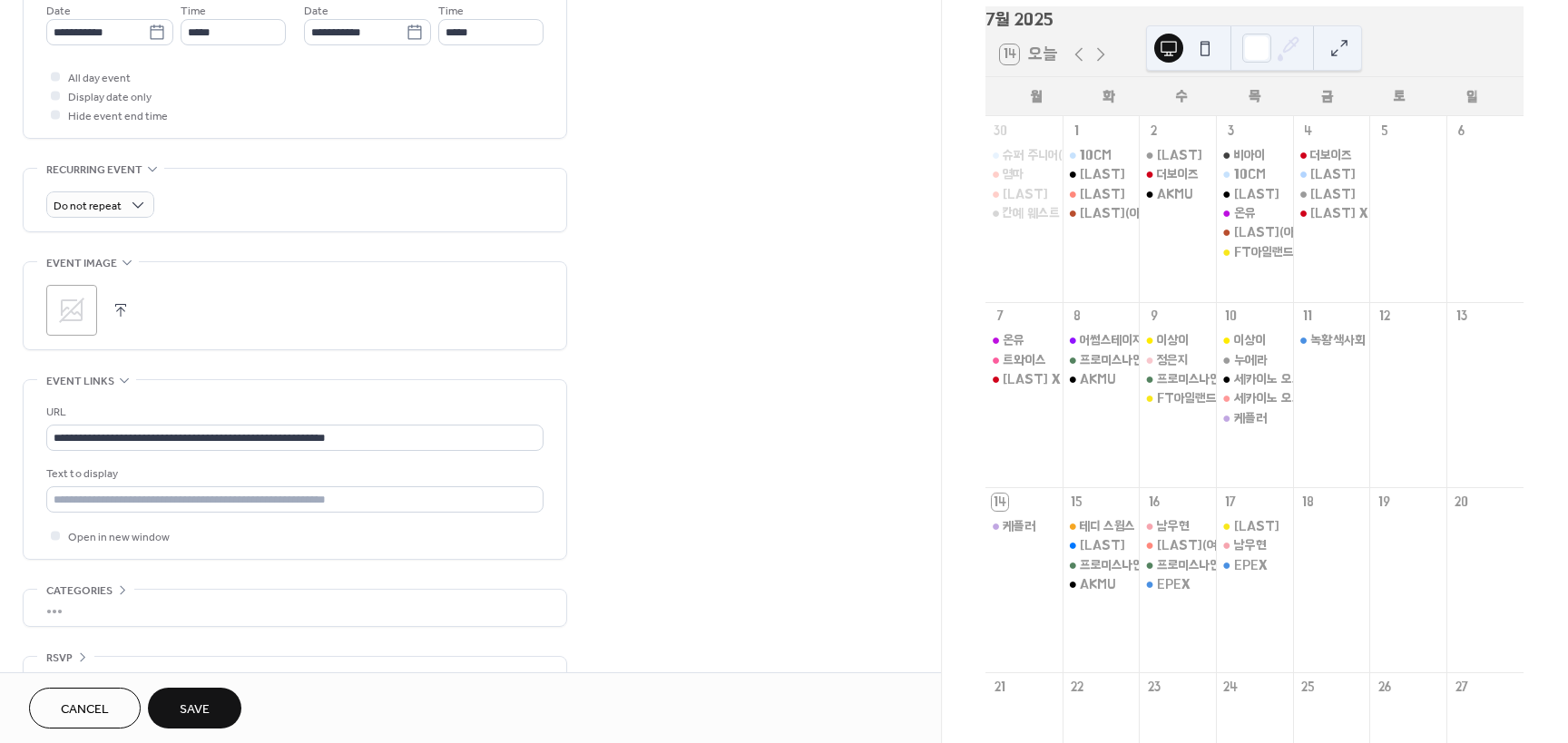 scroll, scrollTop: 675, scrollLeft: 0, axis: vertical 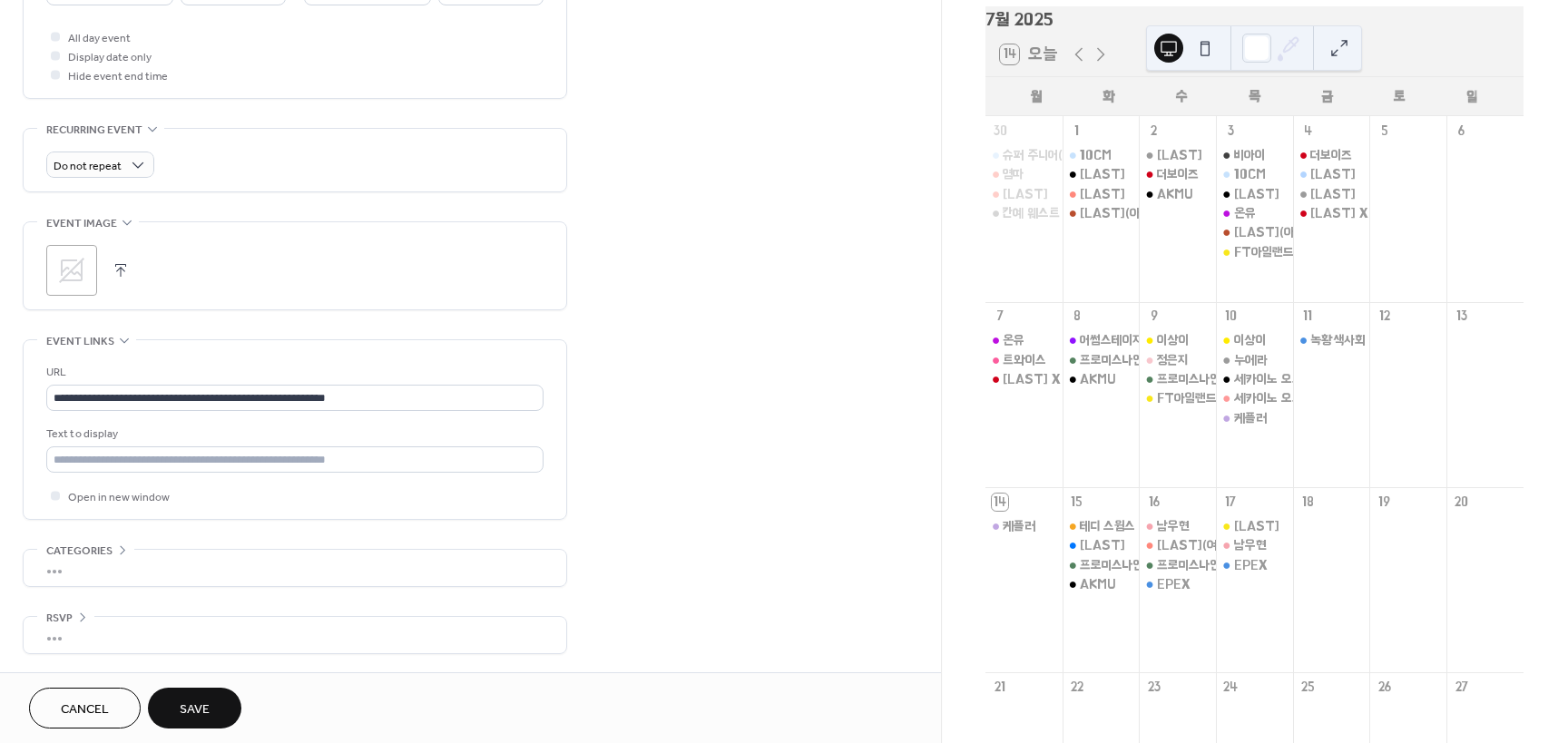click on "Save" at bounding box center [194, 708] 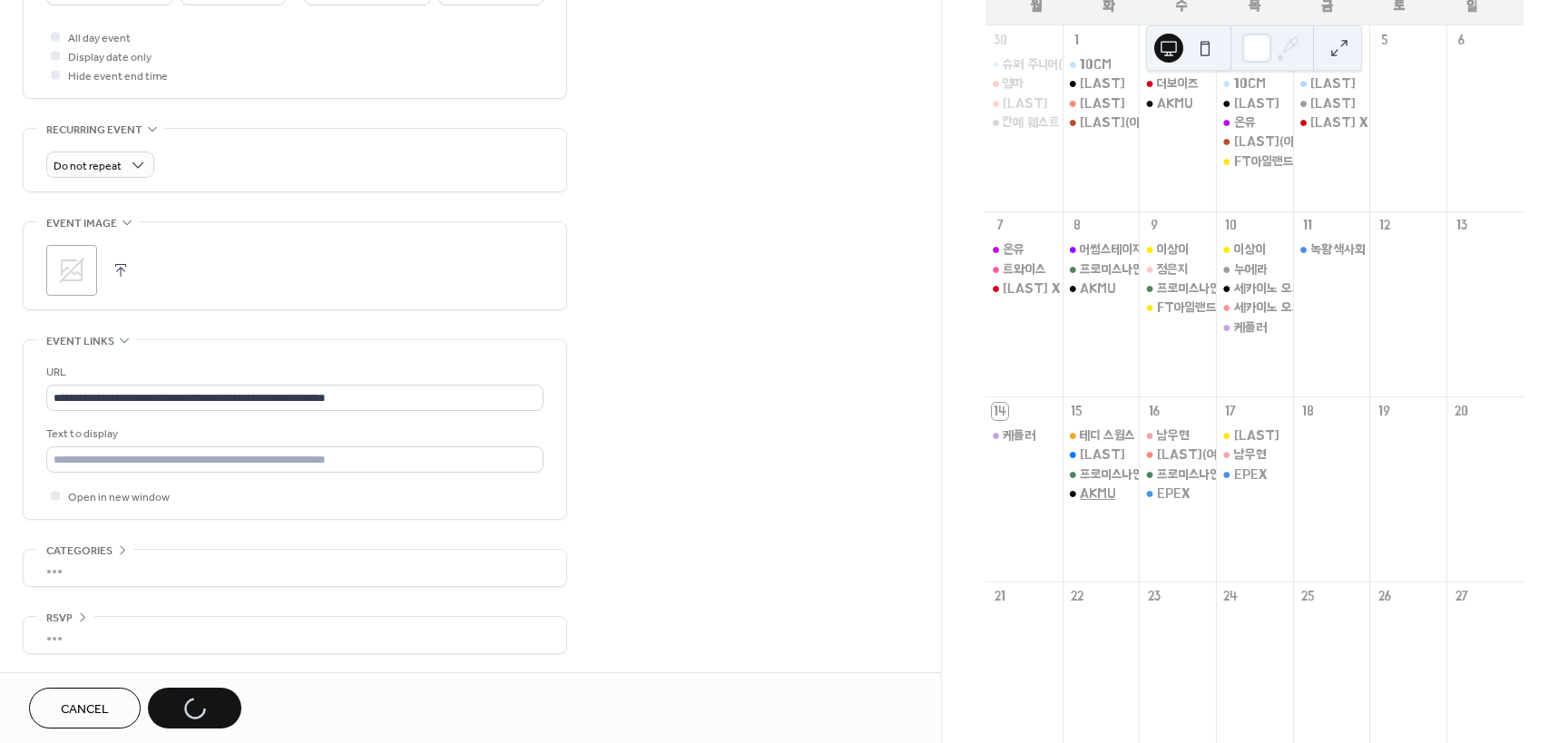 scroll, scrollTop: 272, scrollLeft: 0, axis: vertical 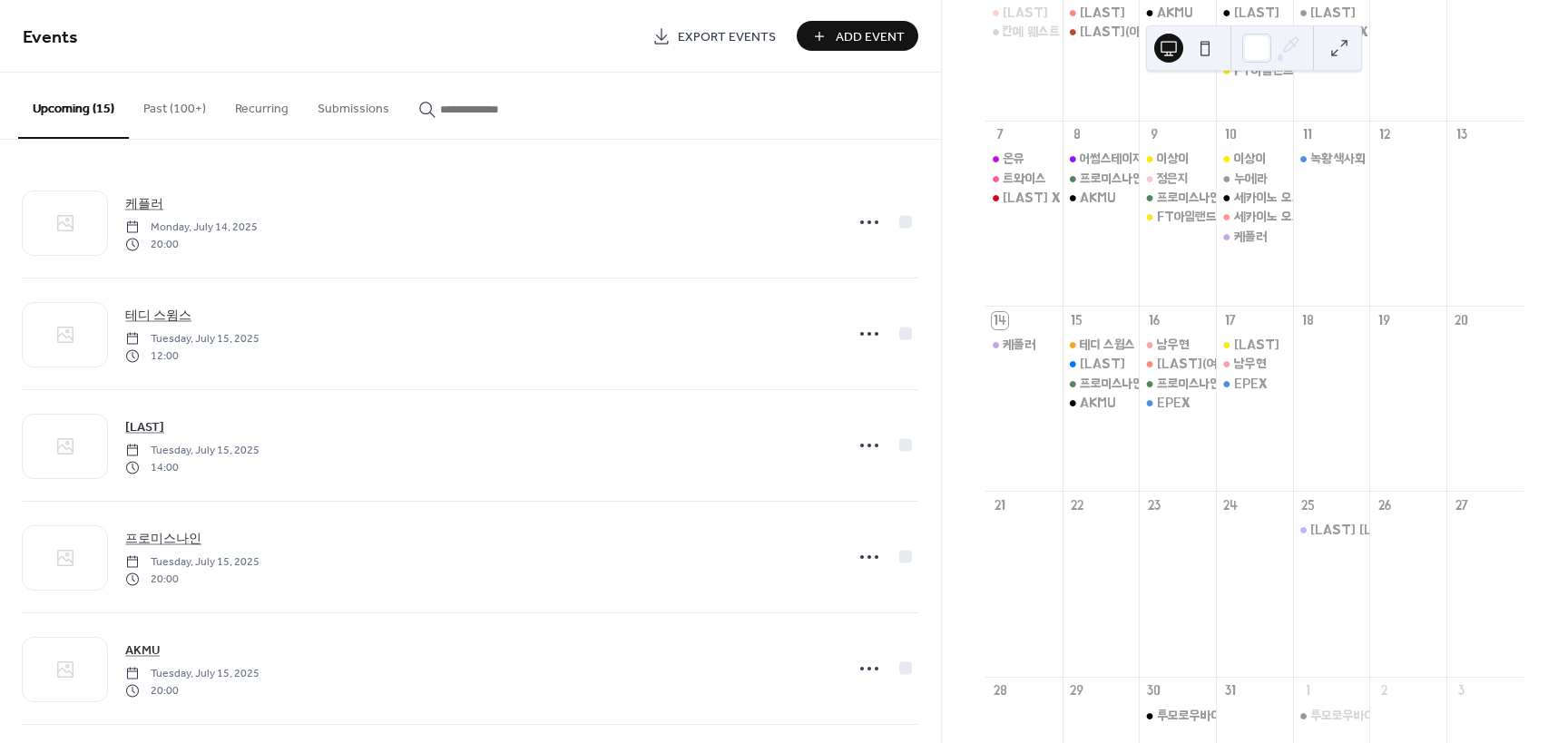 click at bounding box center (485, 109) 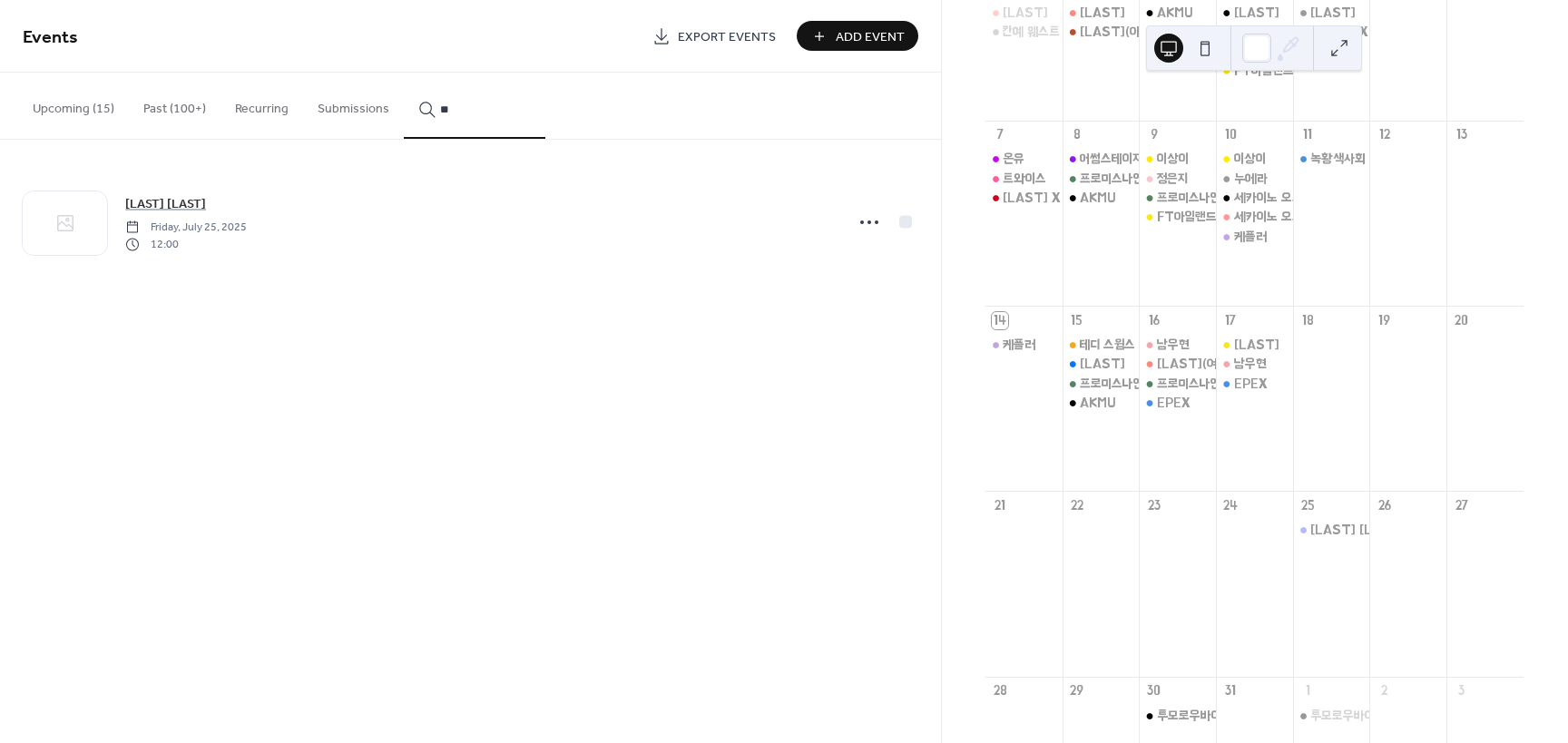 type on "**" 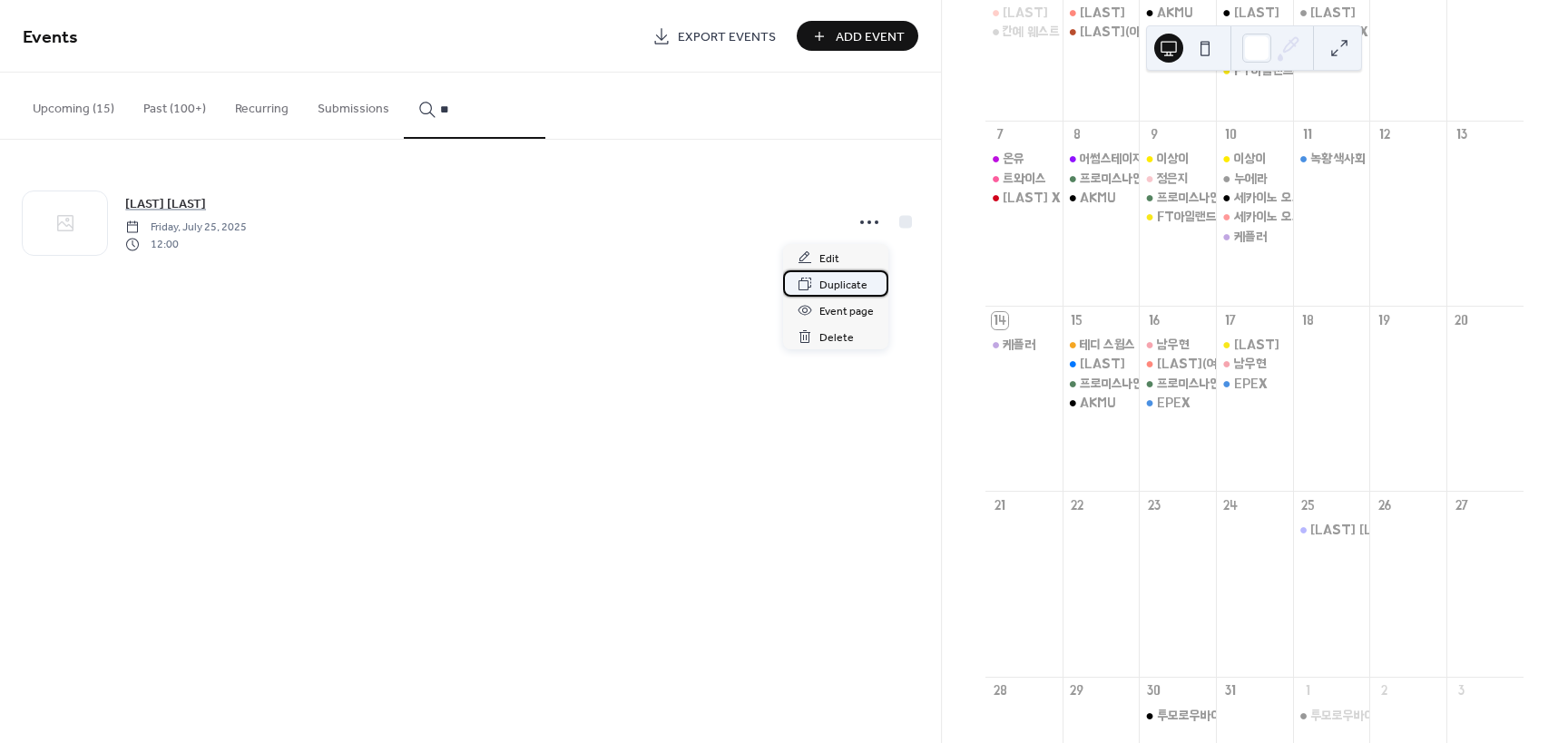 click on "Duplicate" at bounding box center [843, 285] 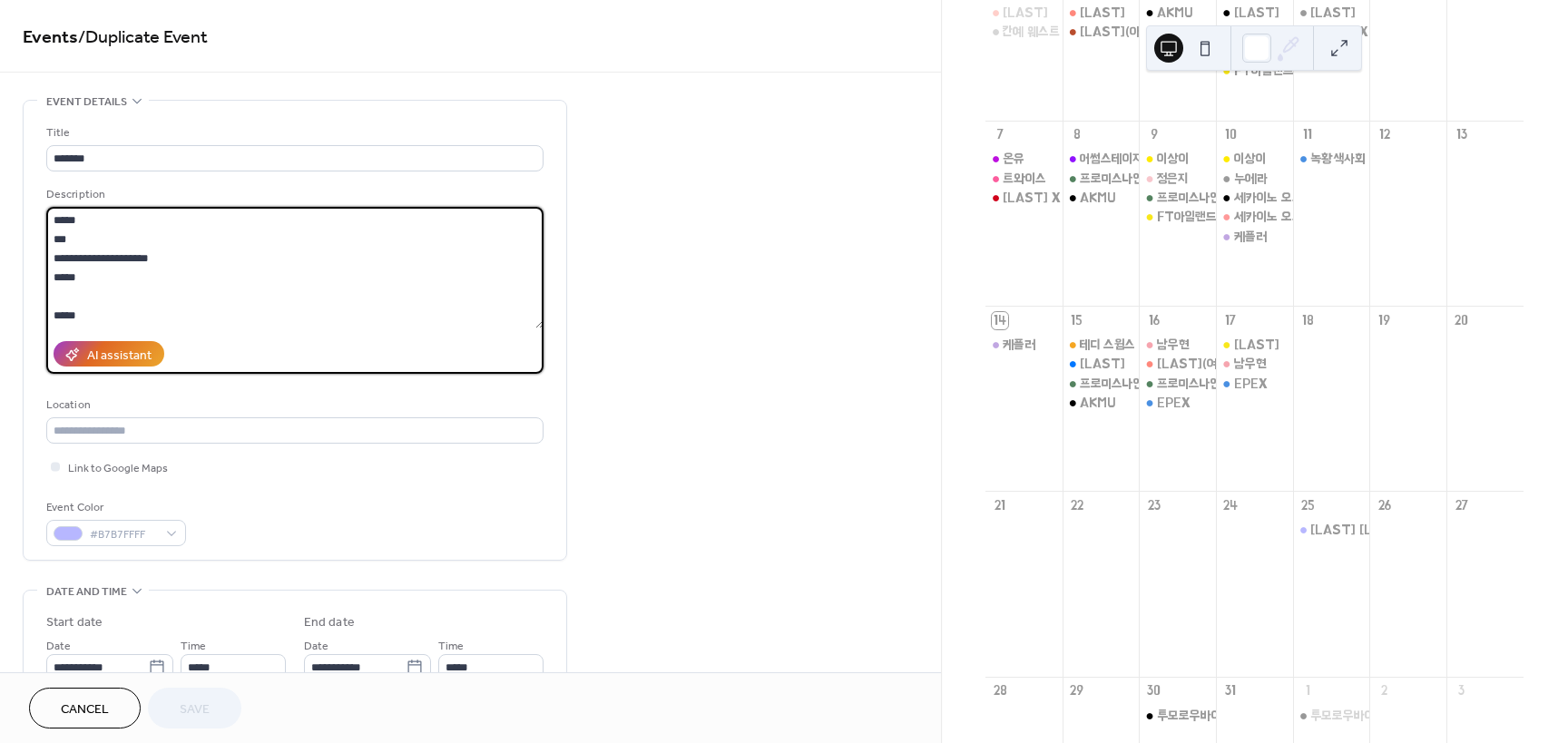 click on "**********" at bounding box center [295, 268] 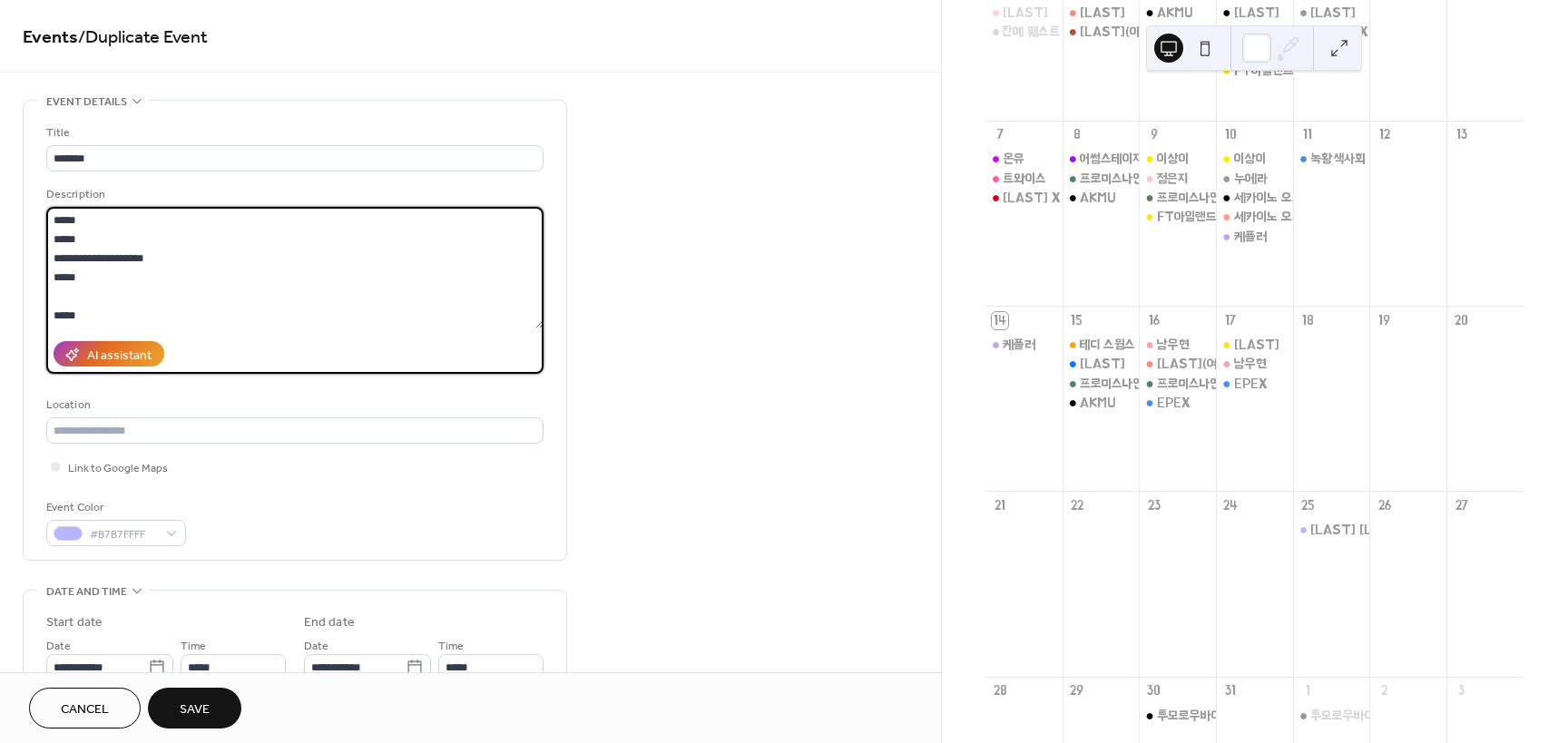 scroll, scrollTop: 19, scrollLeft: 0, axis: vertical 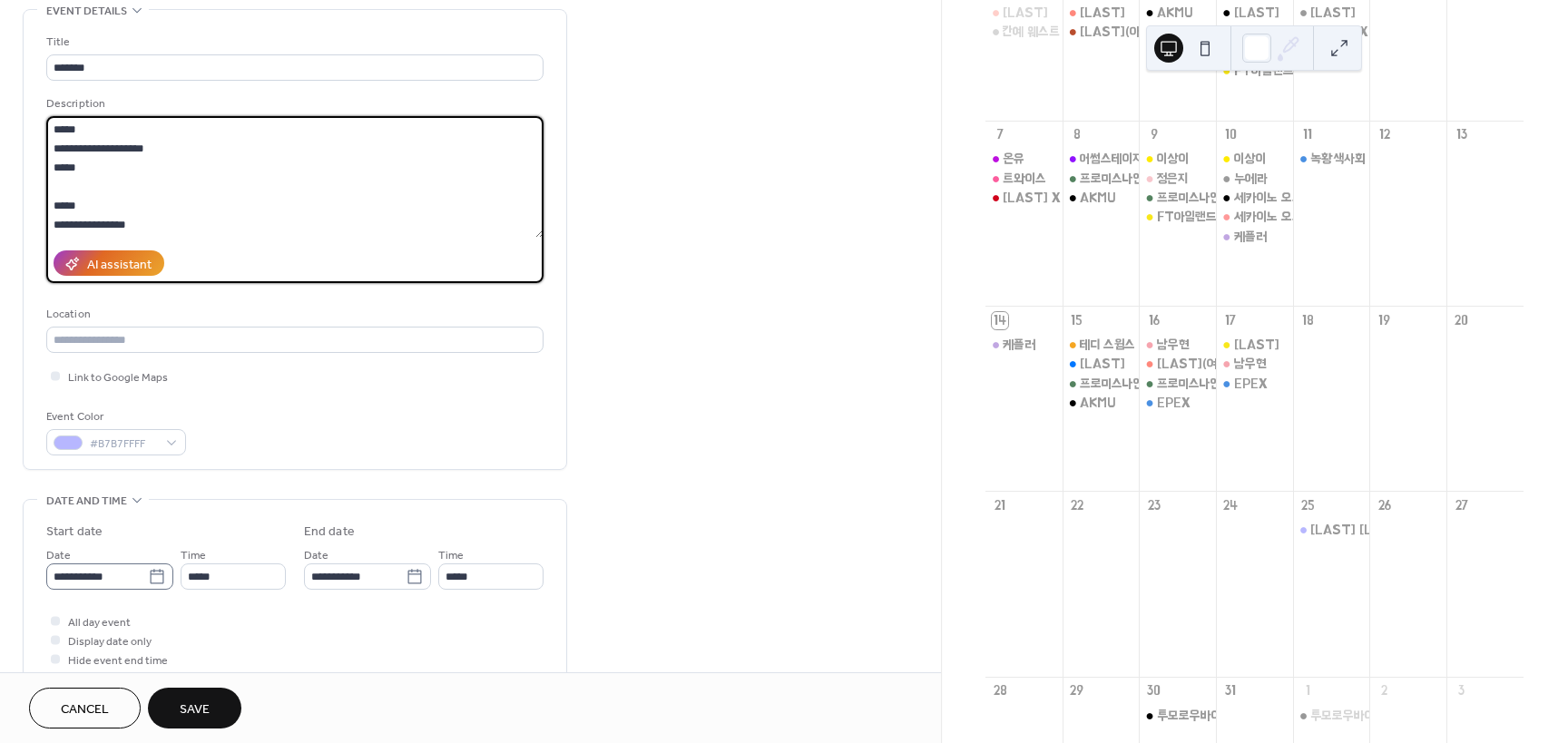 type on "**********" 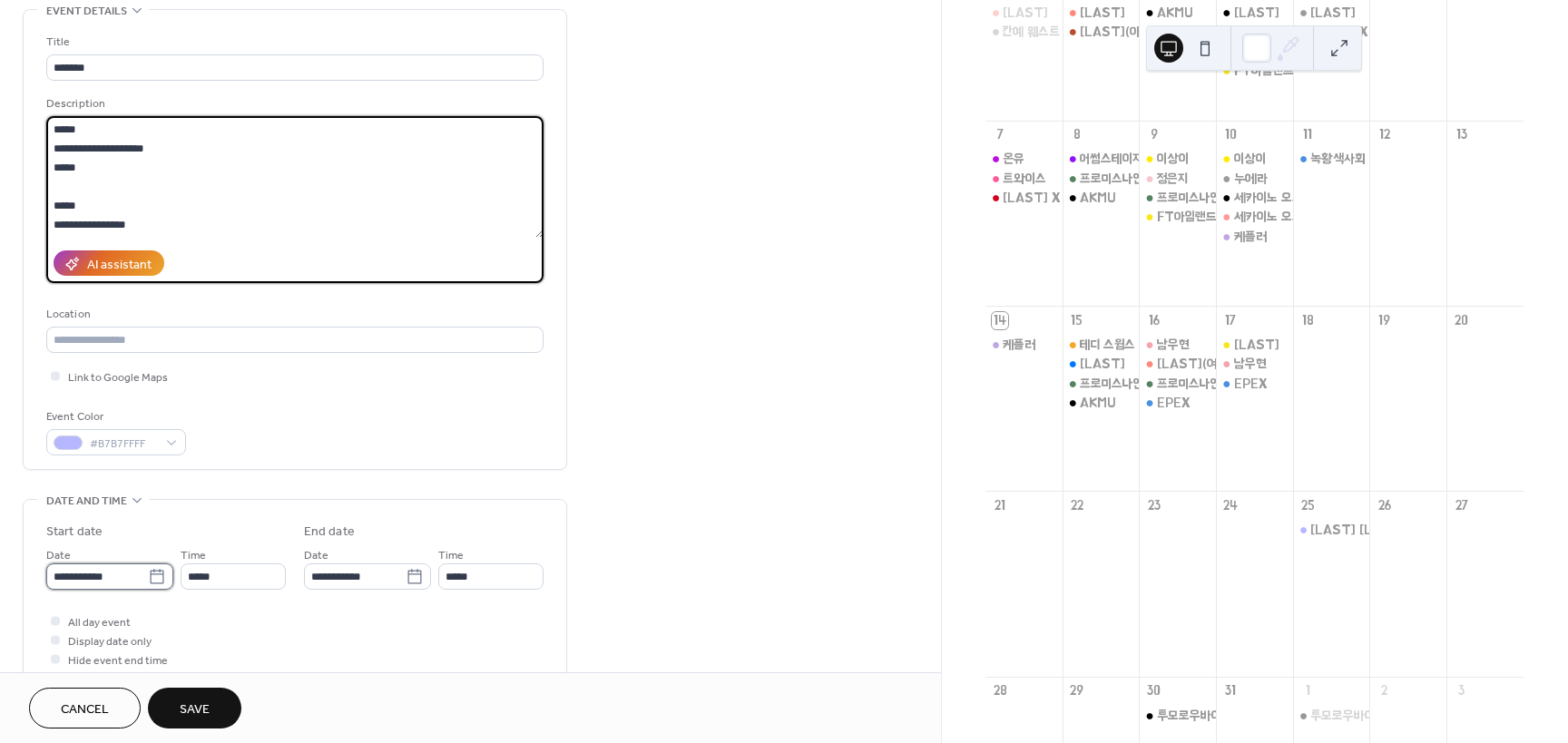 click on "**********" at bounding box center [97, 576] 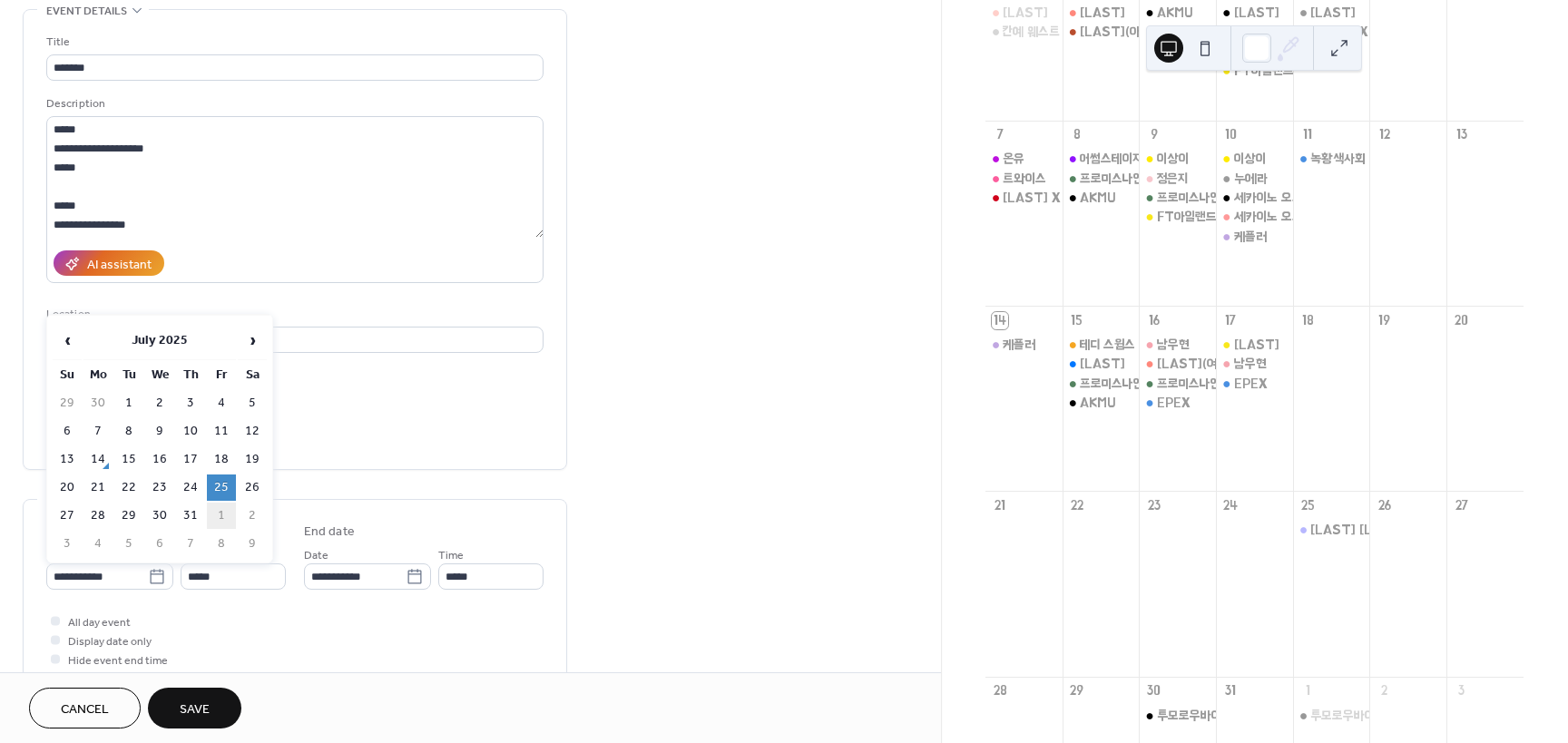 click on "1" at bounding box center (221, 515) 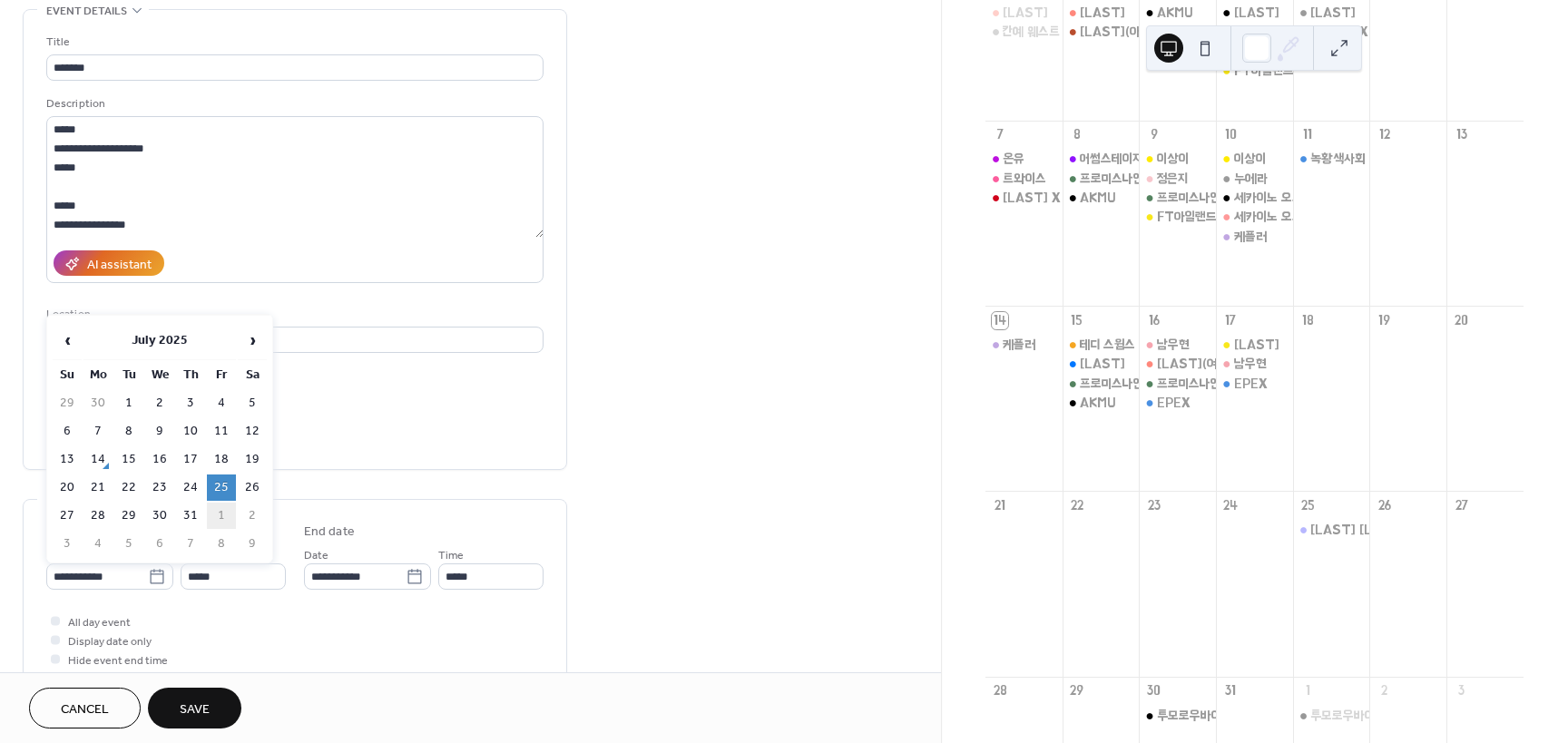 type on "**********" 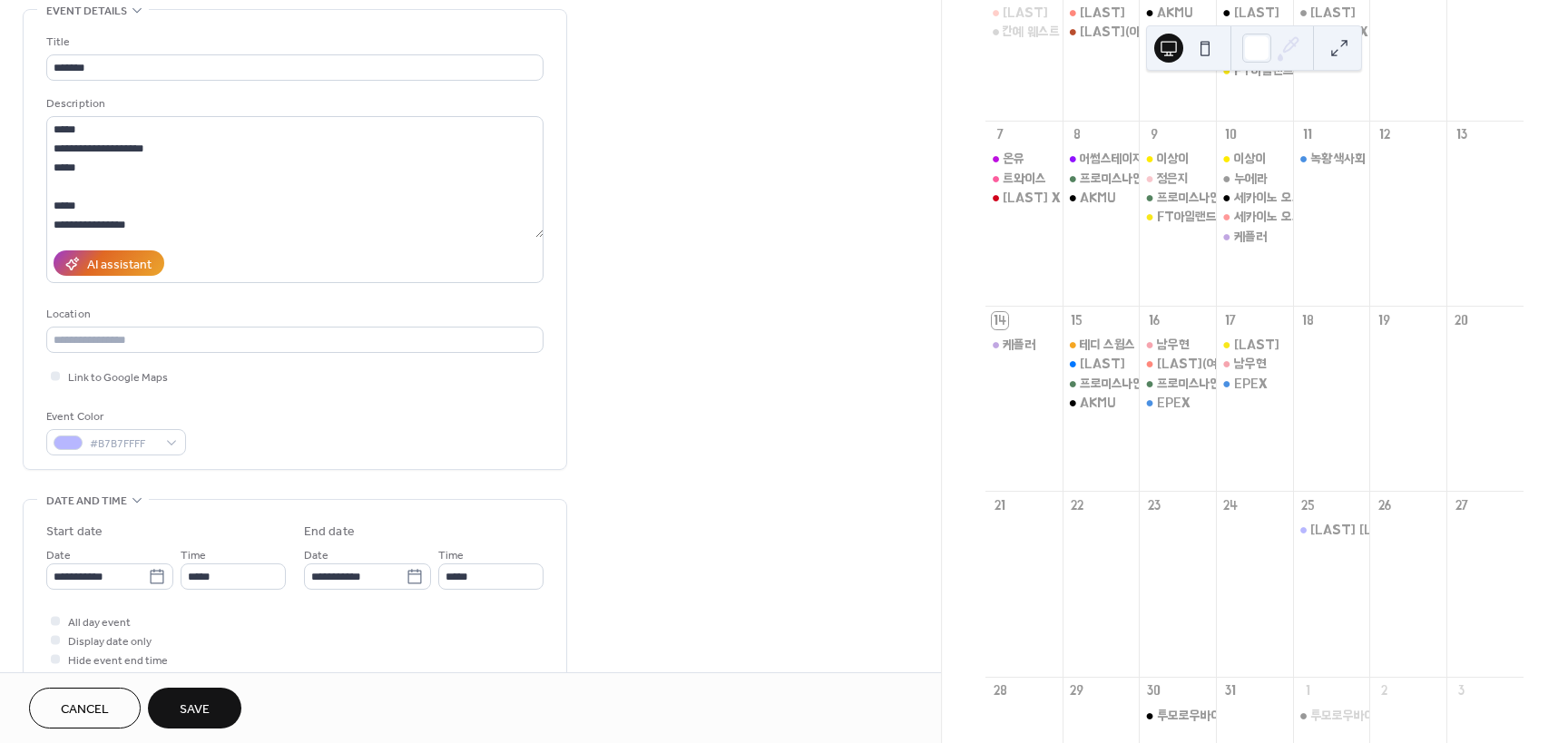 click on "**********" at bounding box center (470, 632) 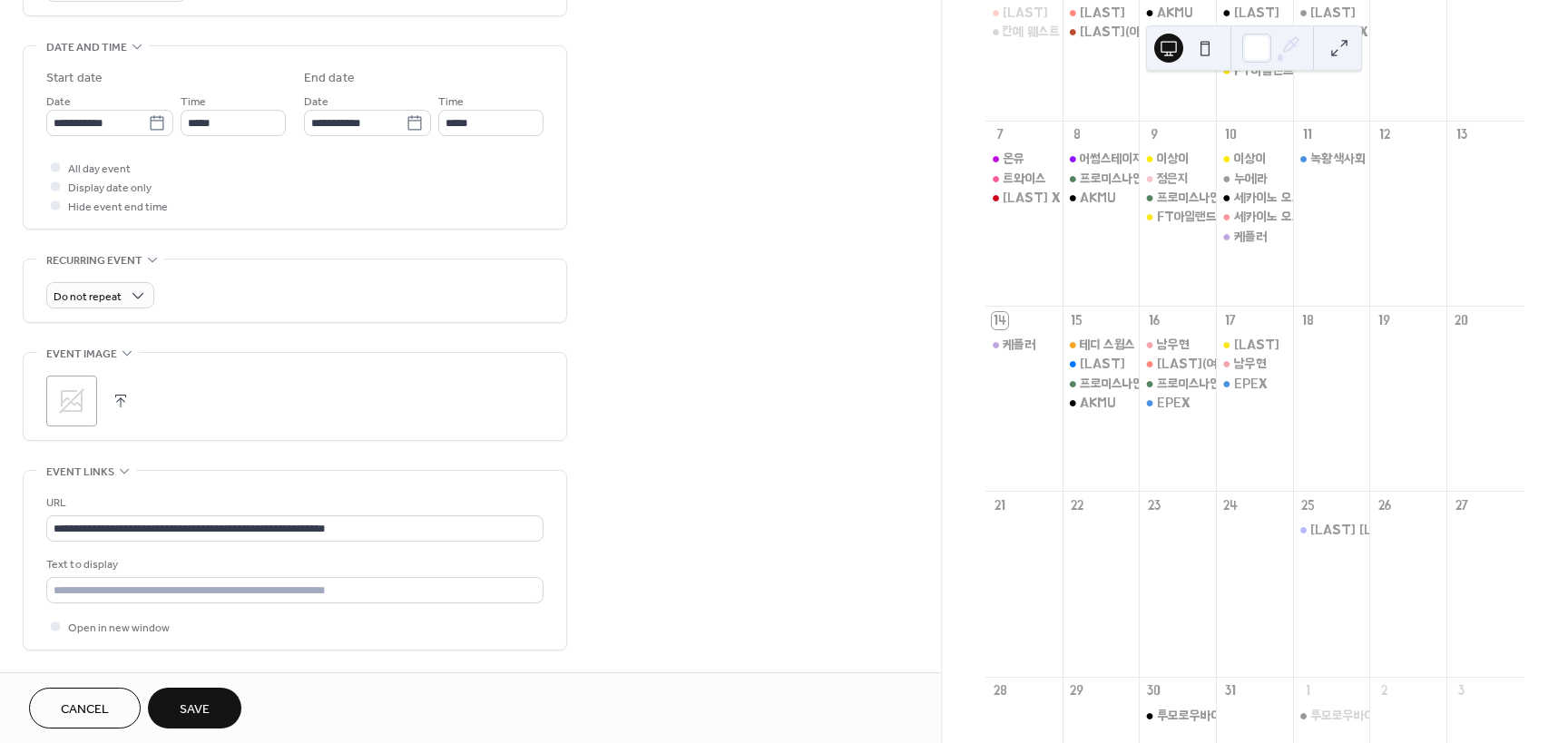 scroll, scrollTop: 635, scrollLeft: 0, axis: vertical 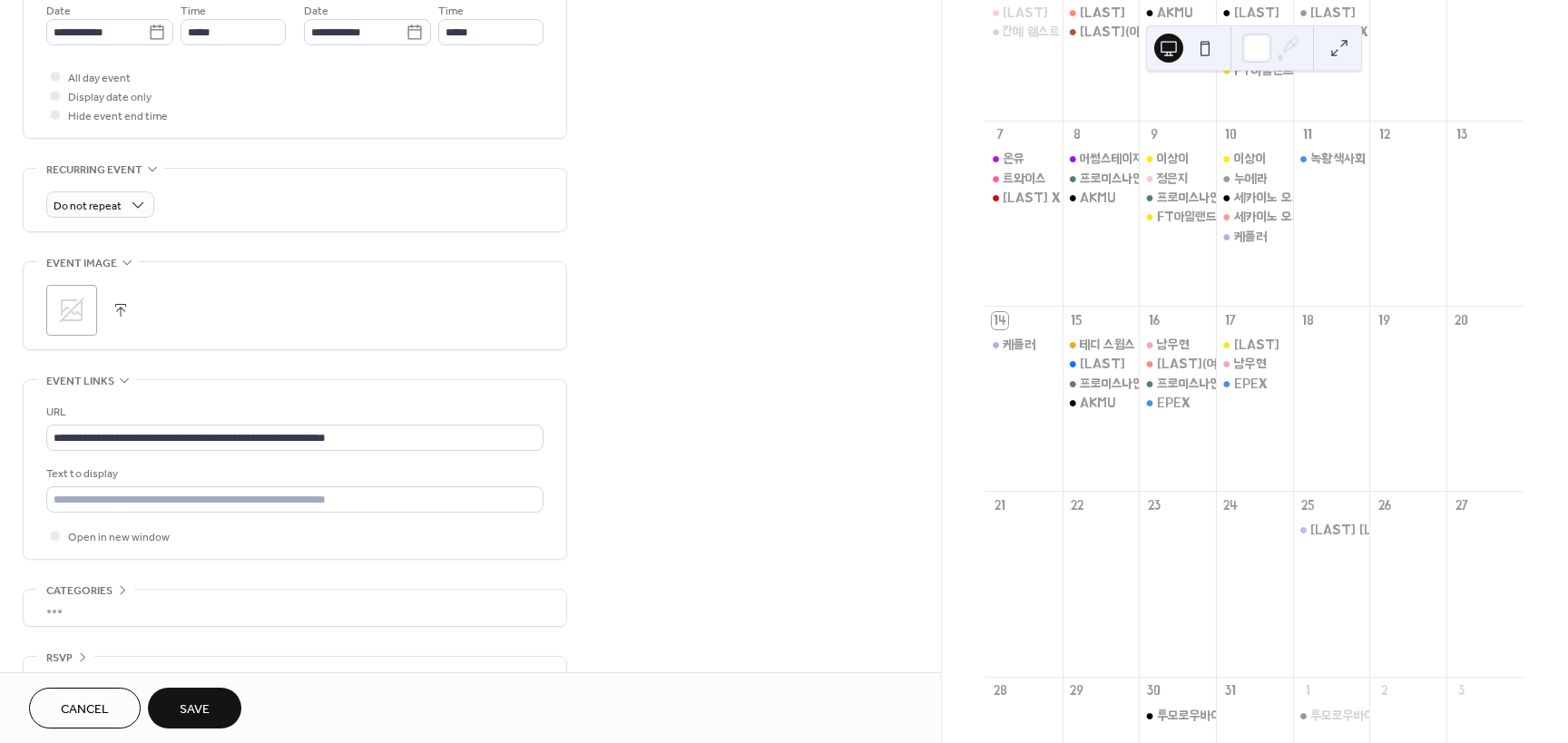 click on "Save" at bounding box center (194, 709) 